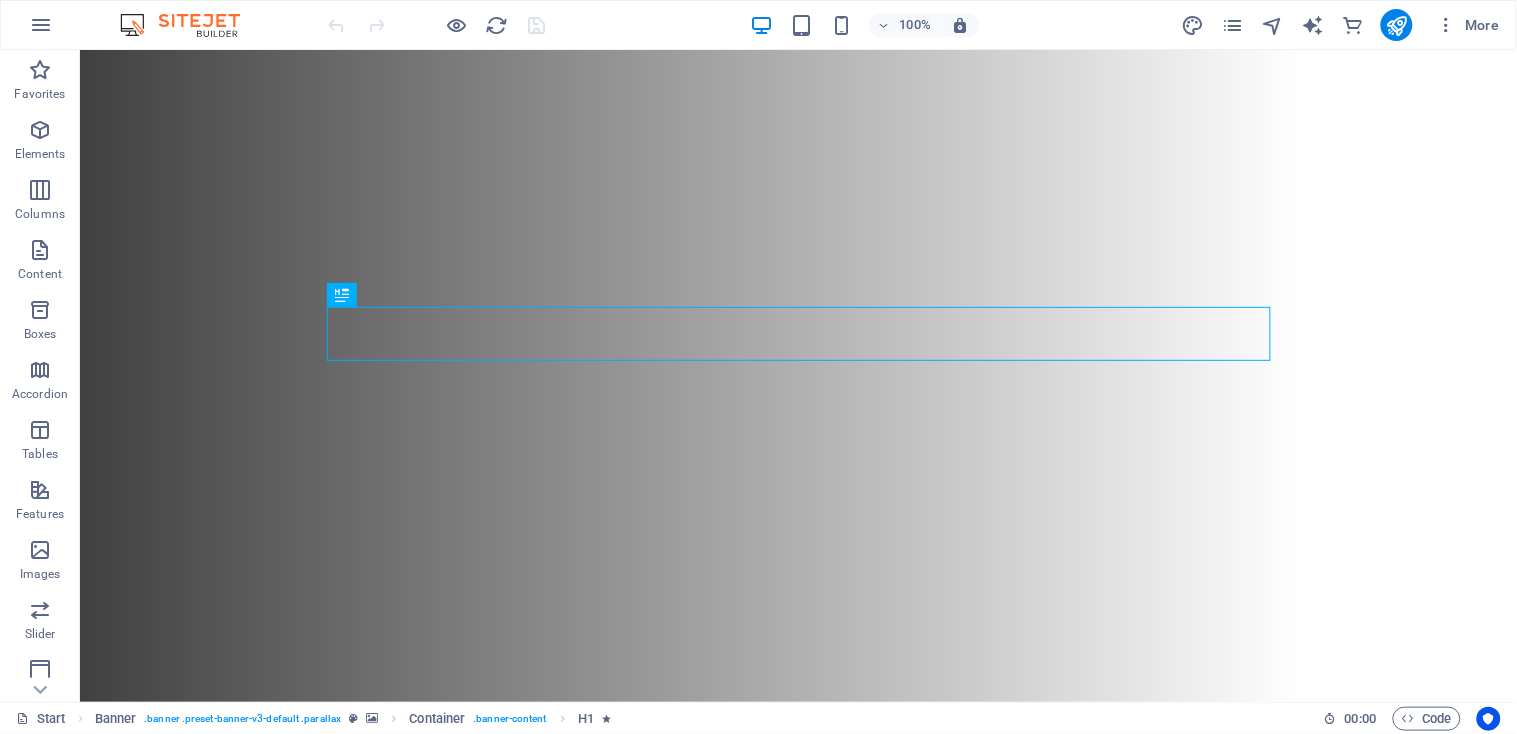 scroll, scrollTop: 0, scrollLeft: 0, axis: both 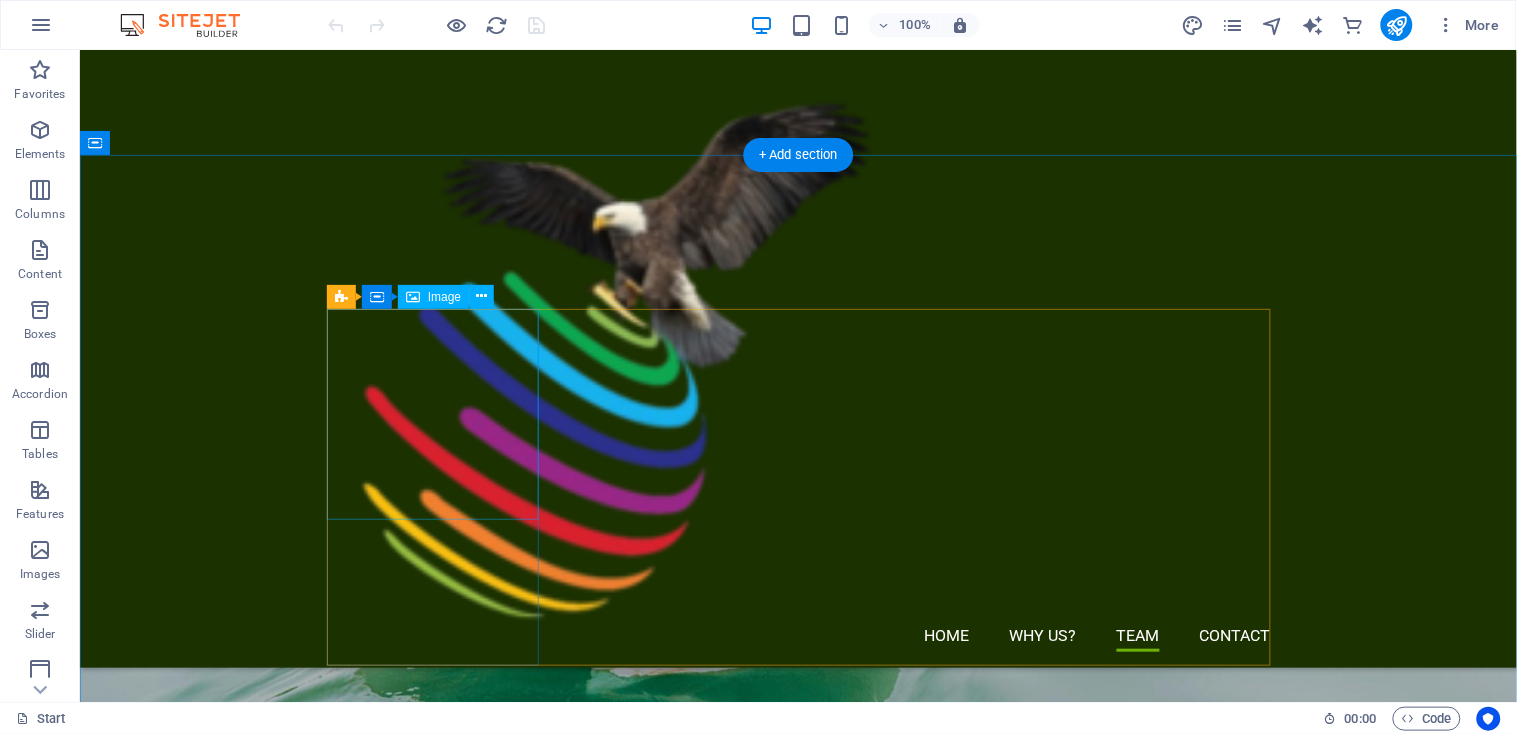 click at bounding box center [798, 3570] 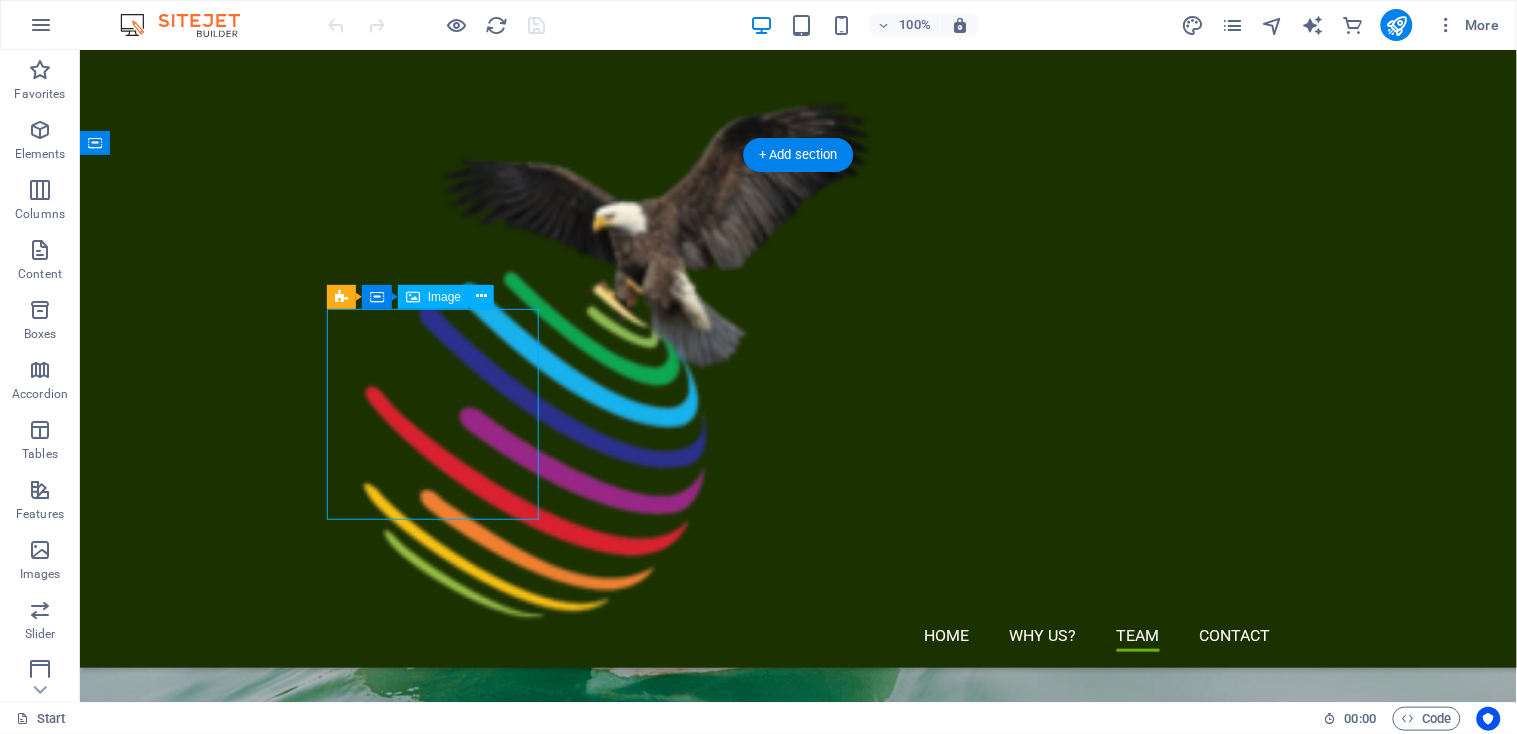 click at bounding box center [798, 3570] 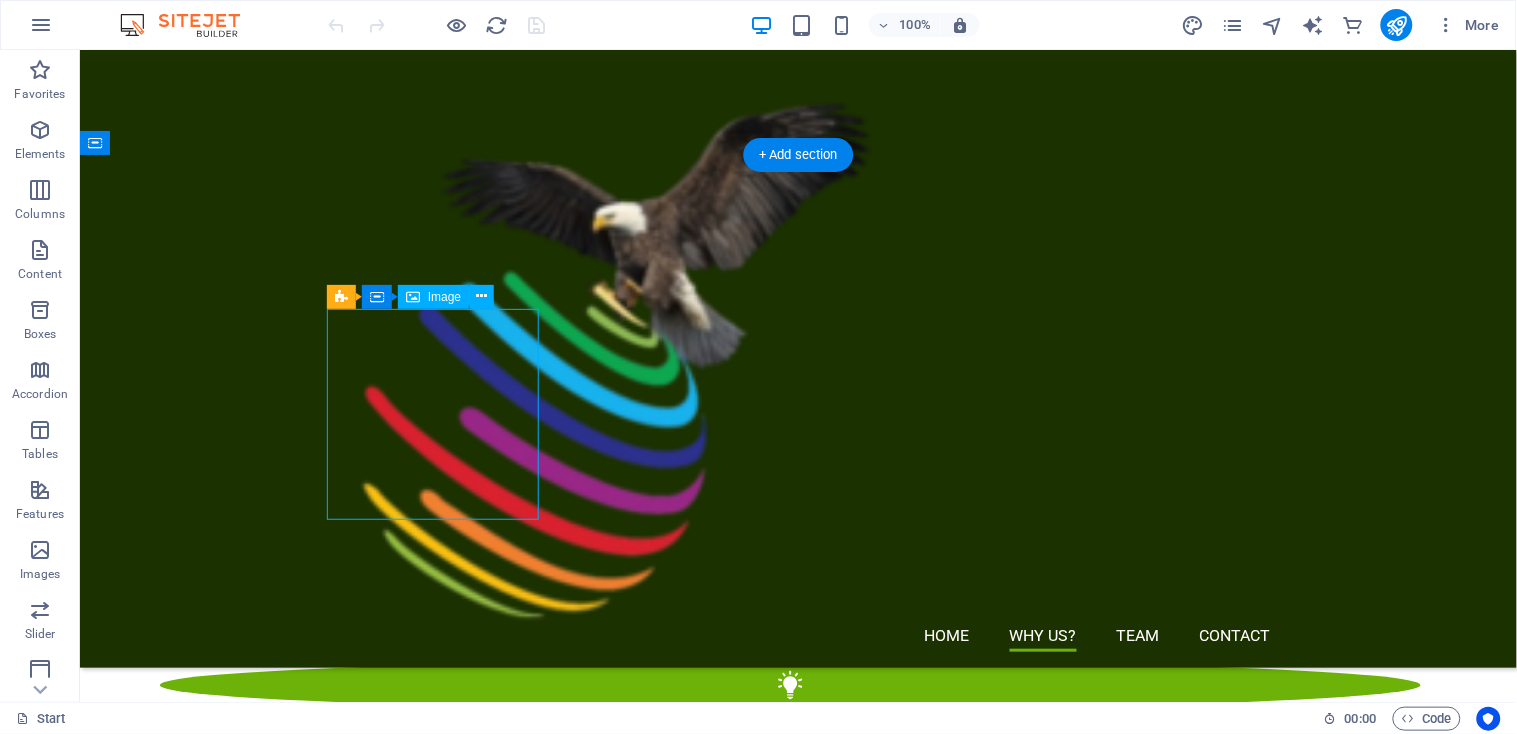 select on "%" 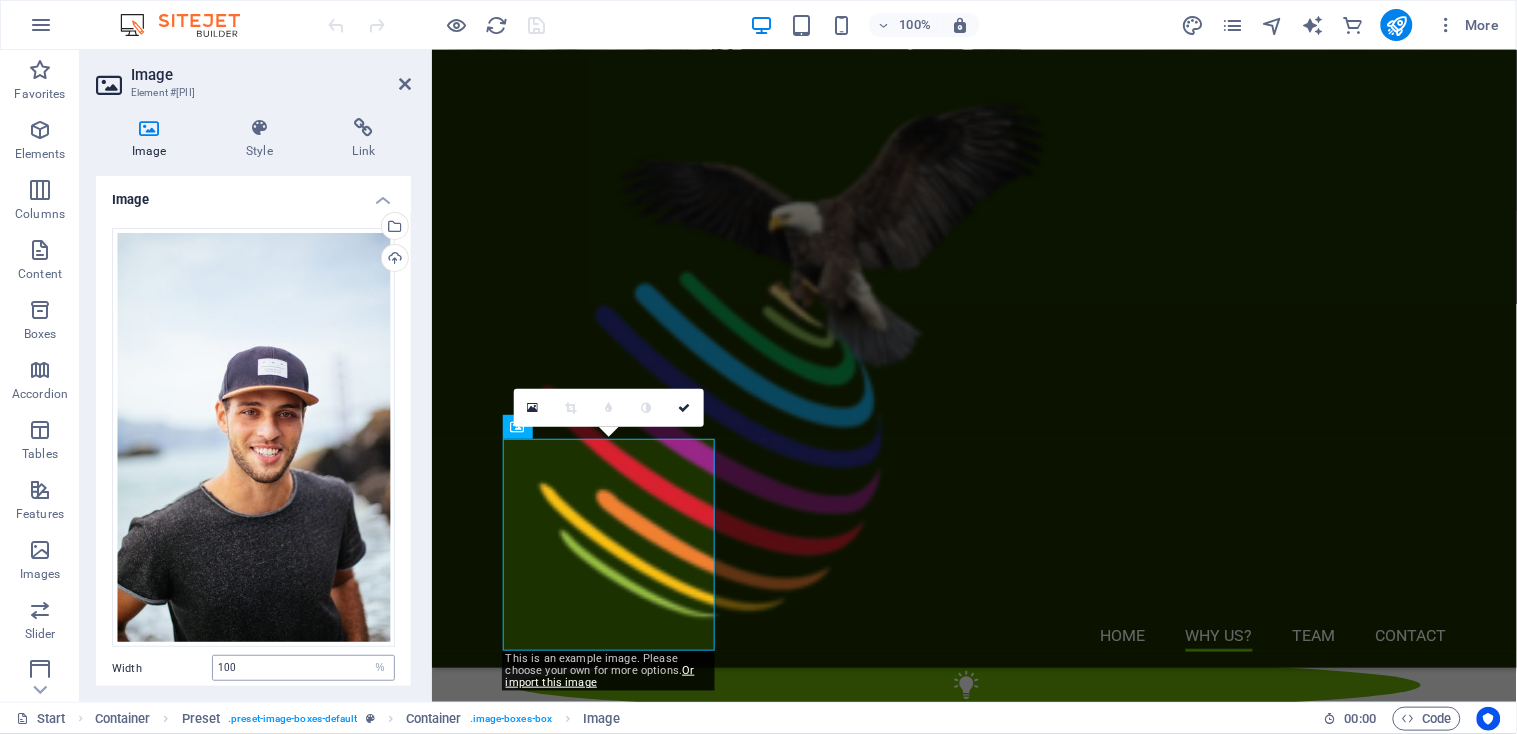 scroll, scrollTop: 2455, scrollLeft: 0, axis: vertical 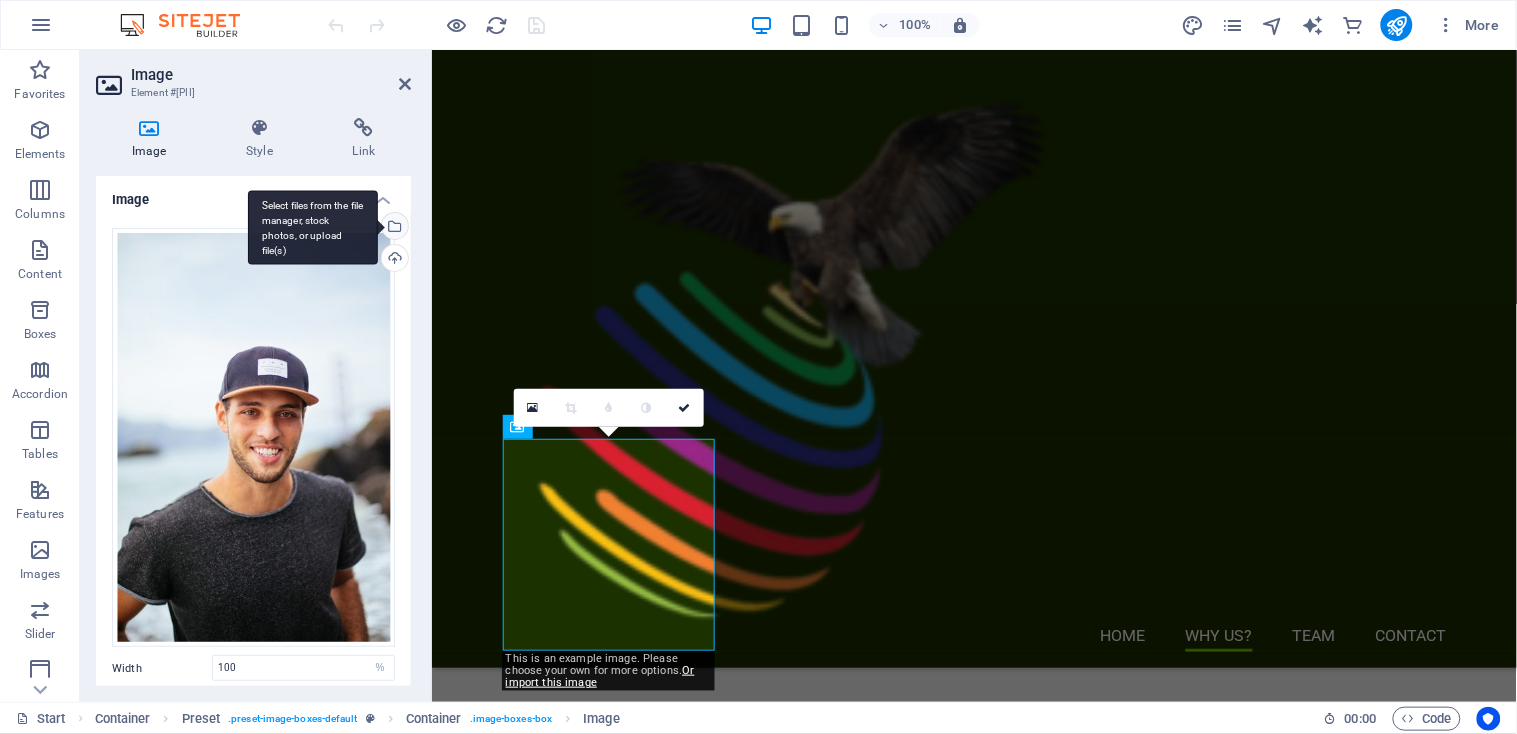 click on "Select files from the file manager, stock photos, or upload file(s)" at bounding box center (393, 228) 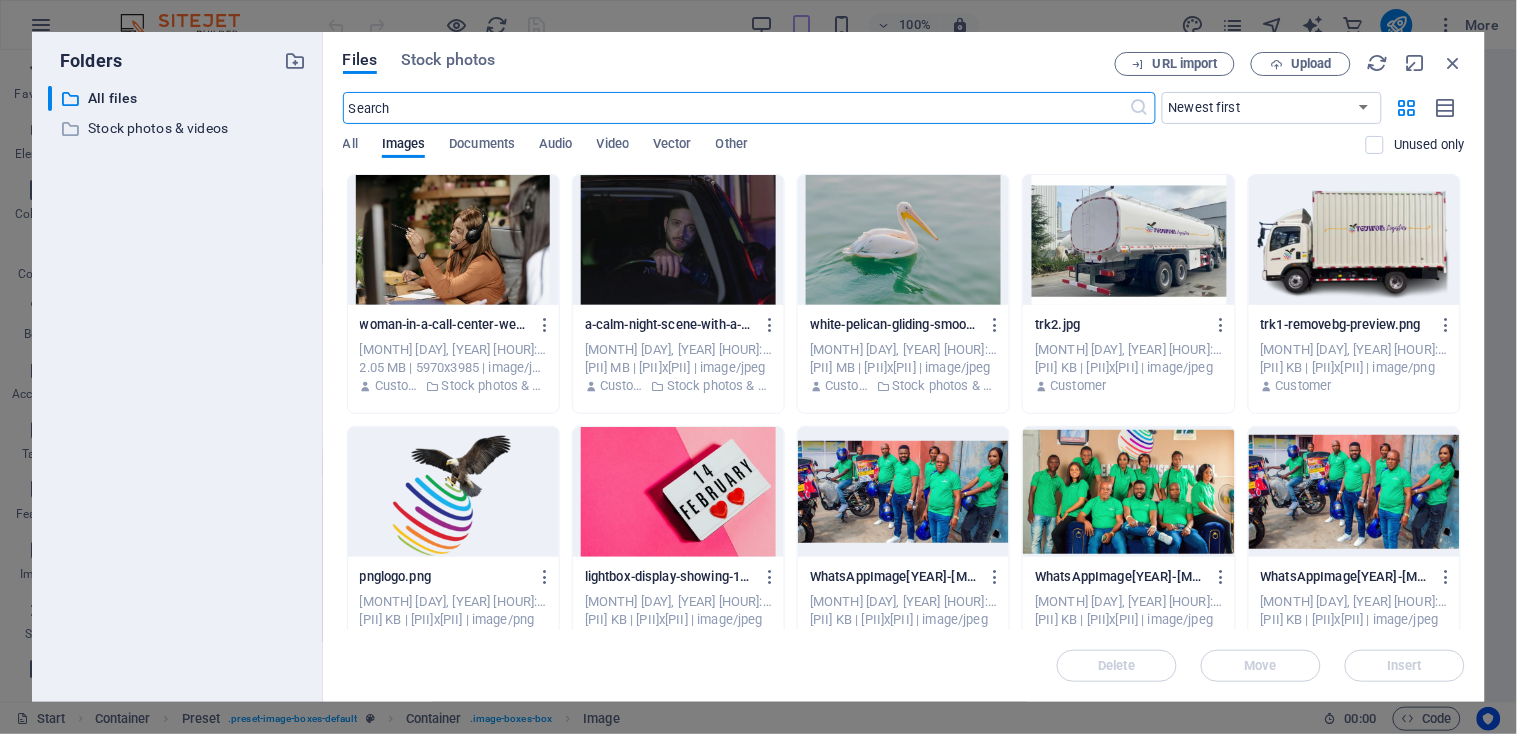 scroll, scrollTop: 2516, scrollLeft: 0, axis: vertical 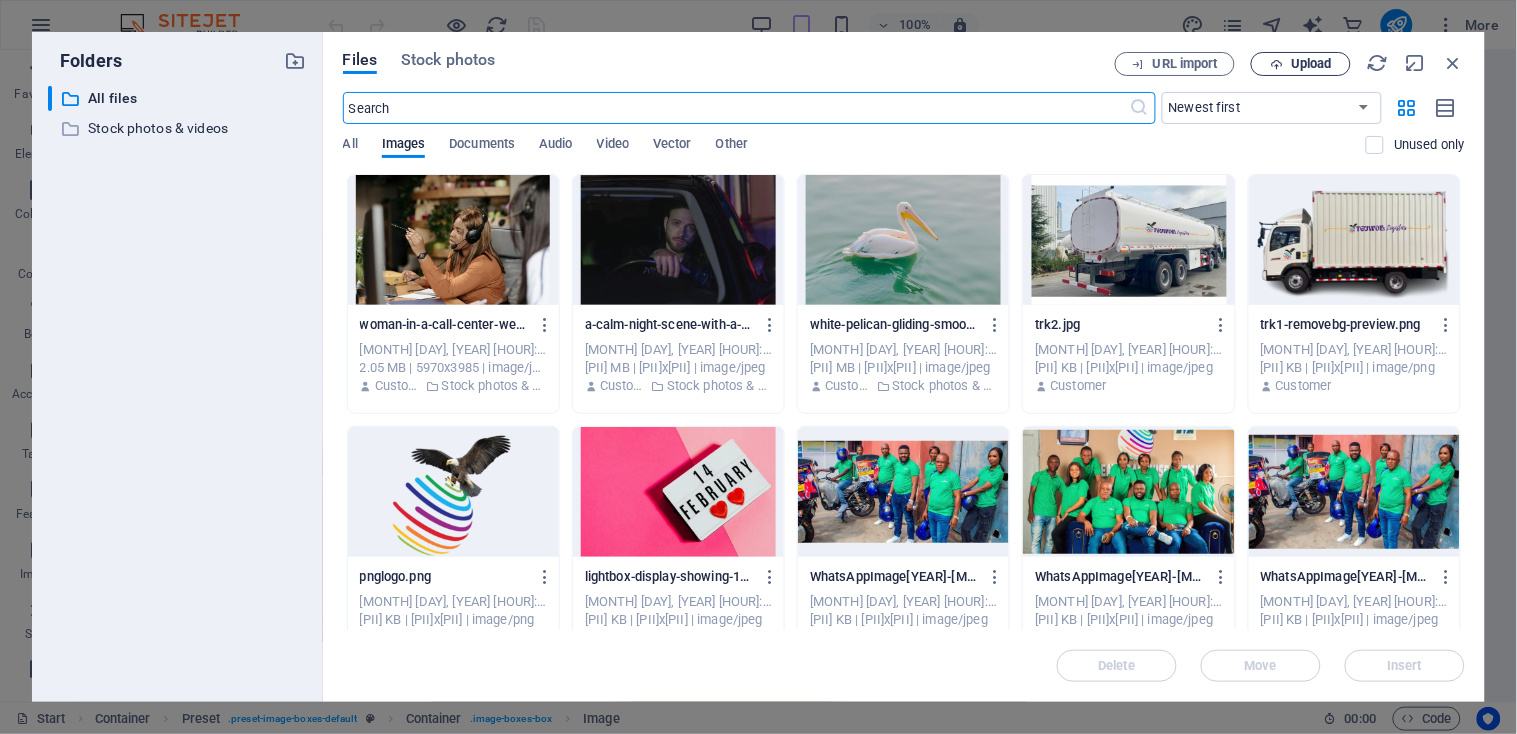 click on "Upload" at bounding box center [1311, 64] 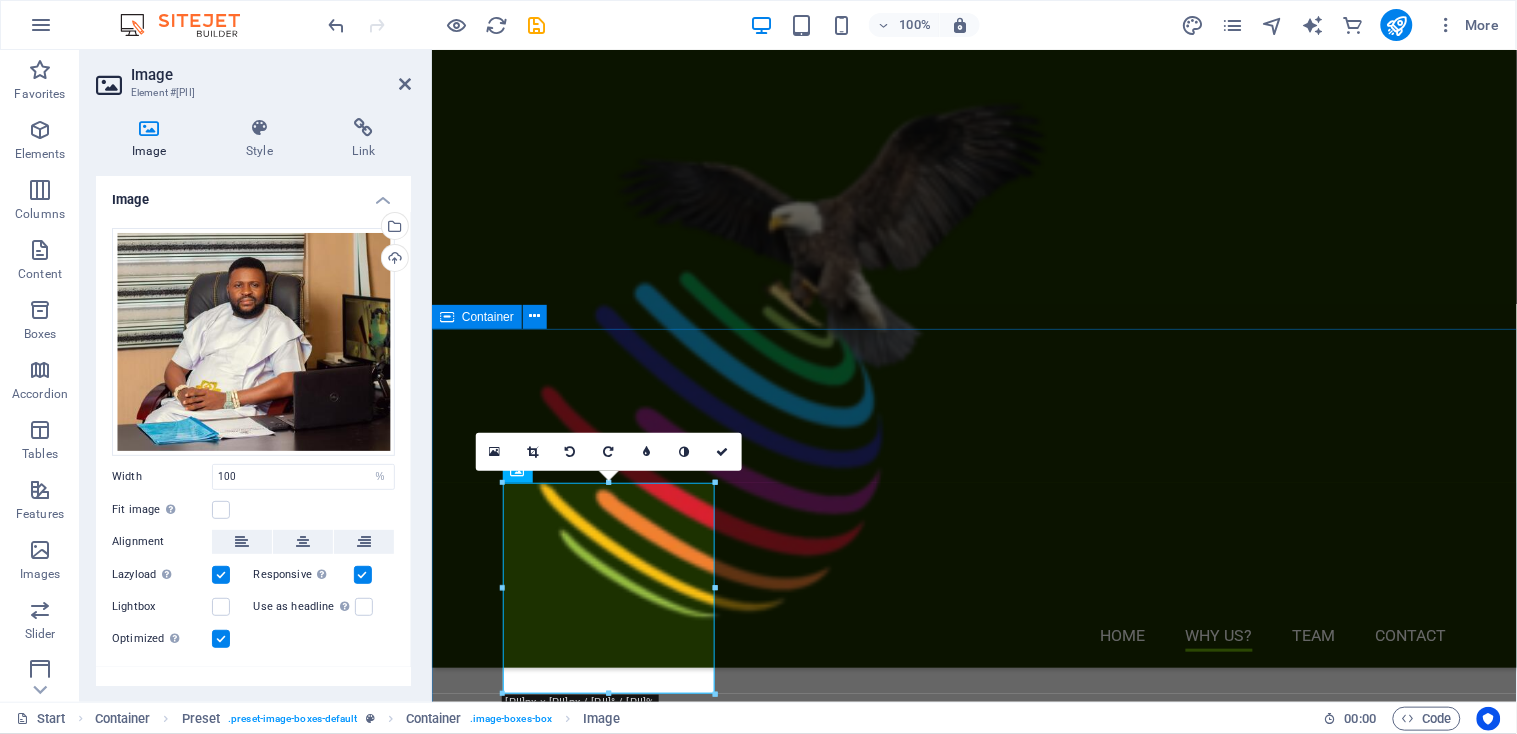 scroll, scrollTop: 2412, scrollLeft: 0, axis: vertical 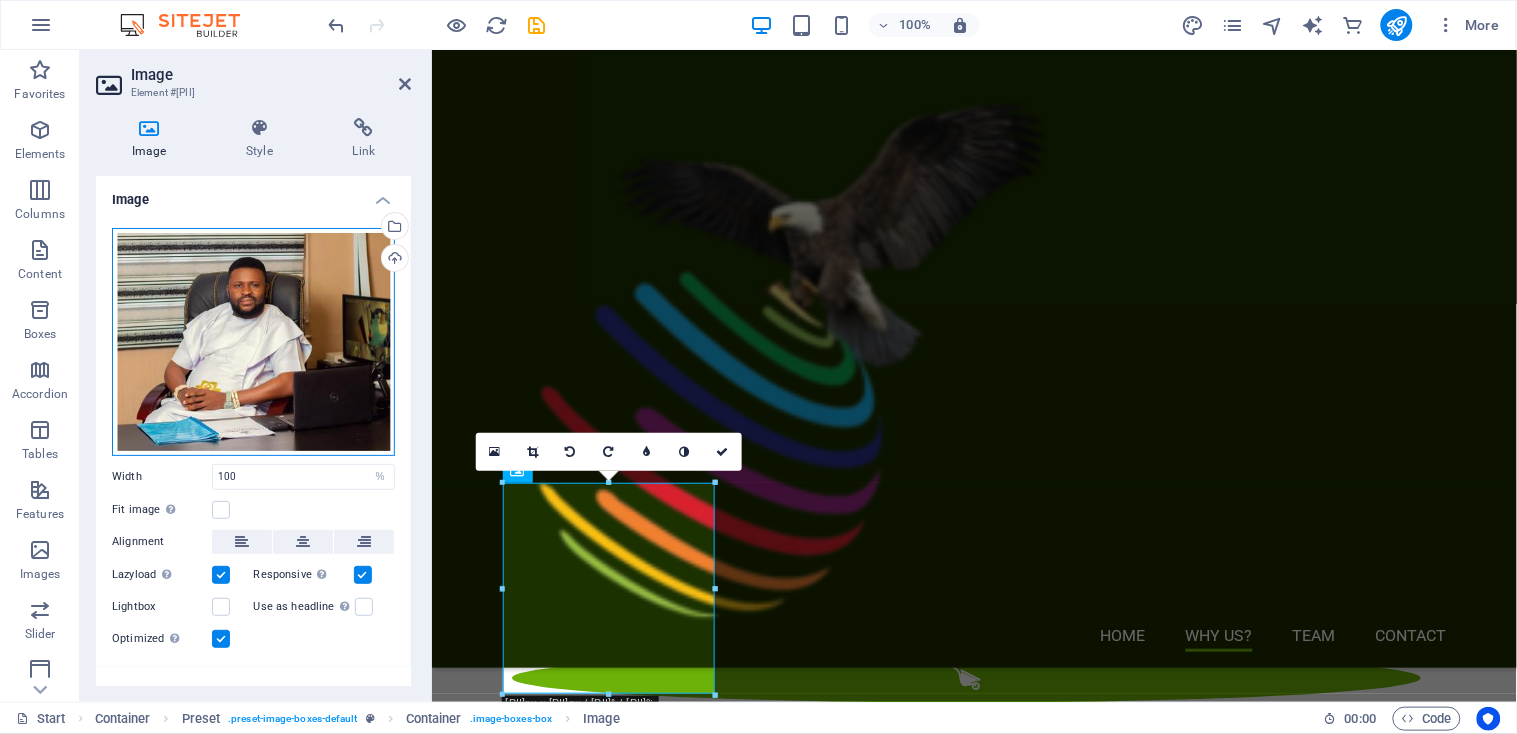 click on "Drag files here, click to choose files or select files from Files or our free stock photos & videos" at bounding box center (253, 342) 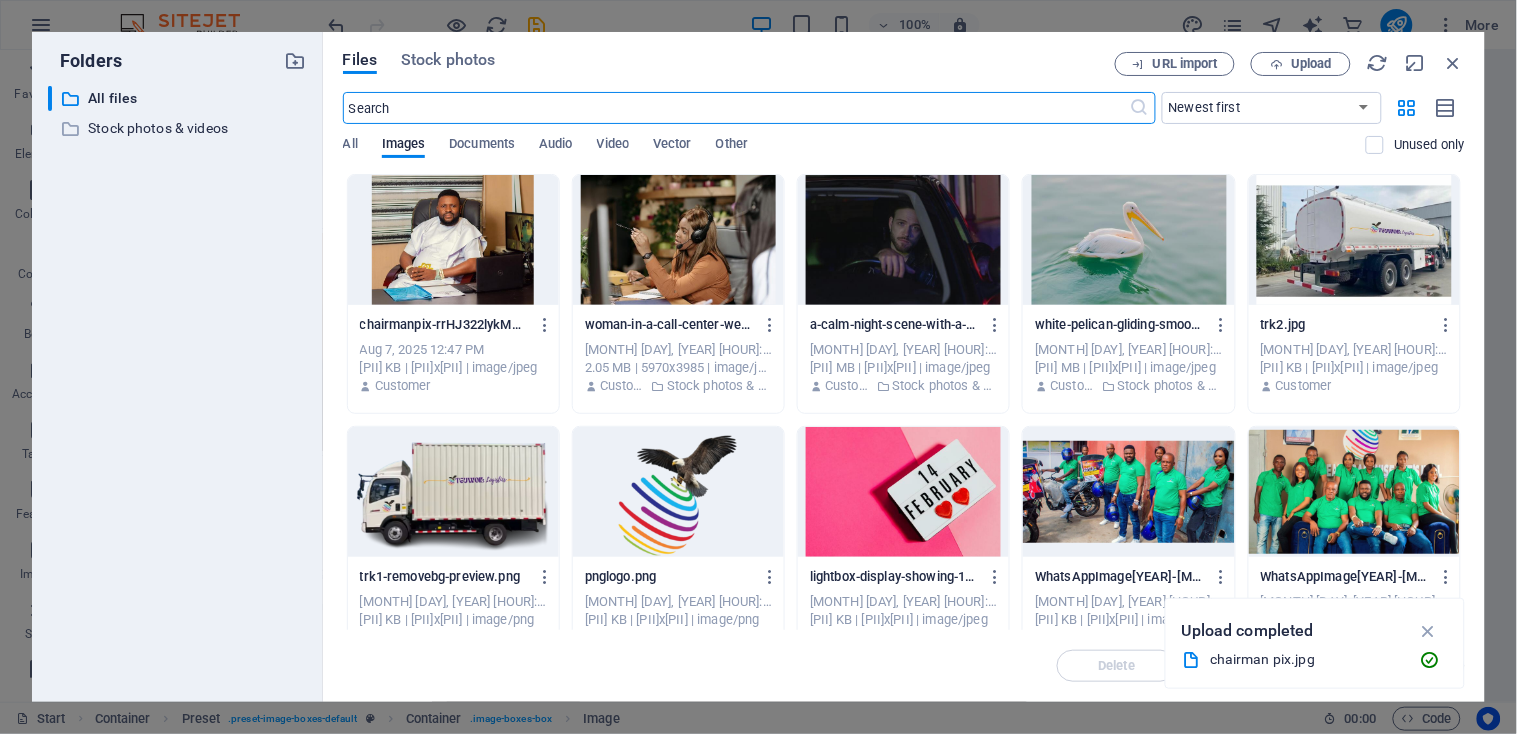 scroll, scrollTop: 2473, scrollLeft: 0, axis: vertical 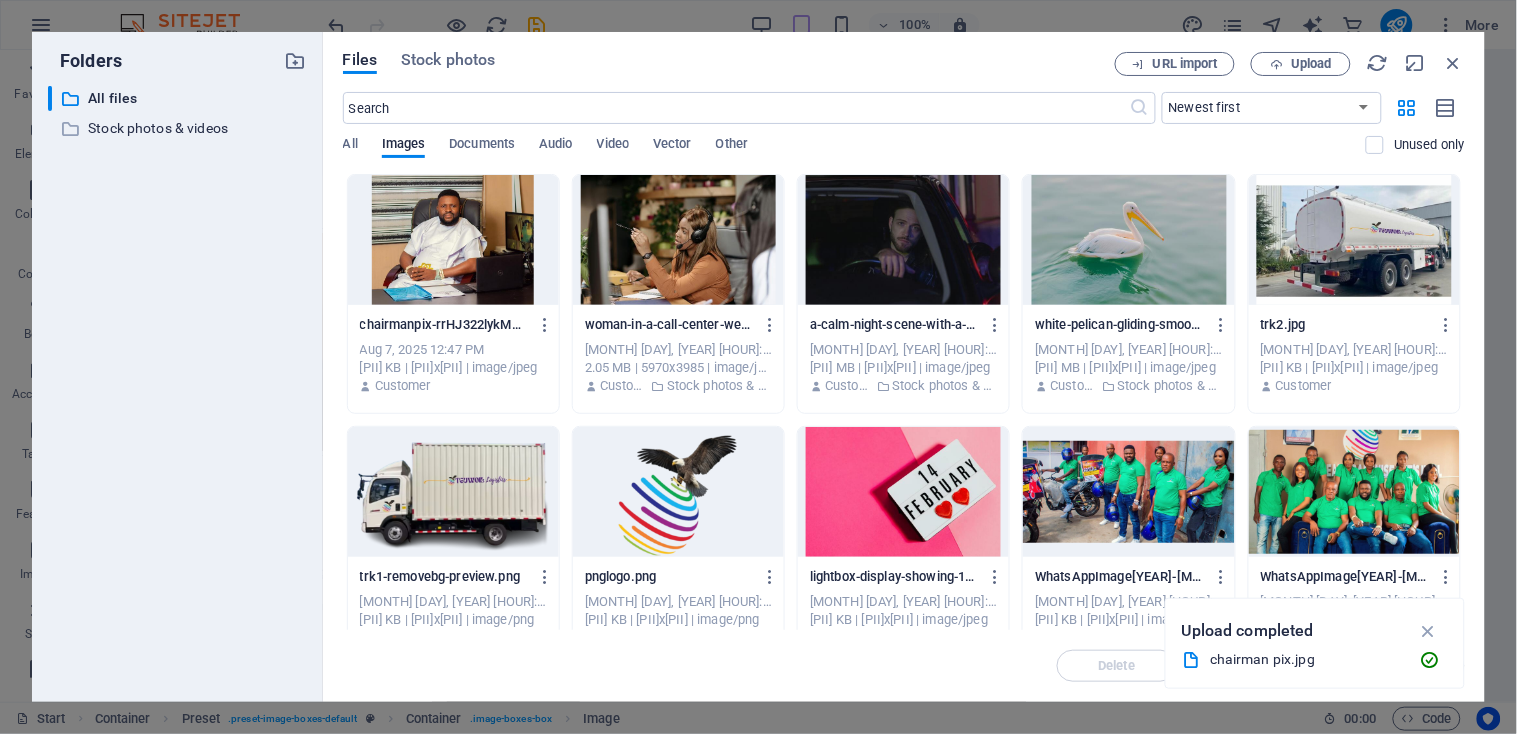 click on "chairmanpix-rrHJ322lykMStXWE6X5fAg.jpg chairmanpix-rrHJ322lykMStXWE6X5fAg.jpg" at bounding box center [453, 325] 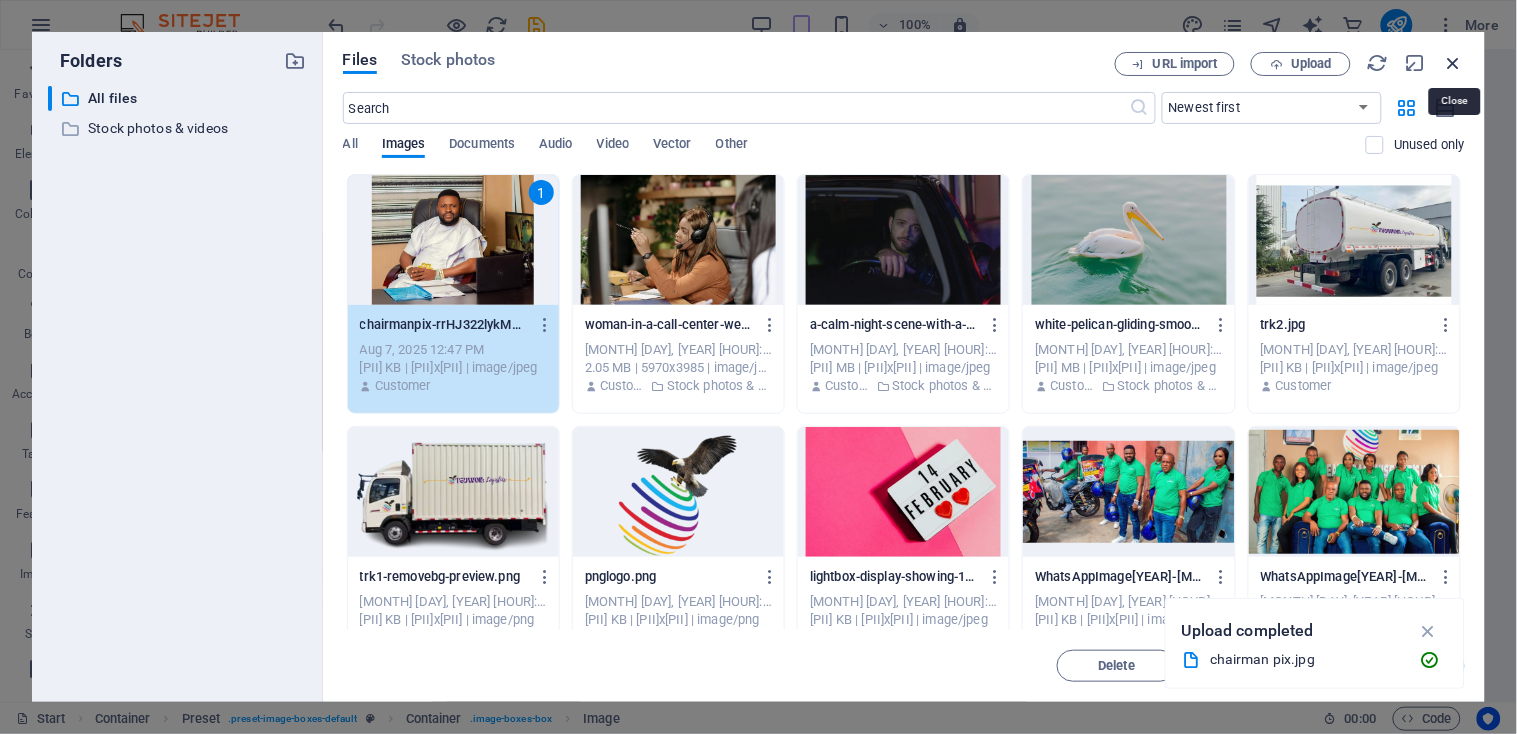 click at bounding box center (1454, 63) 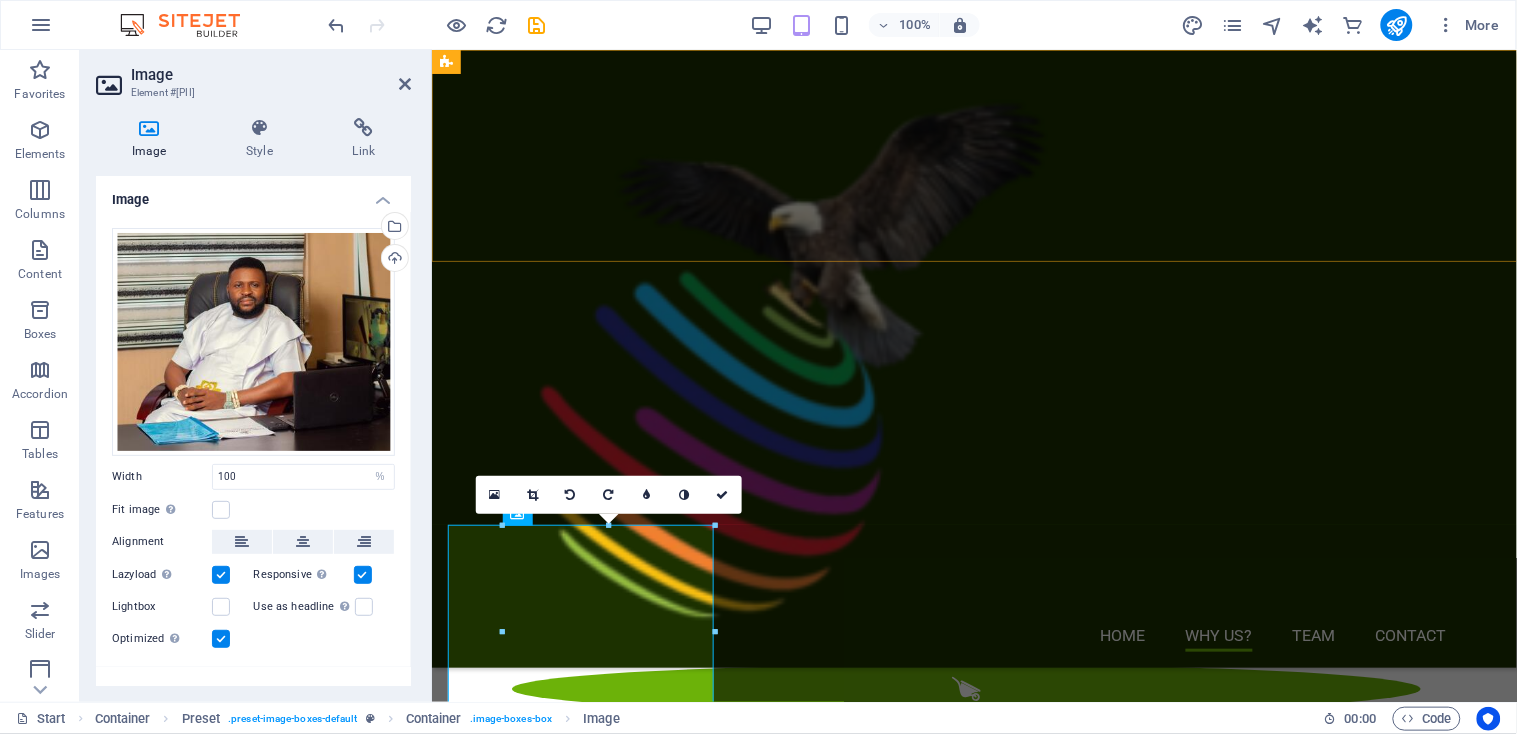 scroll, scrollTop: 2368, scrollLeft: 0, axis: vertical 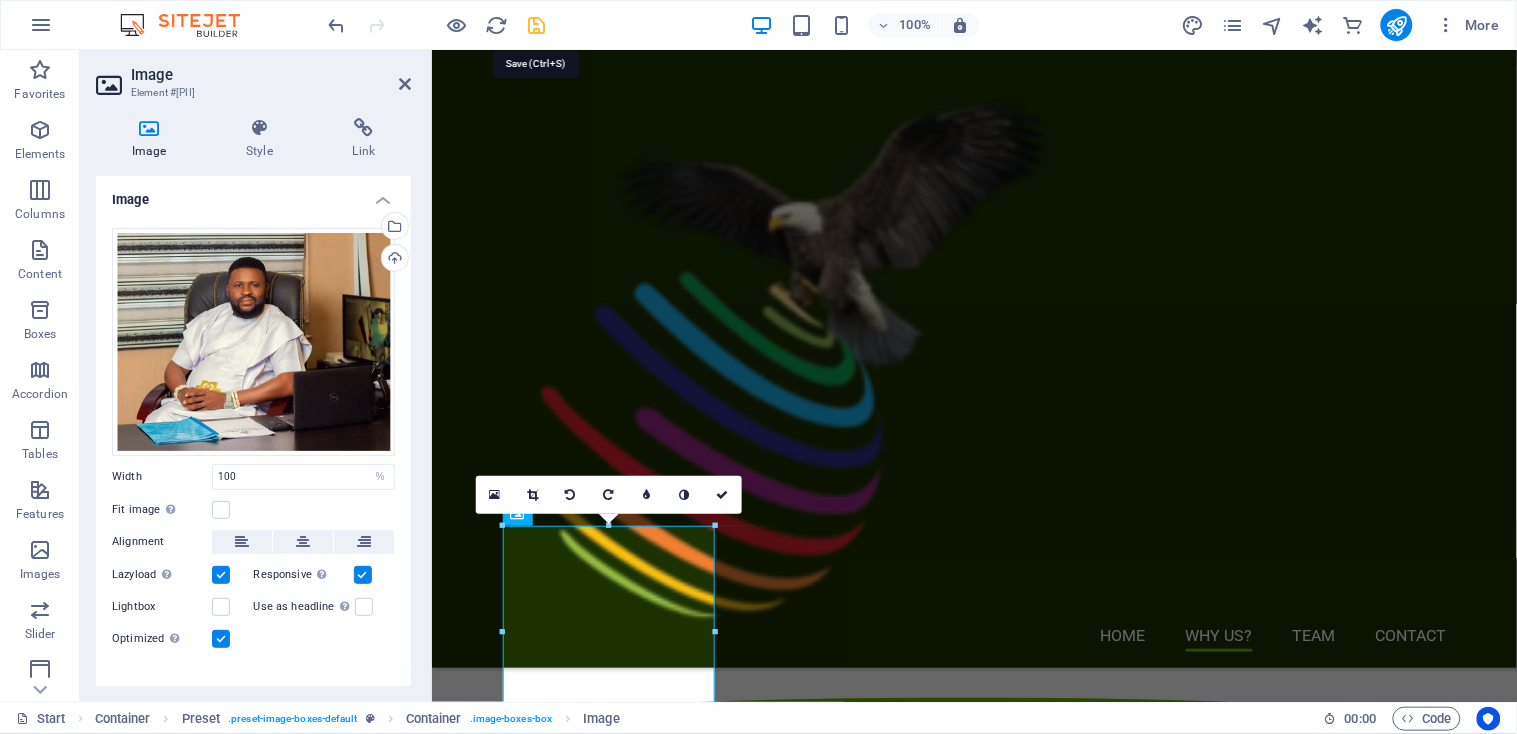 click at bounding box center (537, 25) 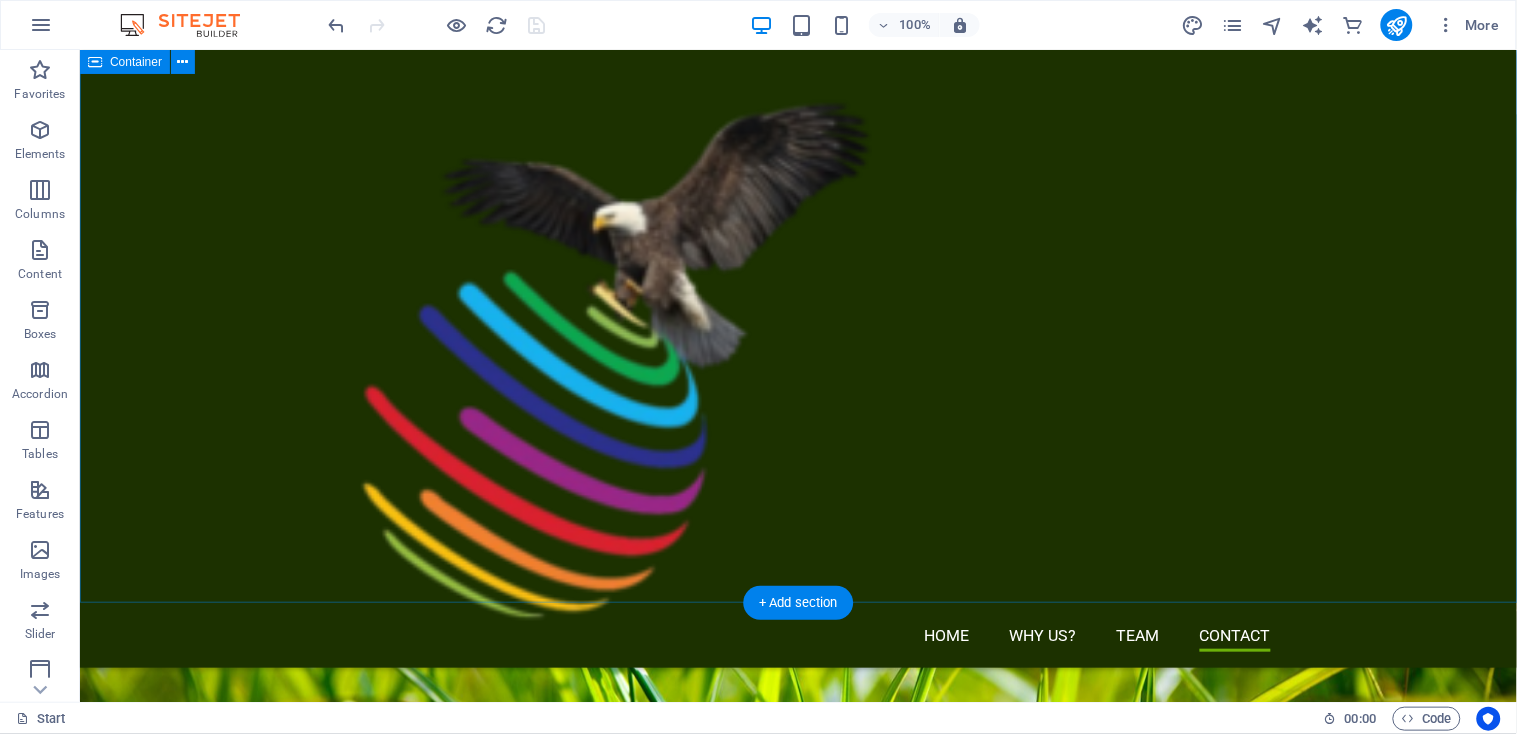 scroll, scrollTop: 3355, scrollLeft: 0, axis: vertical 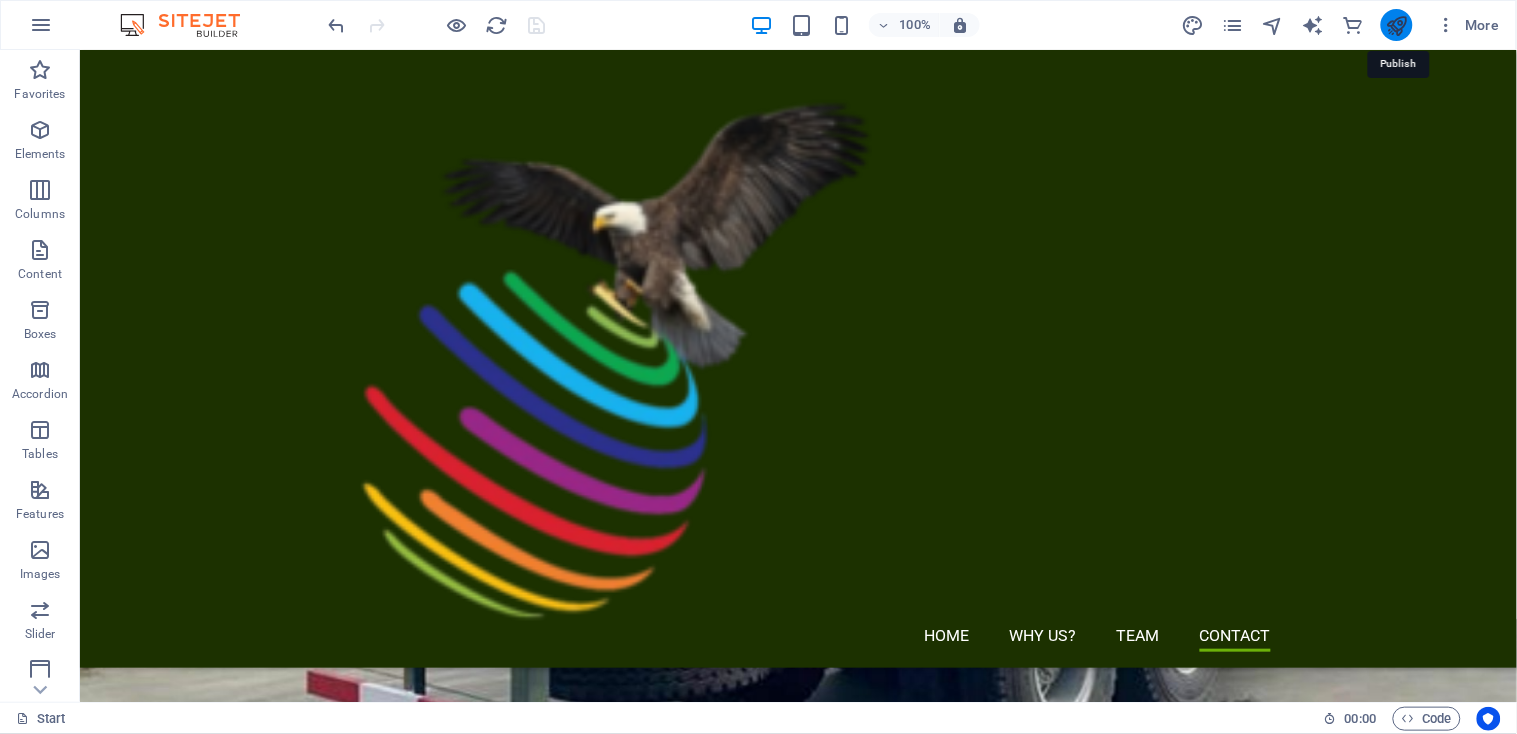 click at bounding box center [1396, 25] 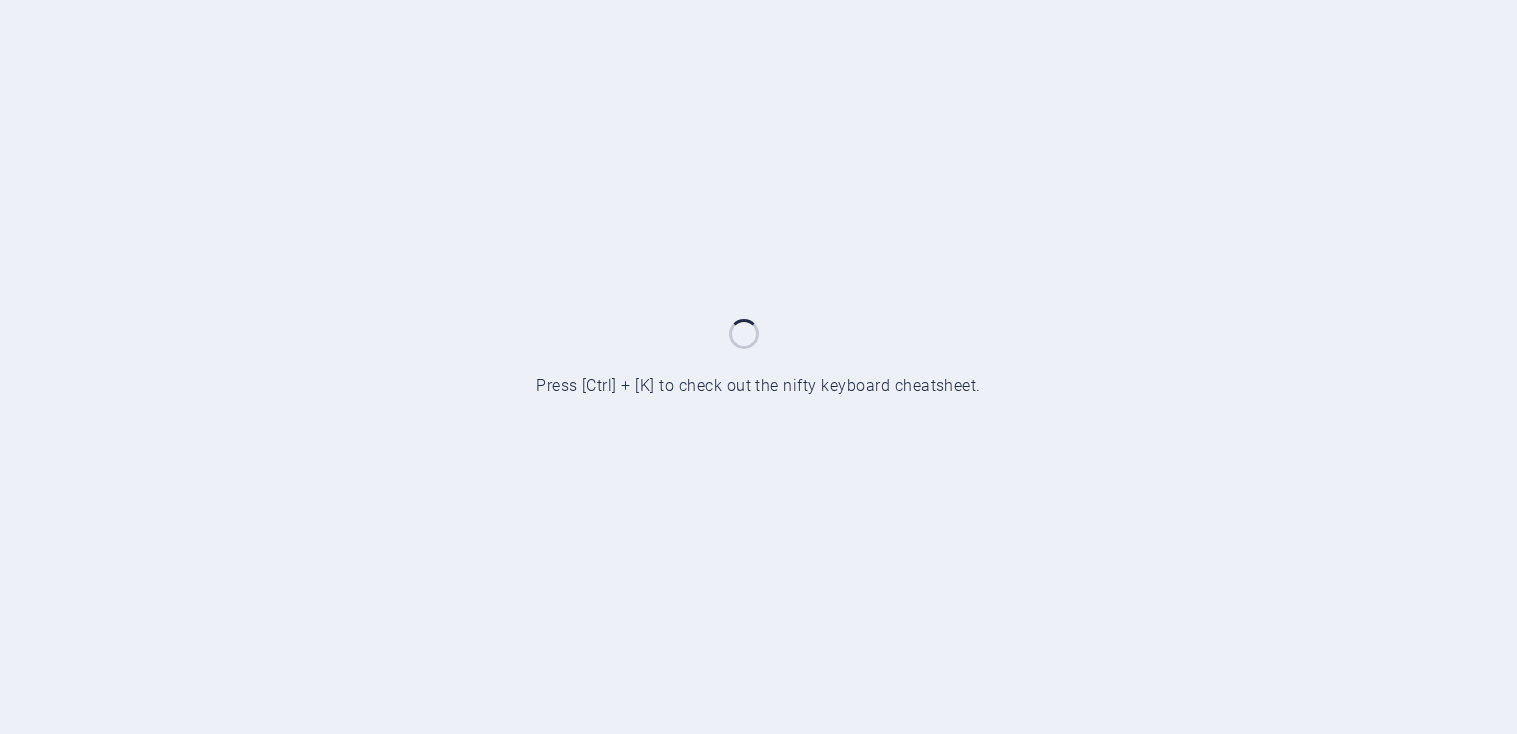 scroll, scrollTop: 0, scrollLeft: 0, axis: both 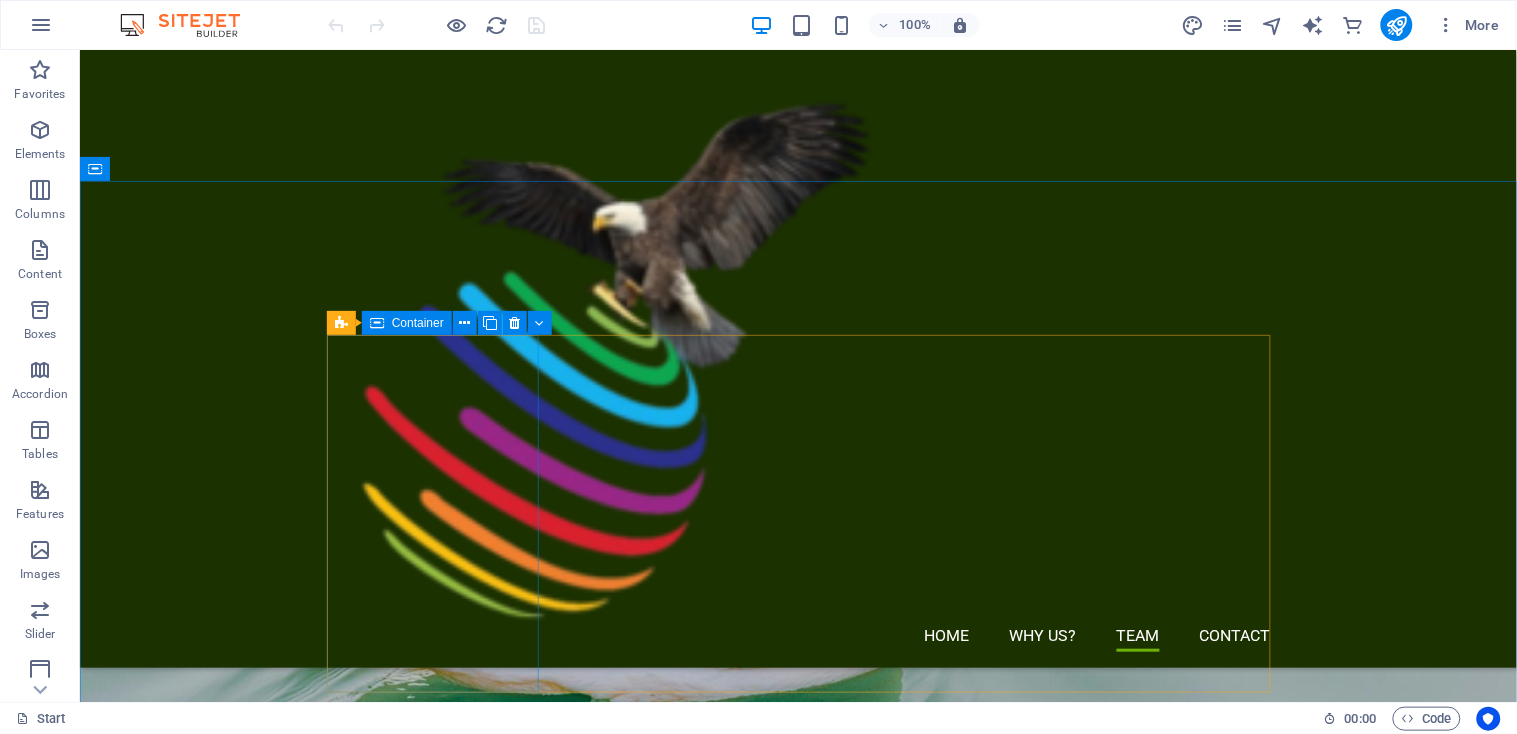 click at bounding box center (377, 323) 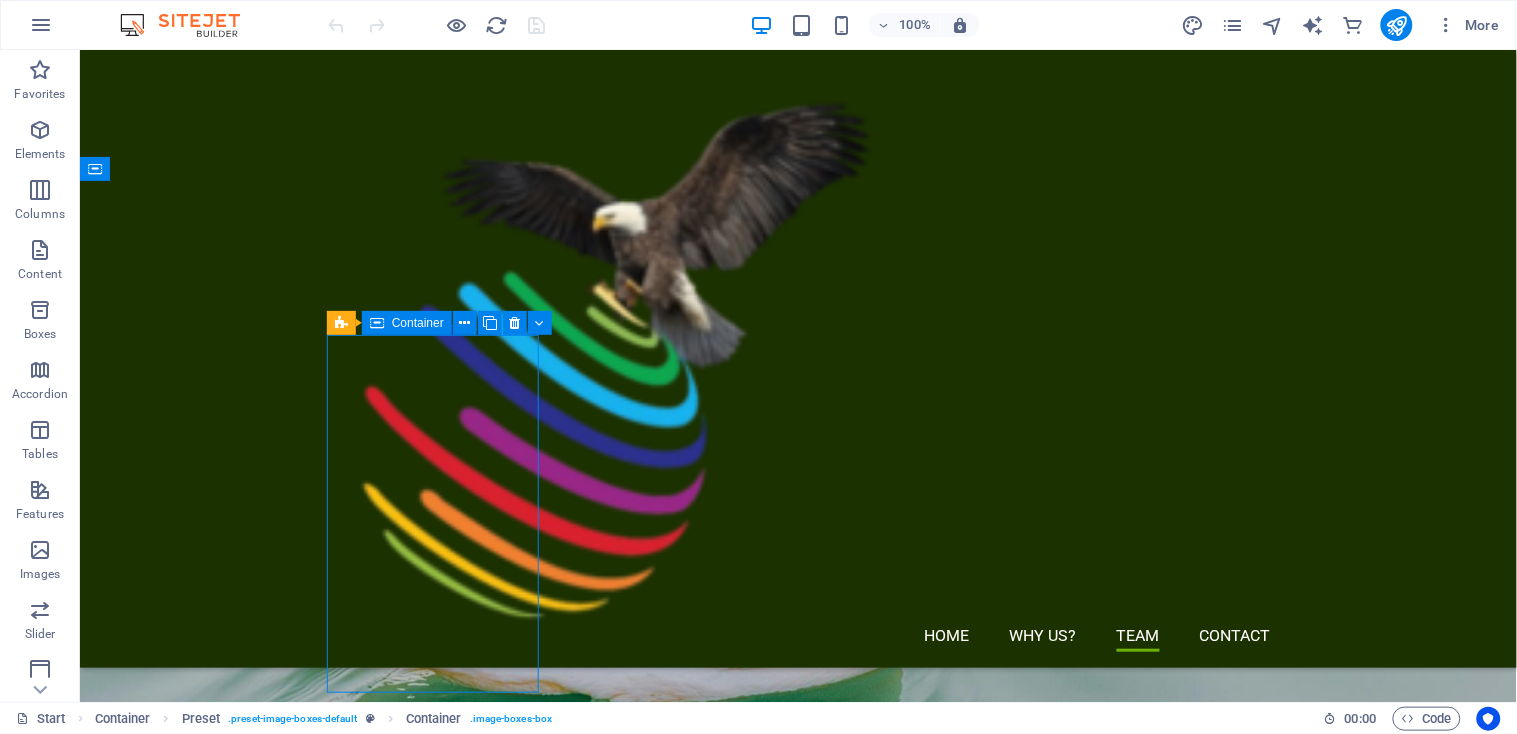 click at bounding box center (377, 323) 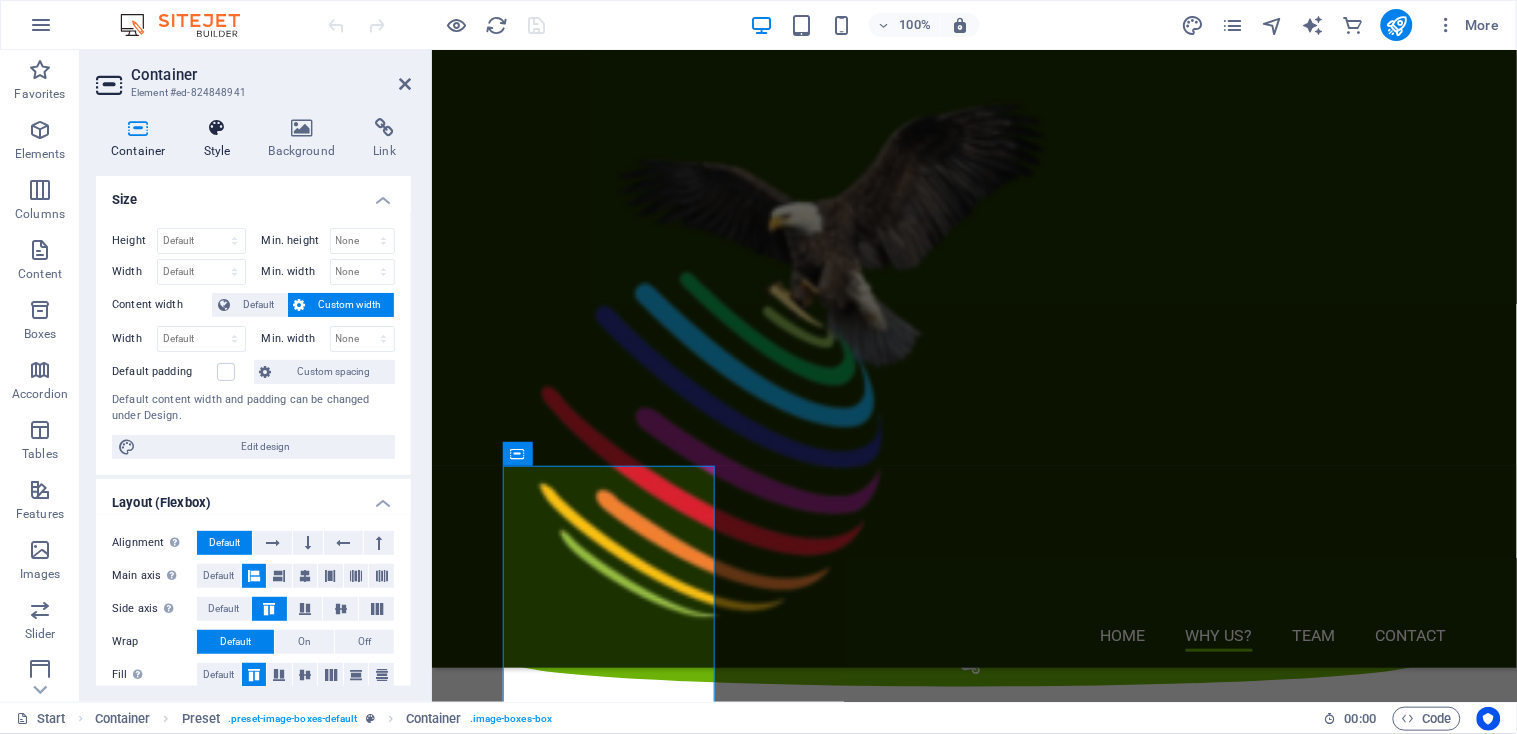 click at bounding box center (217, 128) 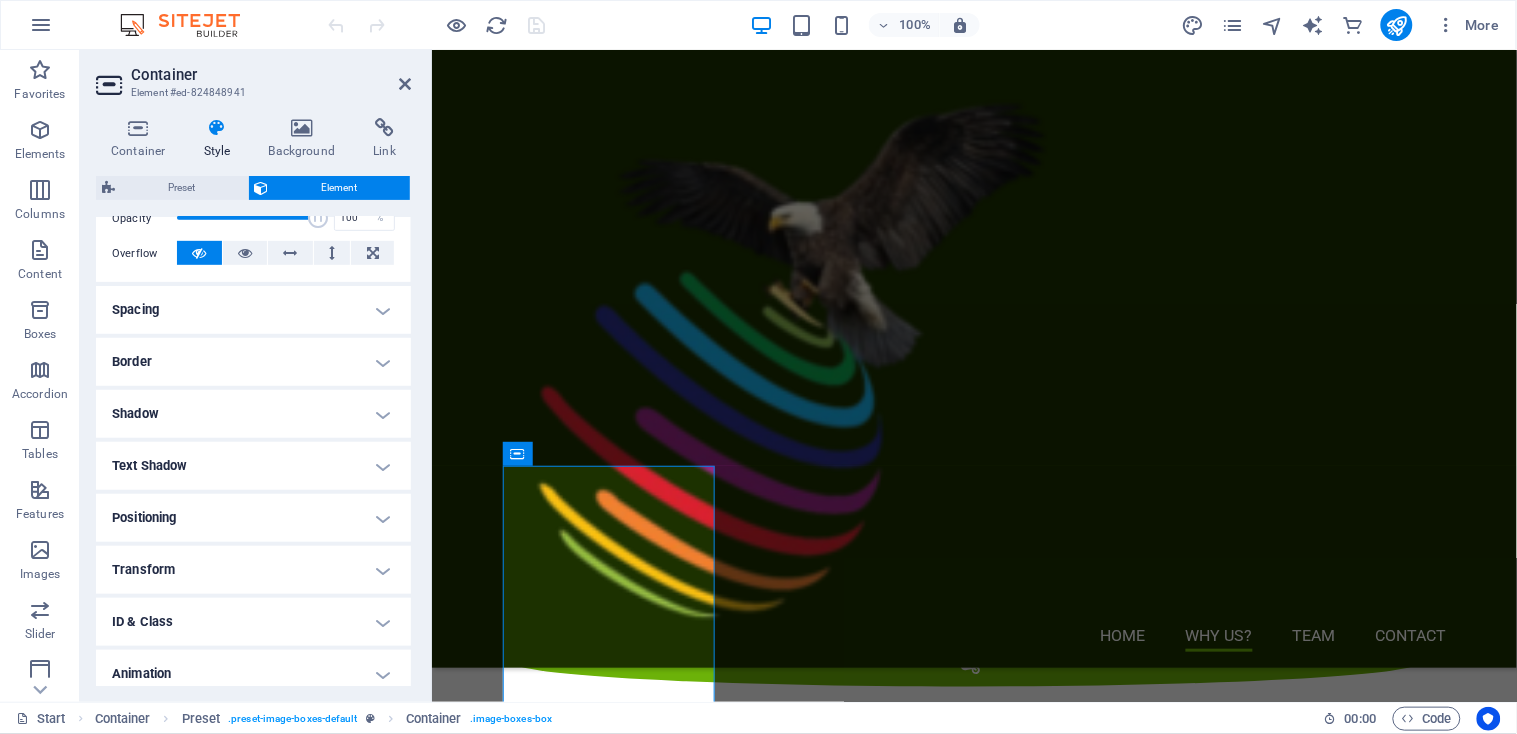 scroll, scrollTop: 375, scrollLeft: 0, axis: vertical 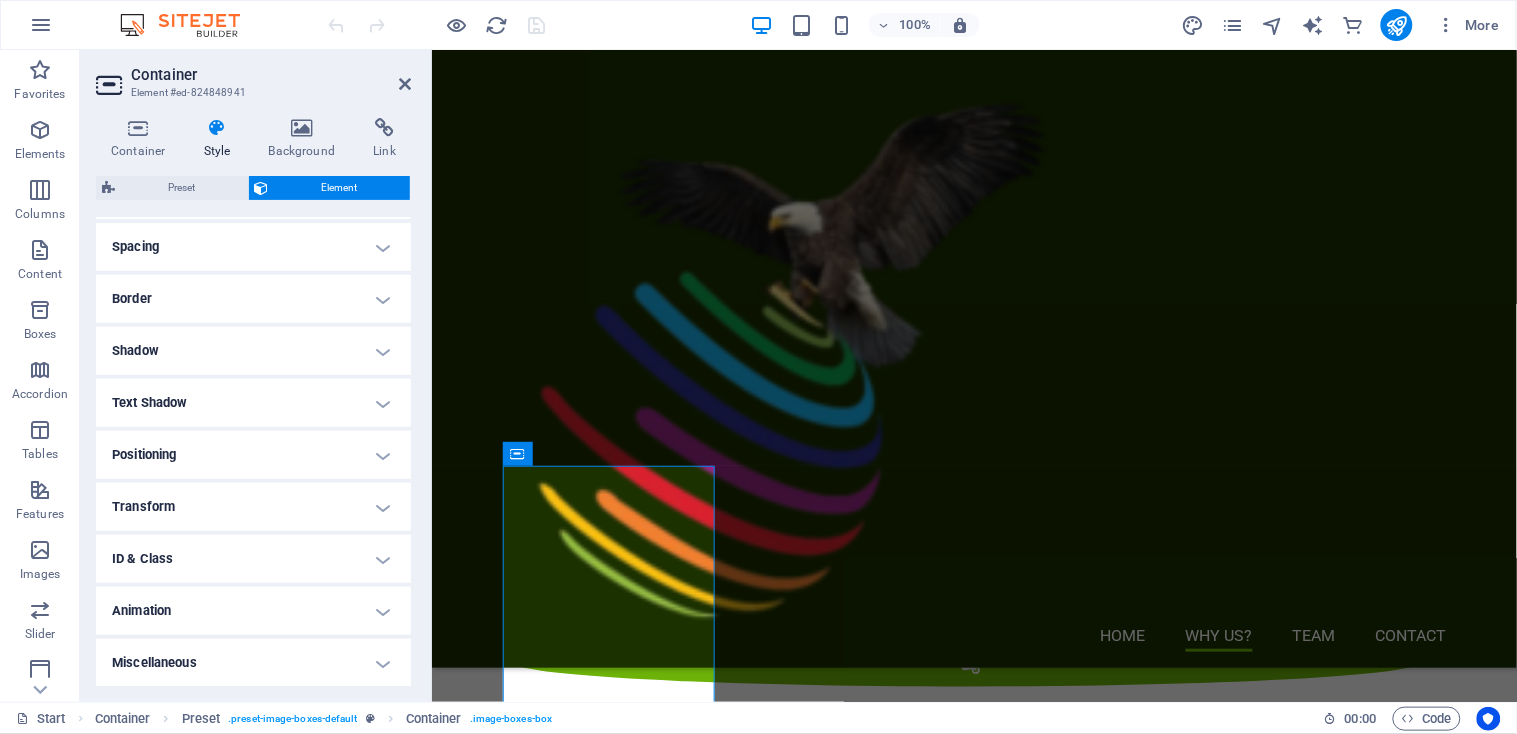 click on "Animation" at bounding box center [253, 611] 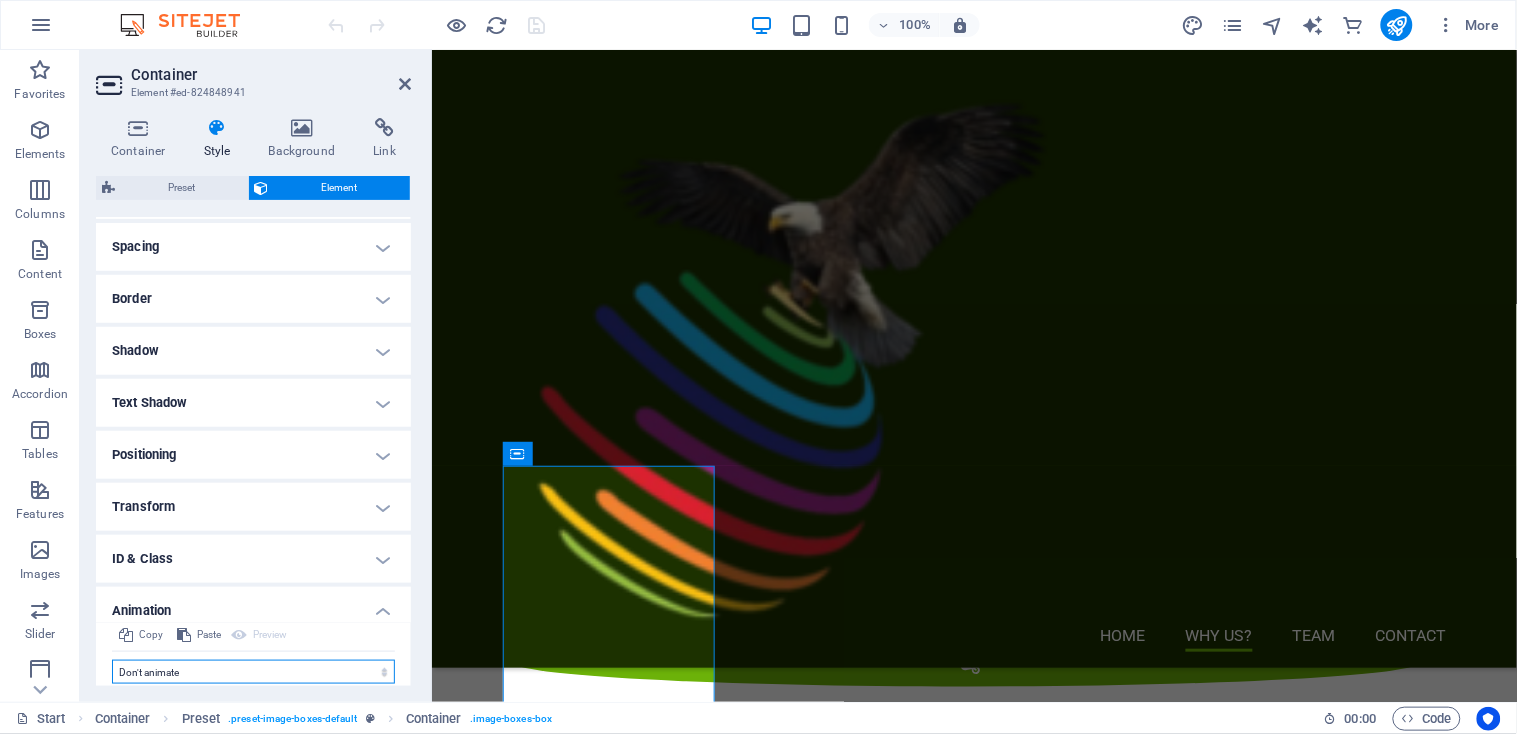 click on "Don't animate Show / Hide Slide up/down Zoom in/out Slide left to right Slide right to left Slide top to bottom Slide bottom to top Pulse Blink Open as overlay" at bounding box center [253, 672] 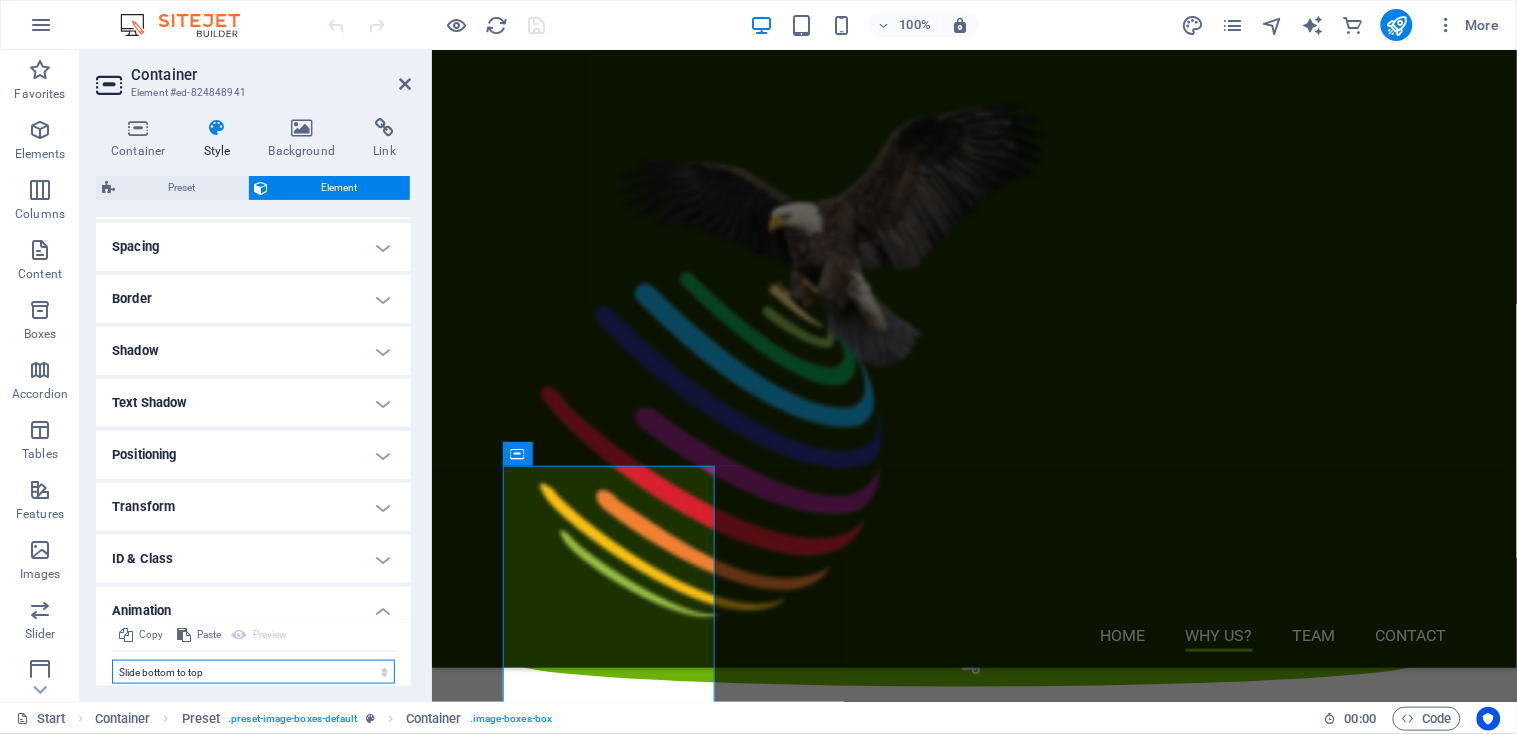 click on "Don't animate Show / Hide Slide up/down Zoom in/out Slide left to right Slide right to left Slide top to bottom Slide bottom to top Pulse Blink Open as overlay" at bounding box center [253, 672] 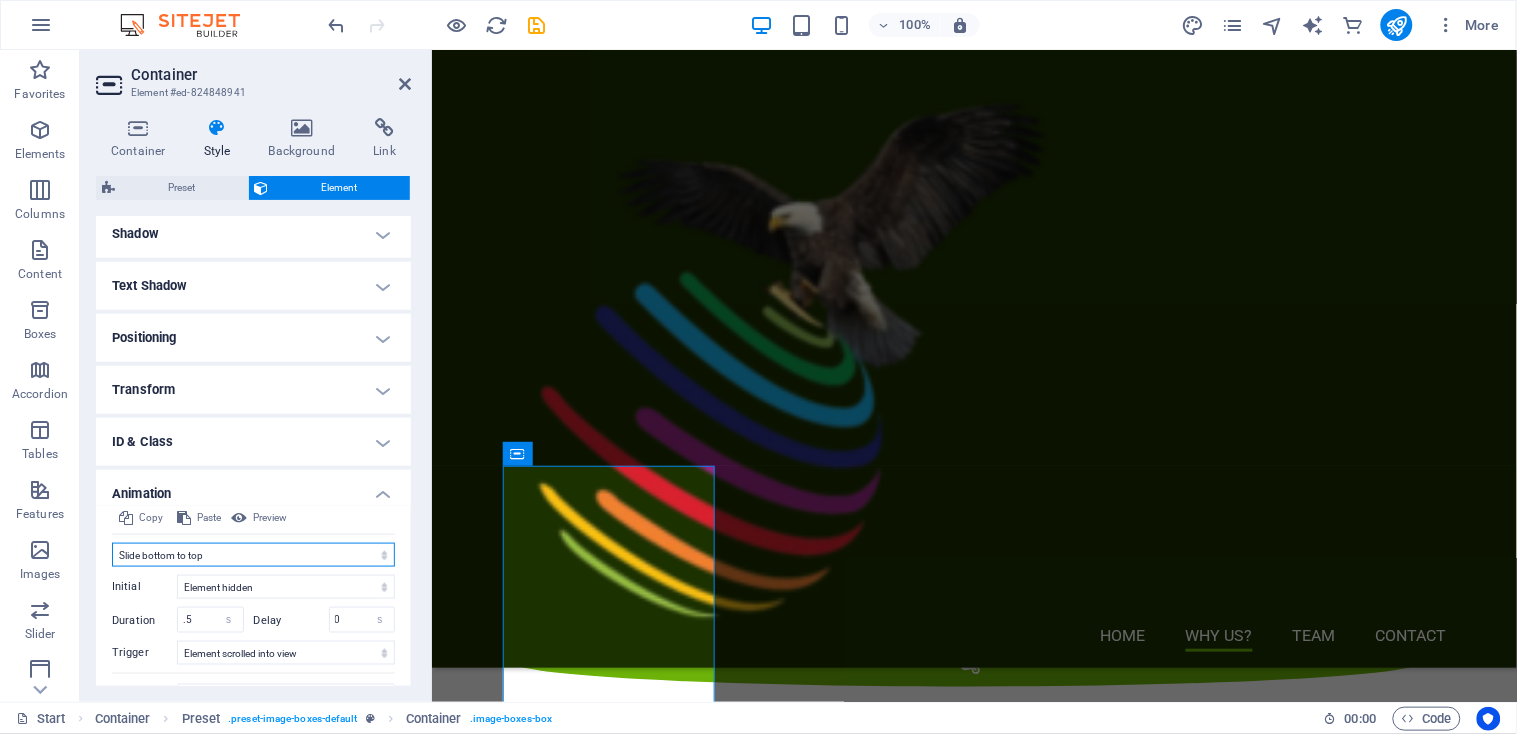 scroll, scrollTop: 493, scrollLeft: 0, axis: vertical 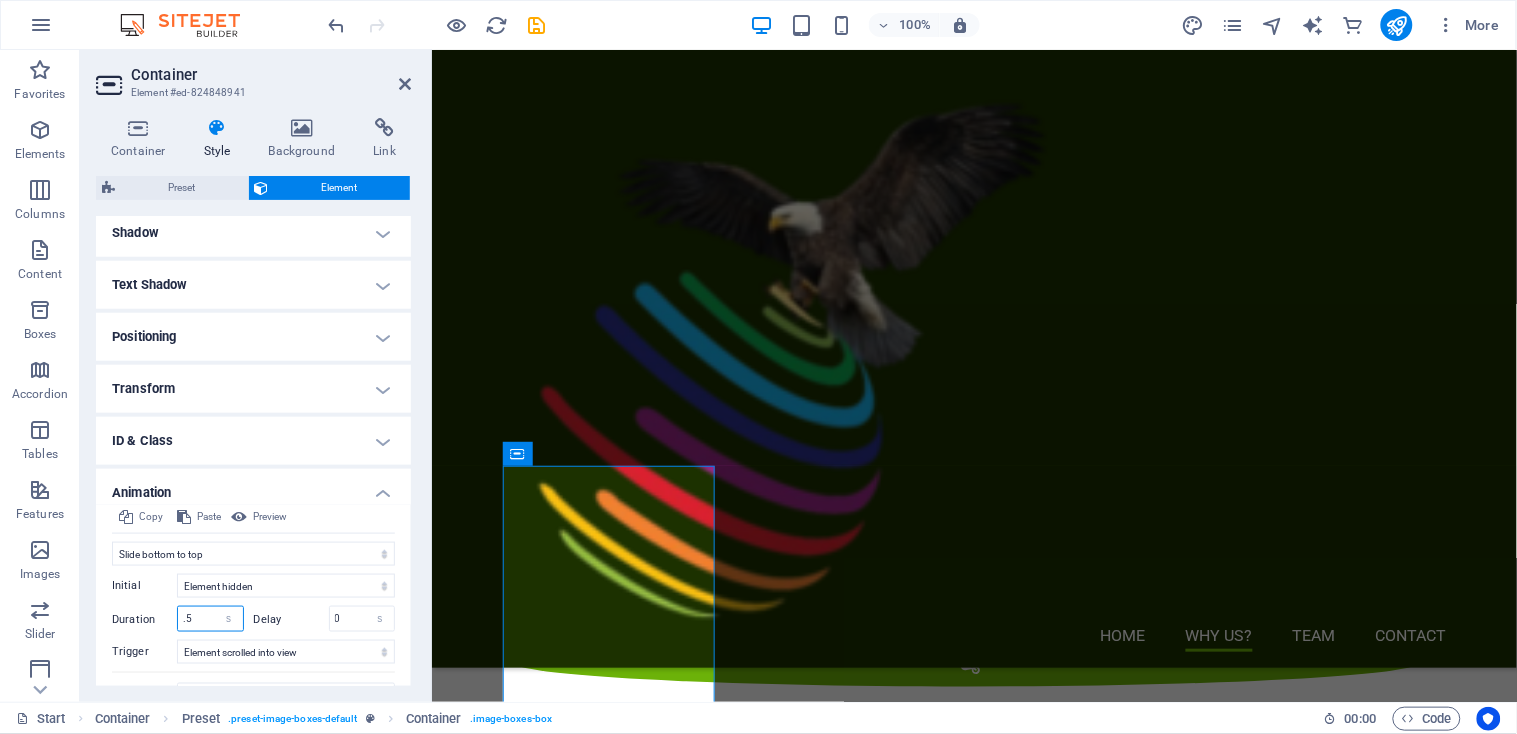 drag, startPoint x: 203, startPoint y: 617, endPoint x: 175, endPoint y: 616, distance: 28.01785 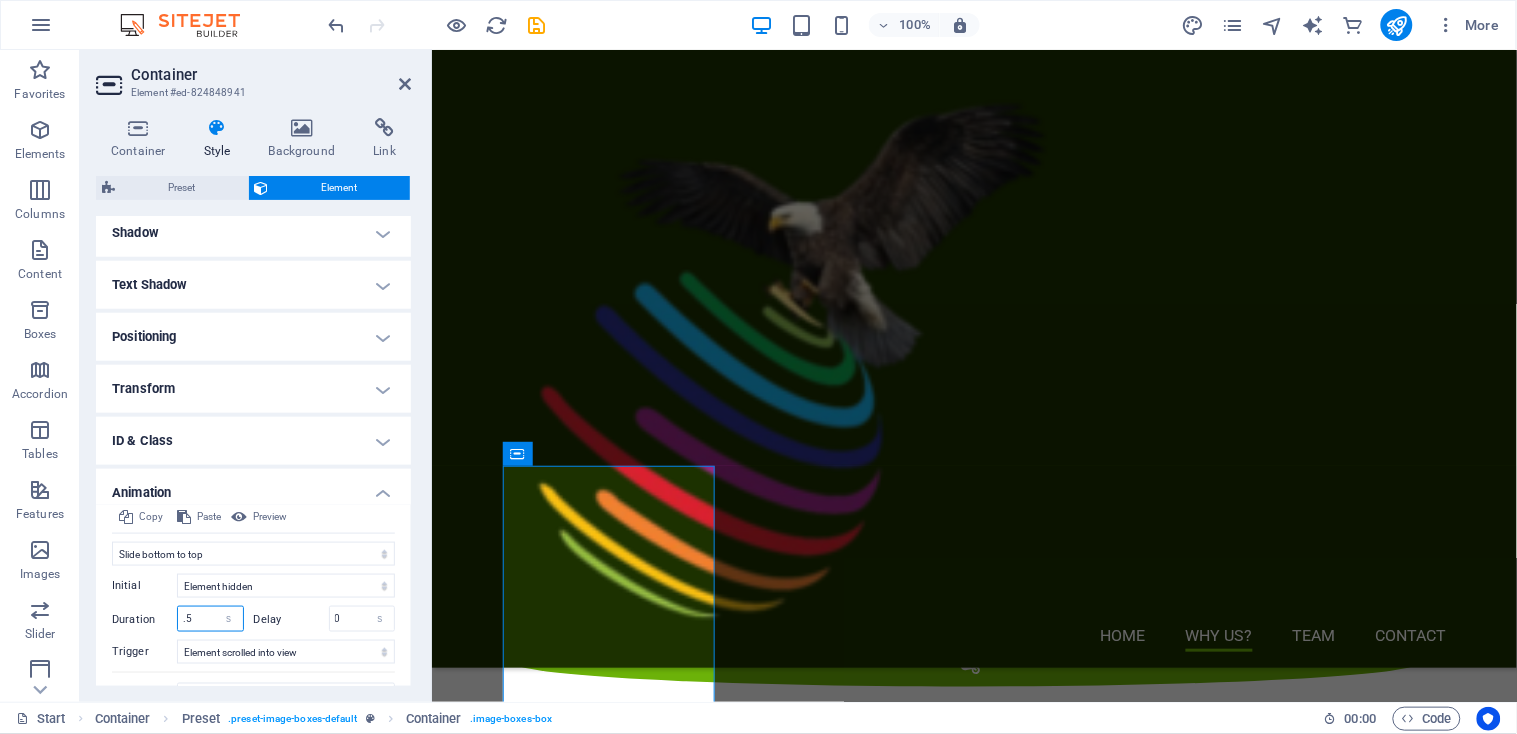 type on "5" 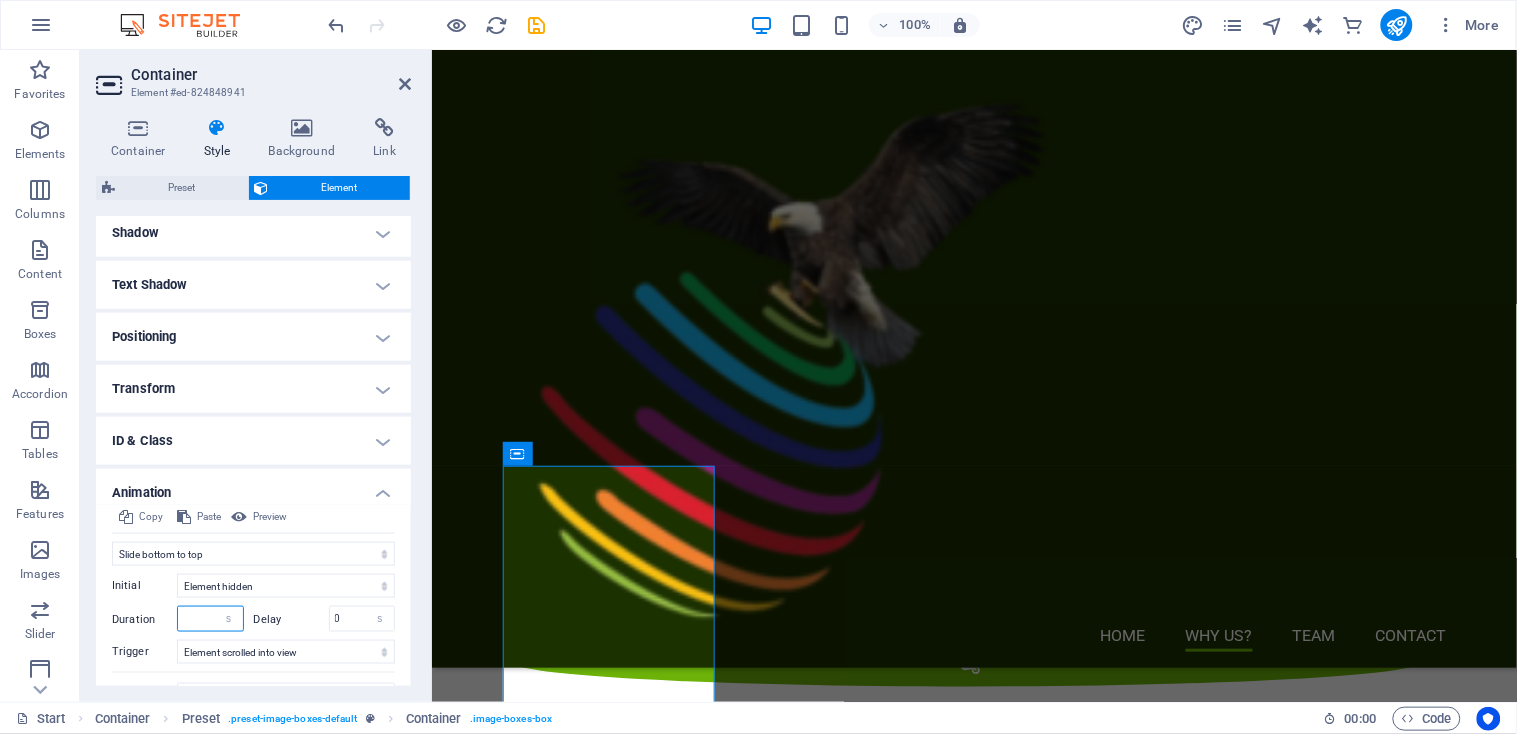 type on "6" 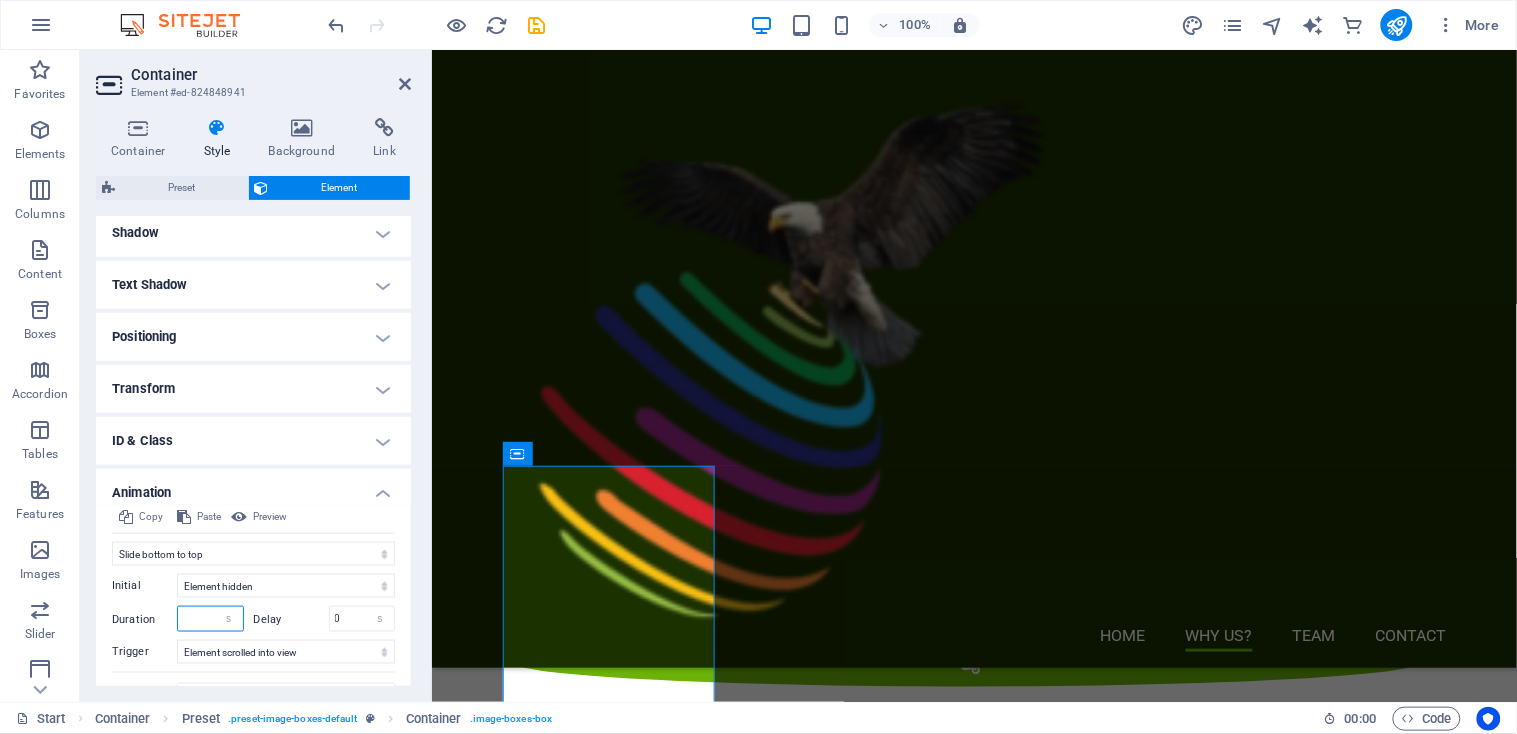 type on "5" 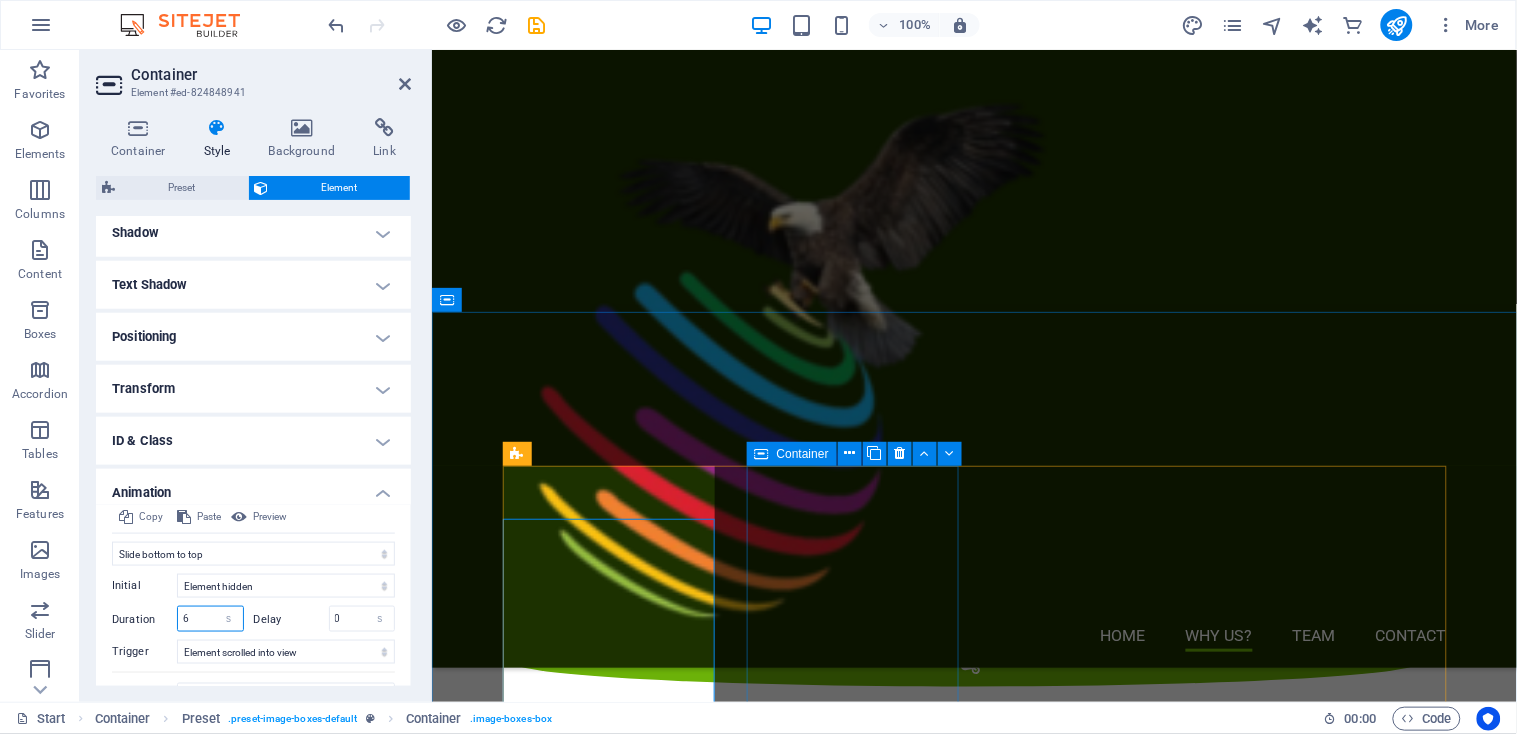 click at bounding box center [762, 454] 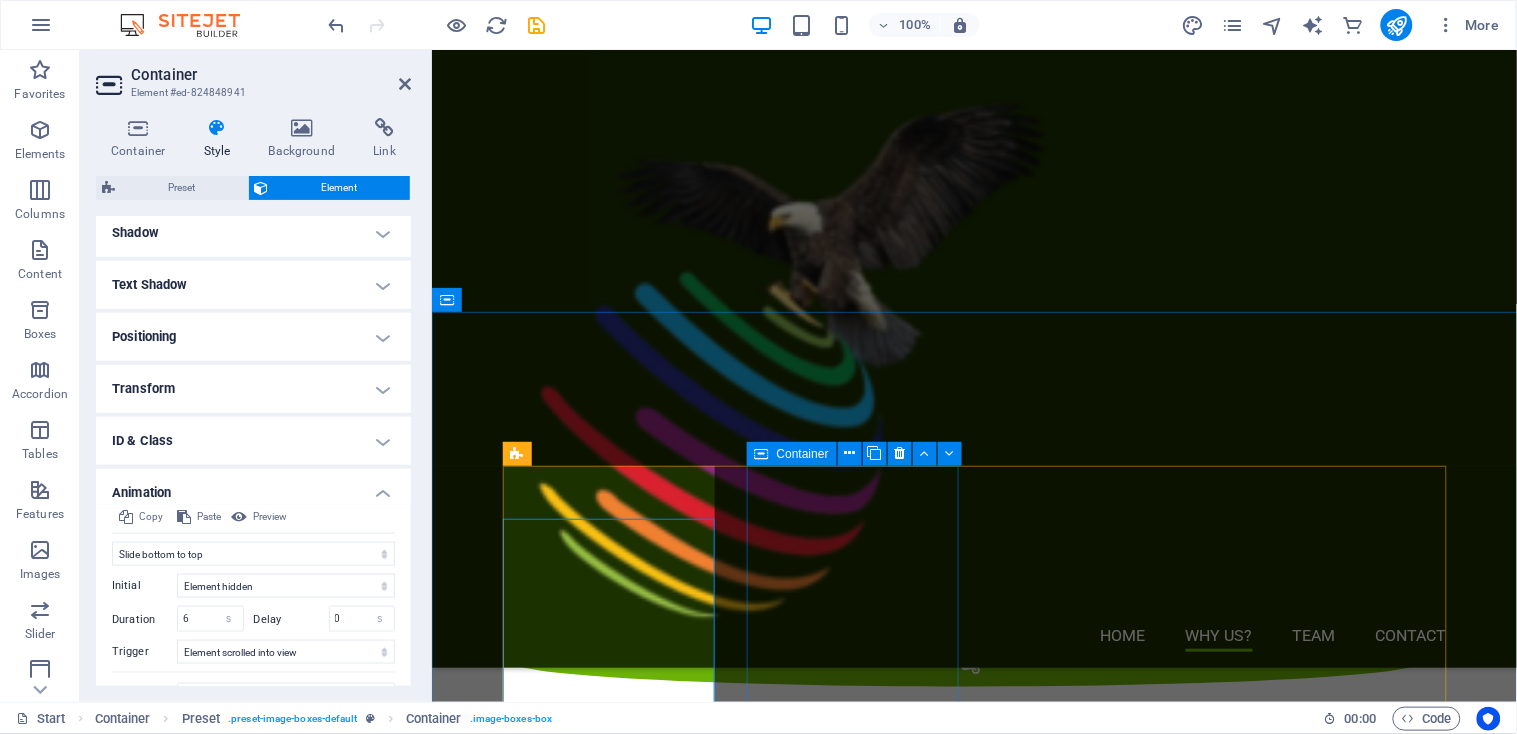 click at bounding box center (762, 454) 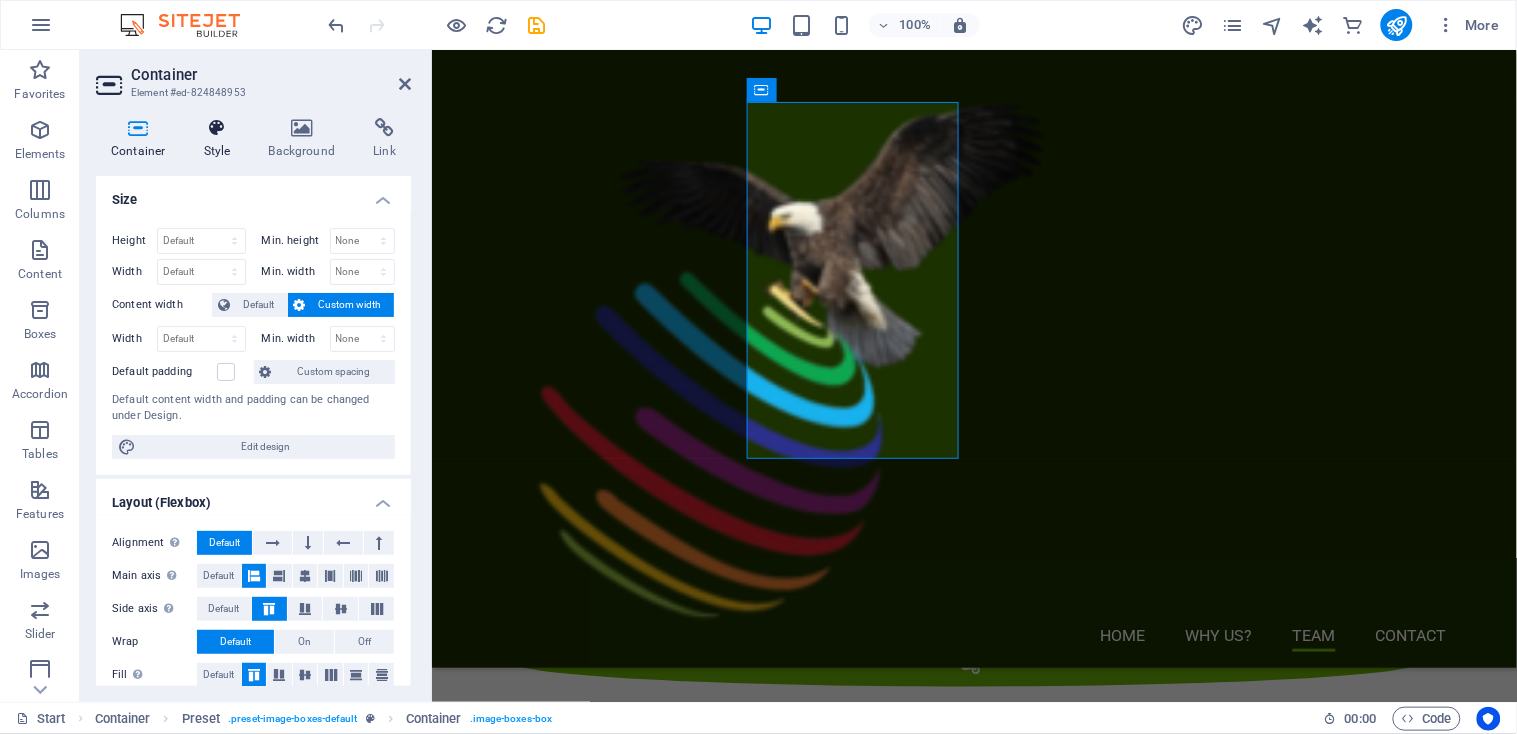 scroll, scrollTop: 2793, scrollLeft: 0, axis: vertical 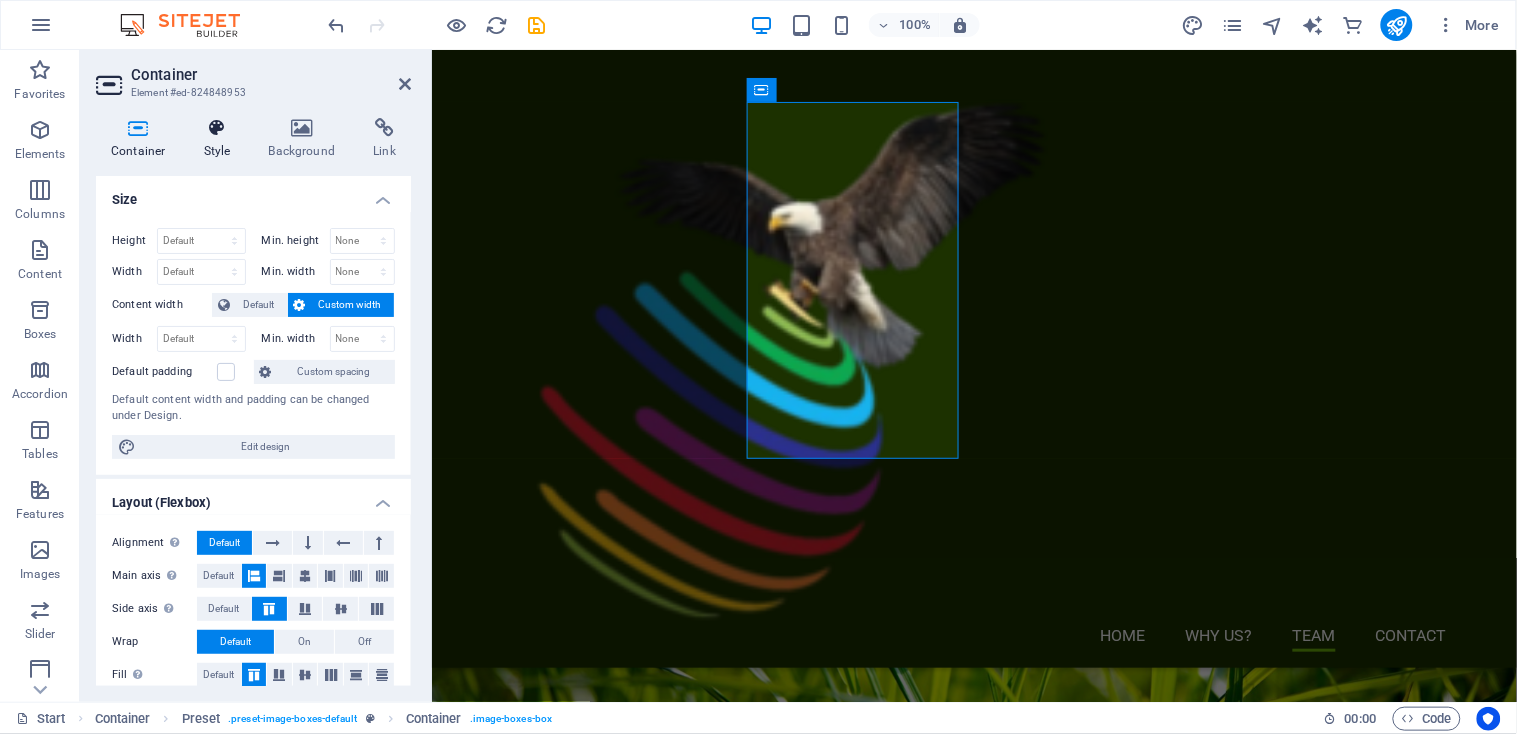 click on "Style" at bounding box center [221, 139] 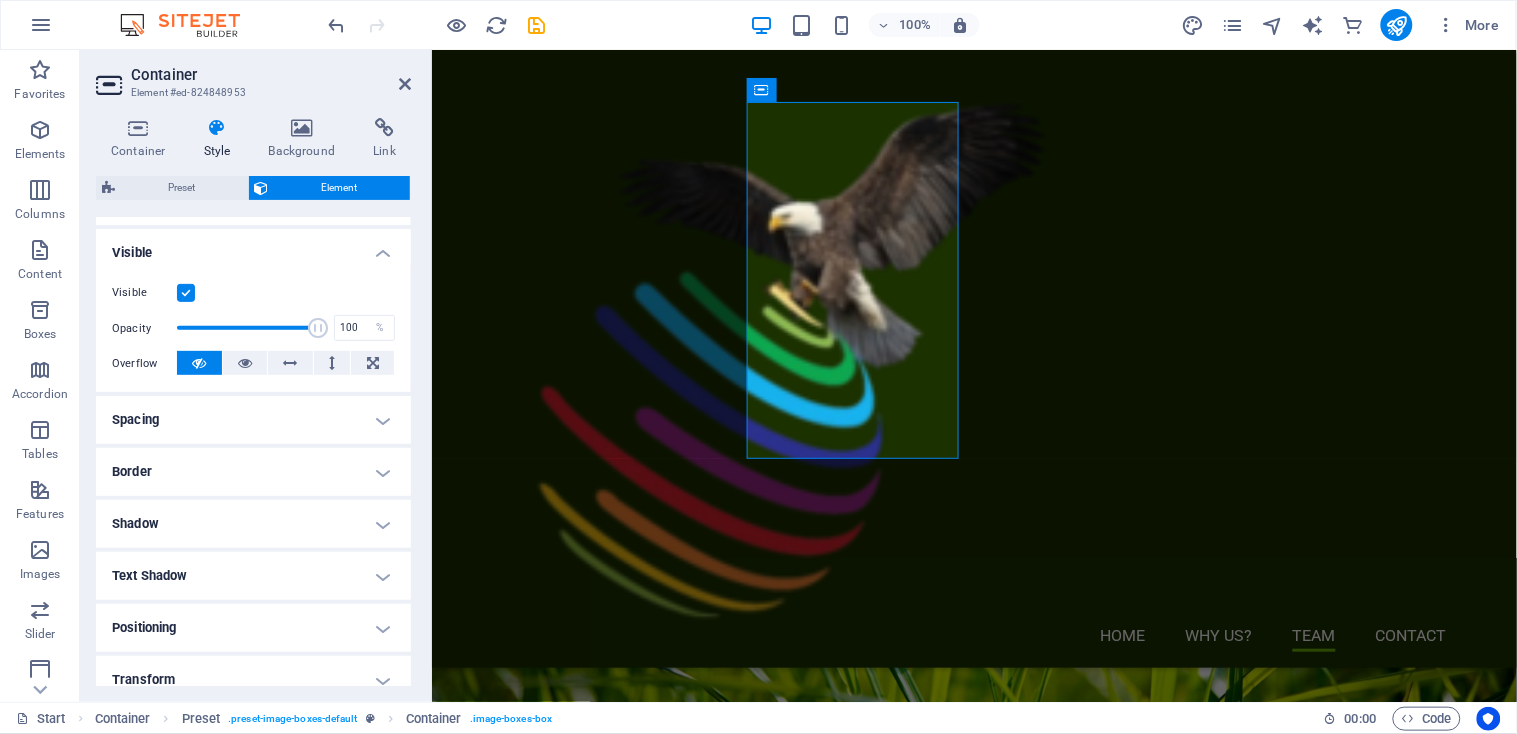 scroll, scrollTop: 375, scrollLeft: 0, axis: vertical 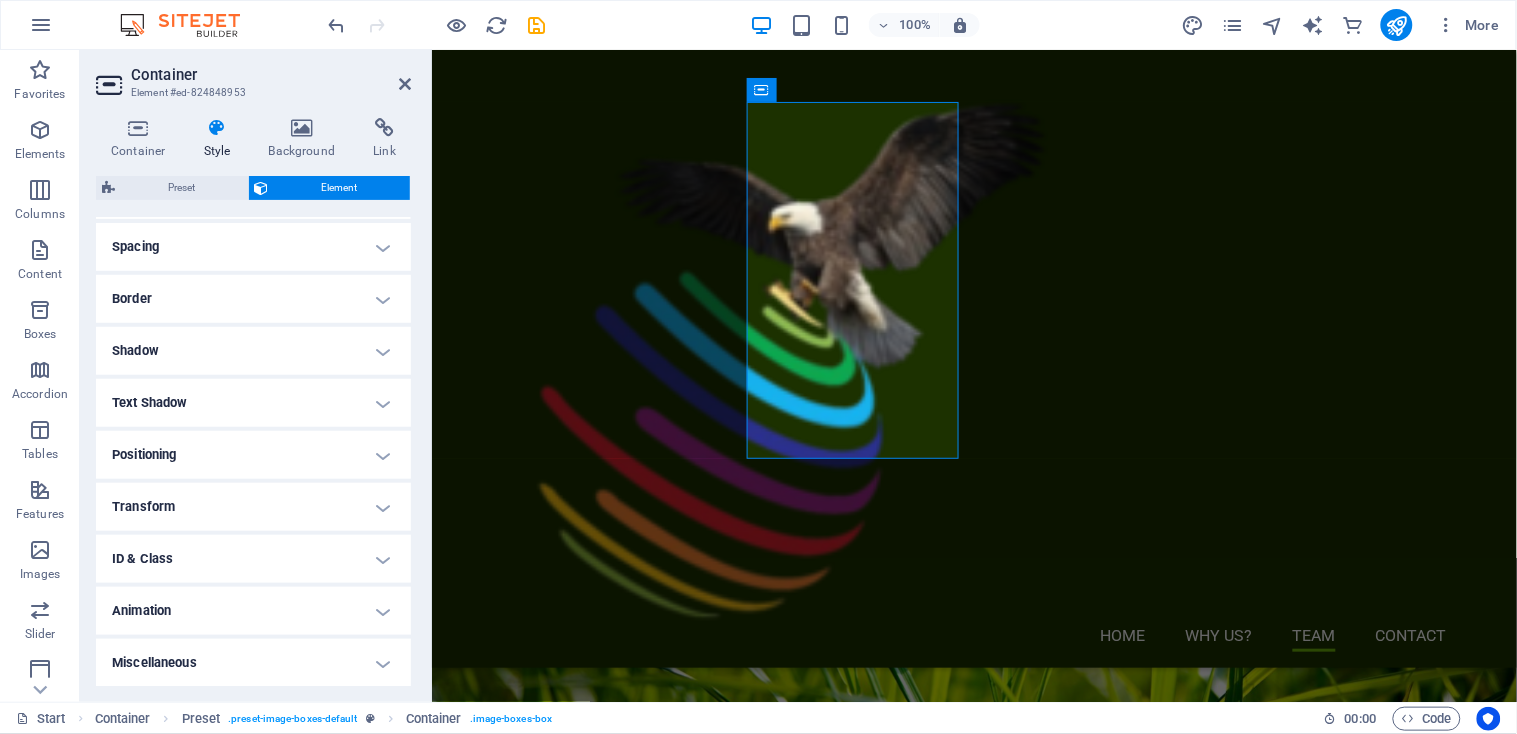 click on "Animation" at bounding box center [253, 611] 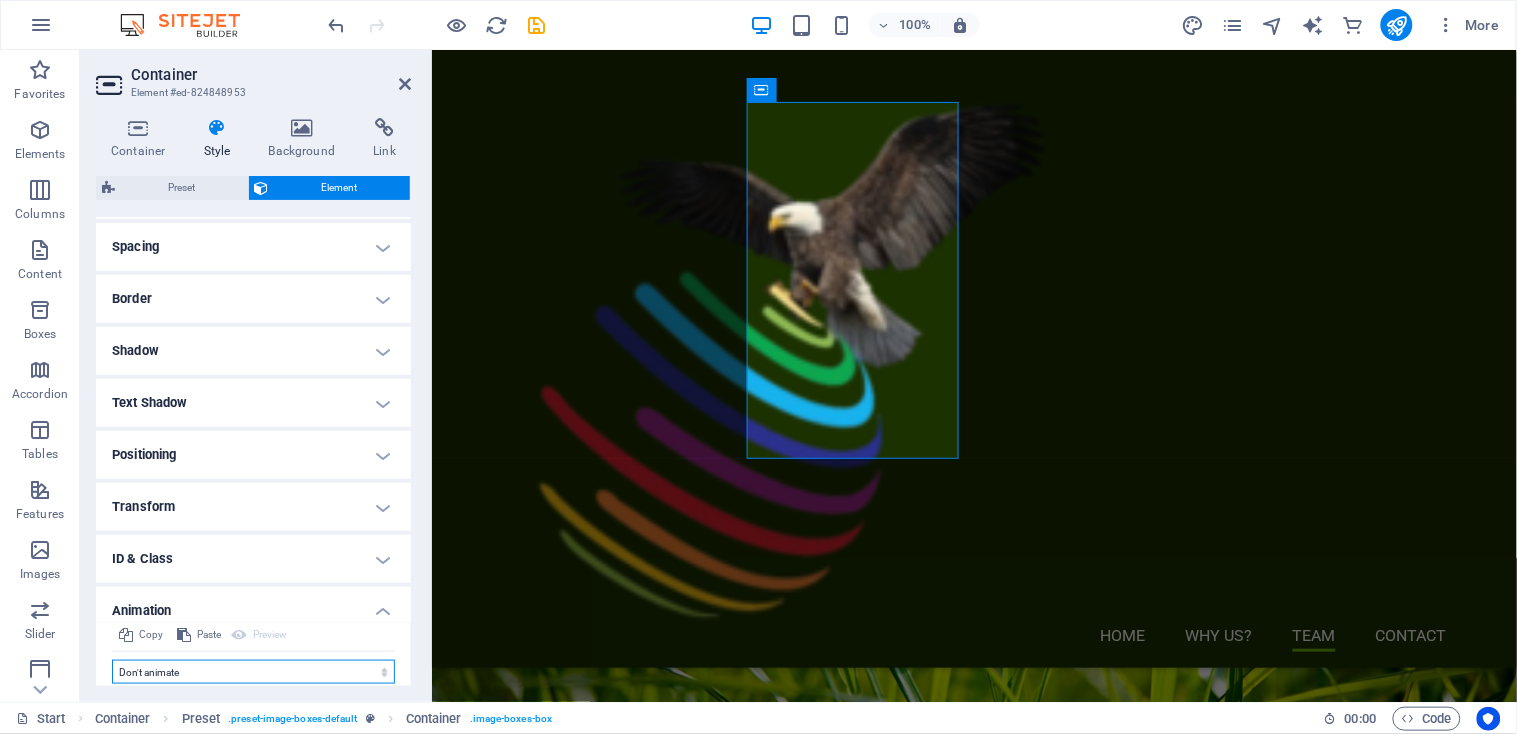 click on "Don't animate Show / Hide Slide up/down Zoom in/out Slide left to right Slide right to left Slide top to bottom Slide bottom to top Pulse Blink Open as overlay" at bounding box center (253, 672) 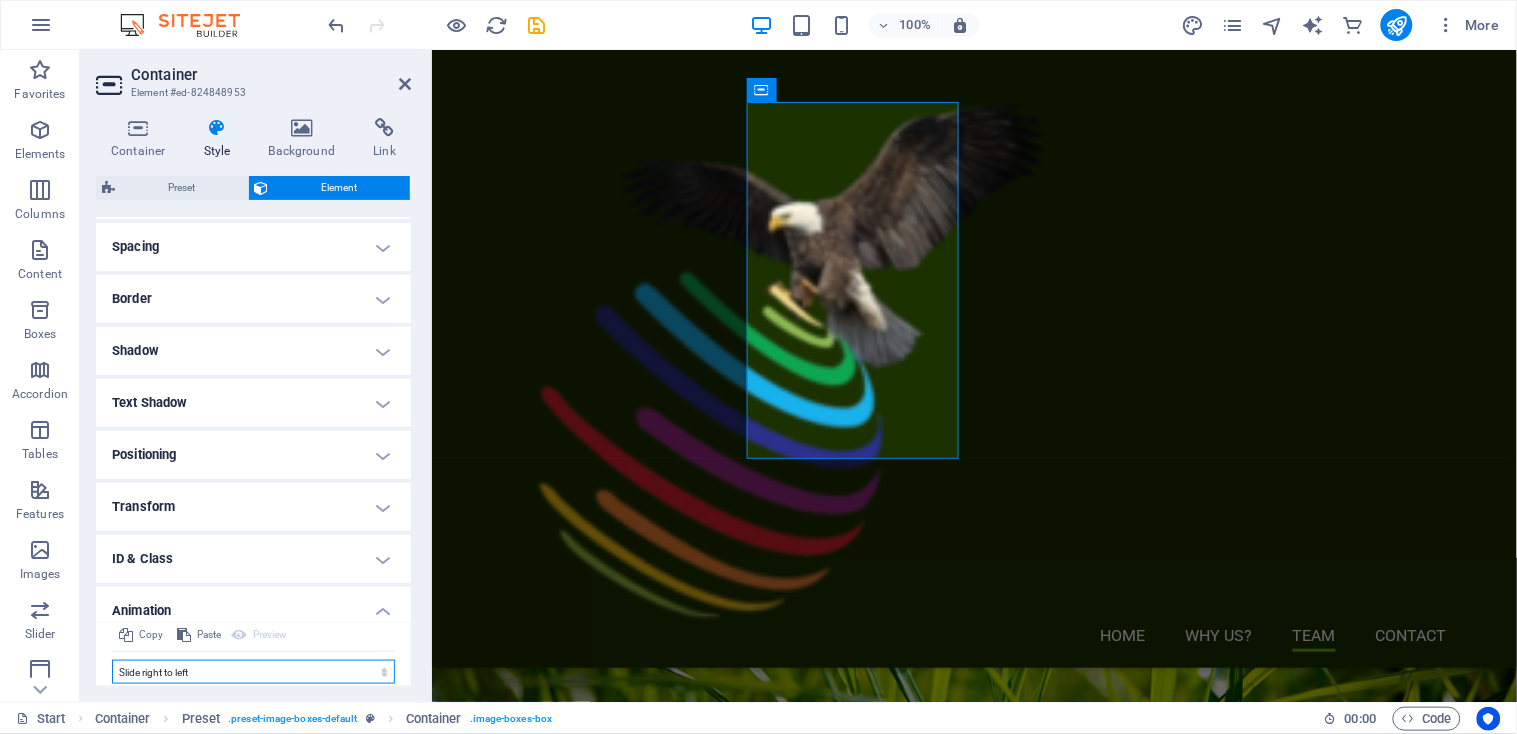 click on "Don't animate Show / Hide Slide up/down Zoom in/out Slide left to right Slide right to left Slide top to bottom Slide bottom to top Pulse Blink Open as overlay" at bounding box center [253, 672] 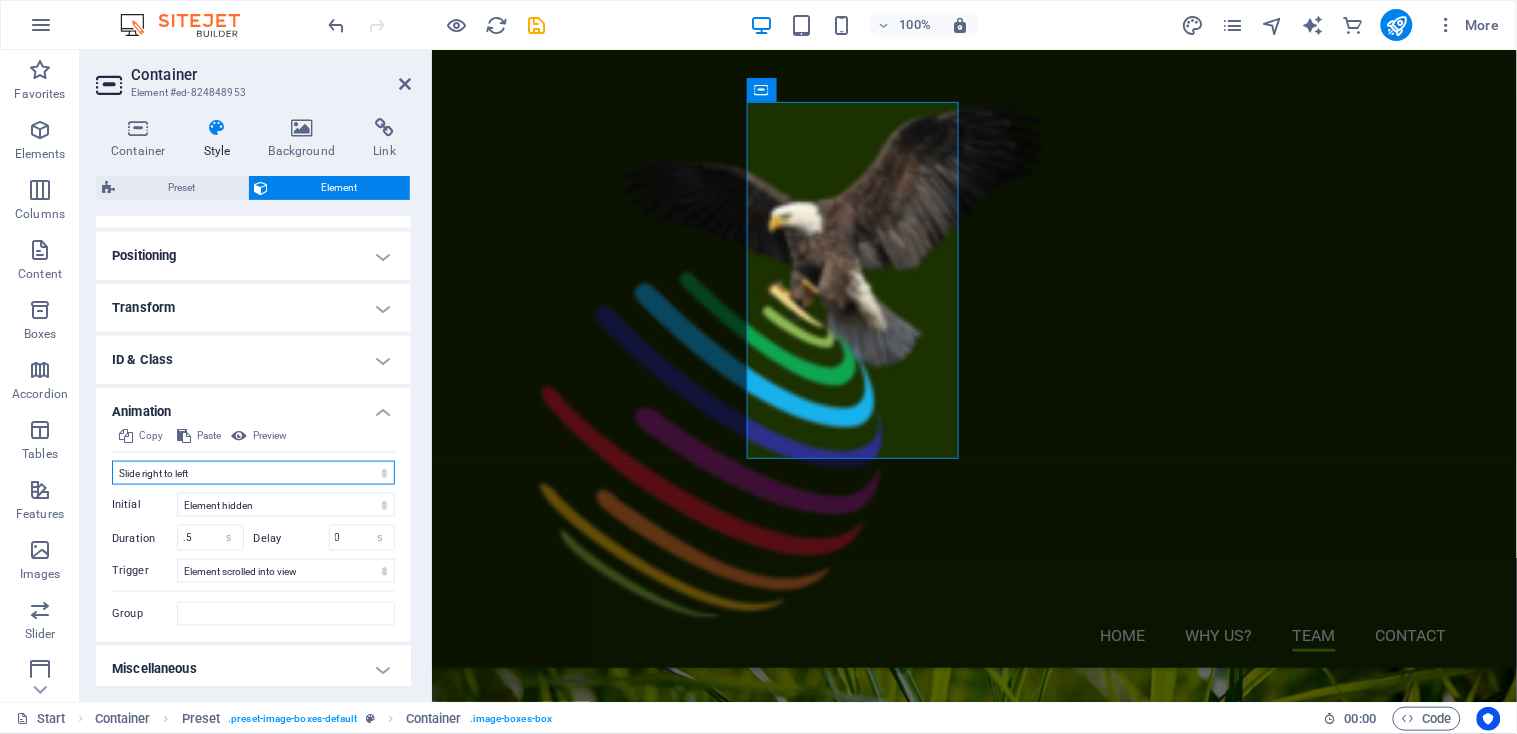 scroll, scrollTop: 581, scrollLeft: 0, axis: vertical 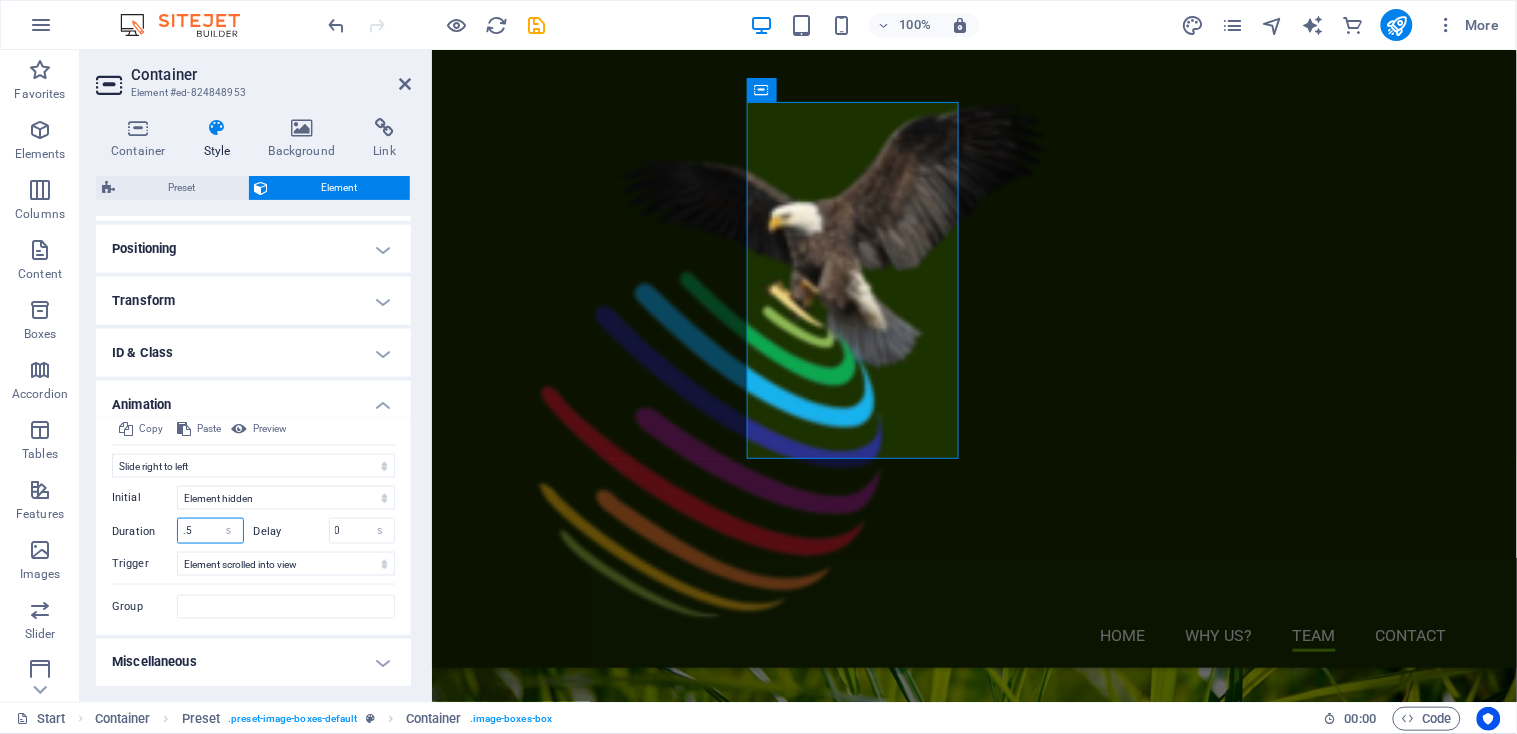 drag, startPoint x: 202, startPoint y: 525, endPoint x: 173, endPoint y: 526, distance: 29.017237 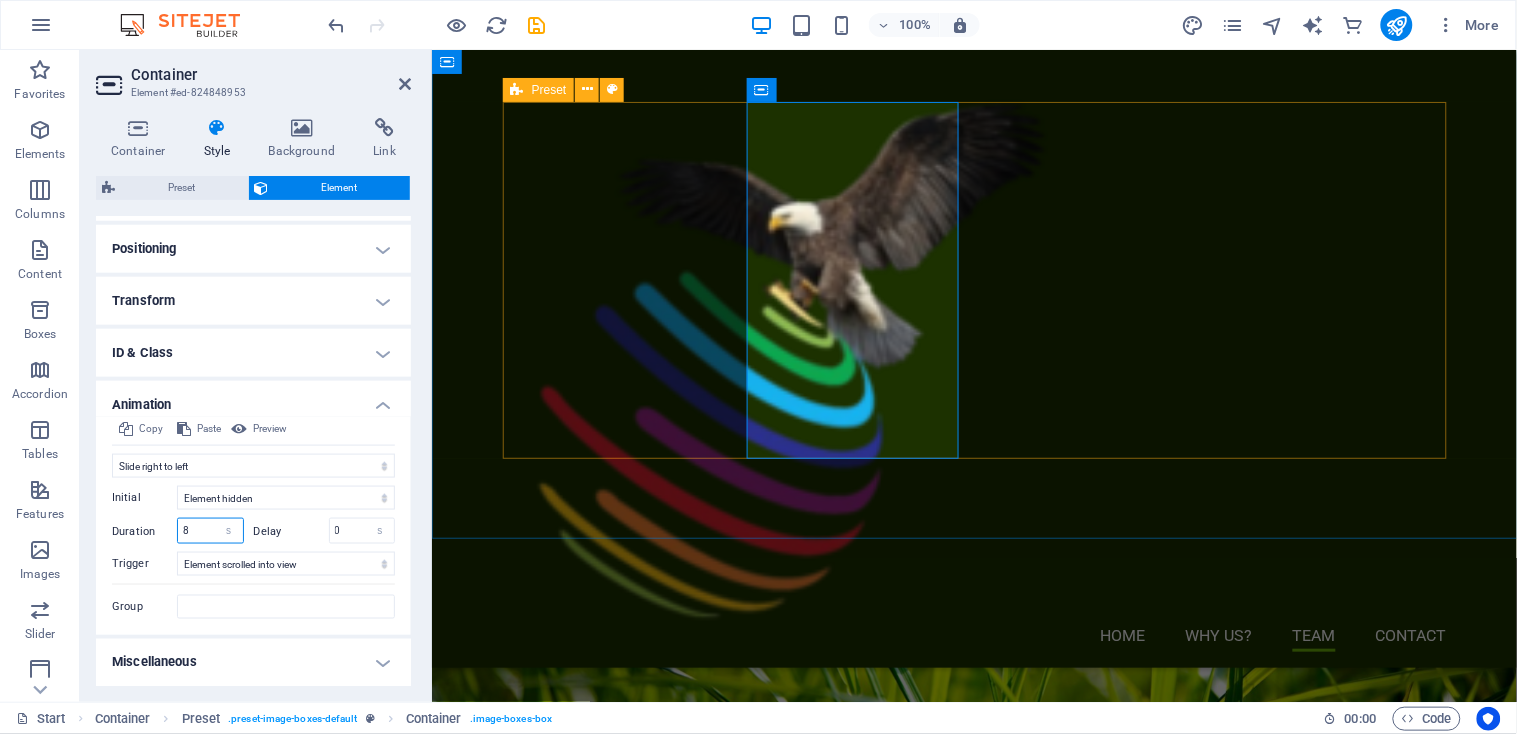 type on "8" 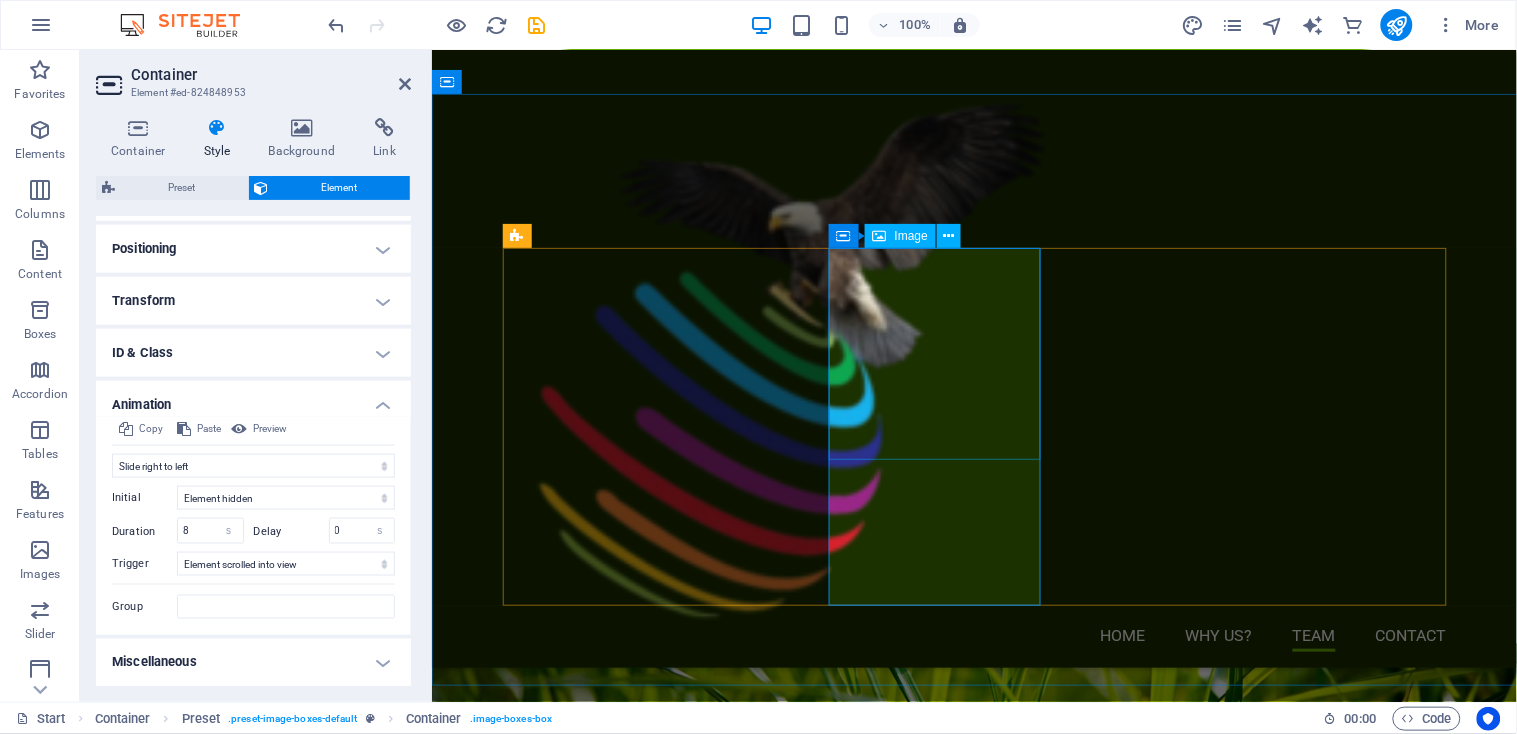 scroll, scrollTop: 2646, scrollLeft: 0, axis: vertical 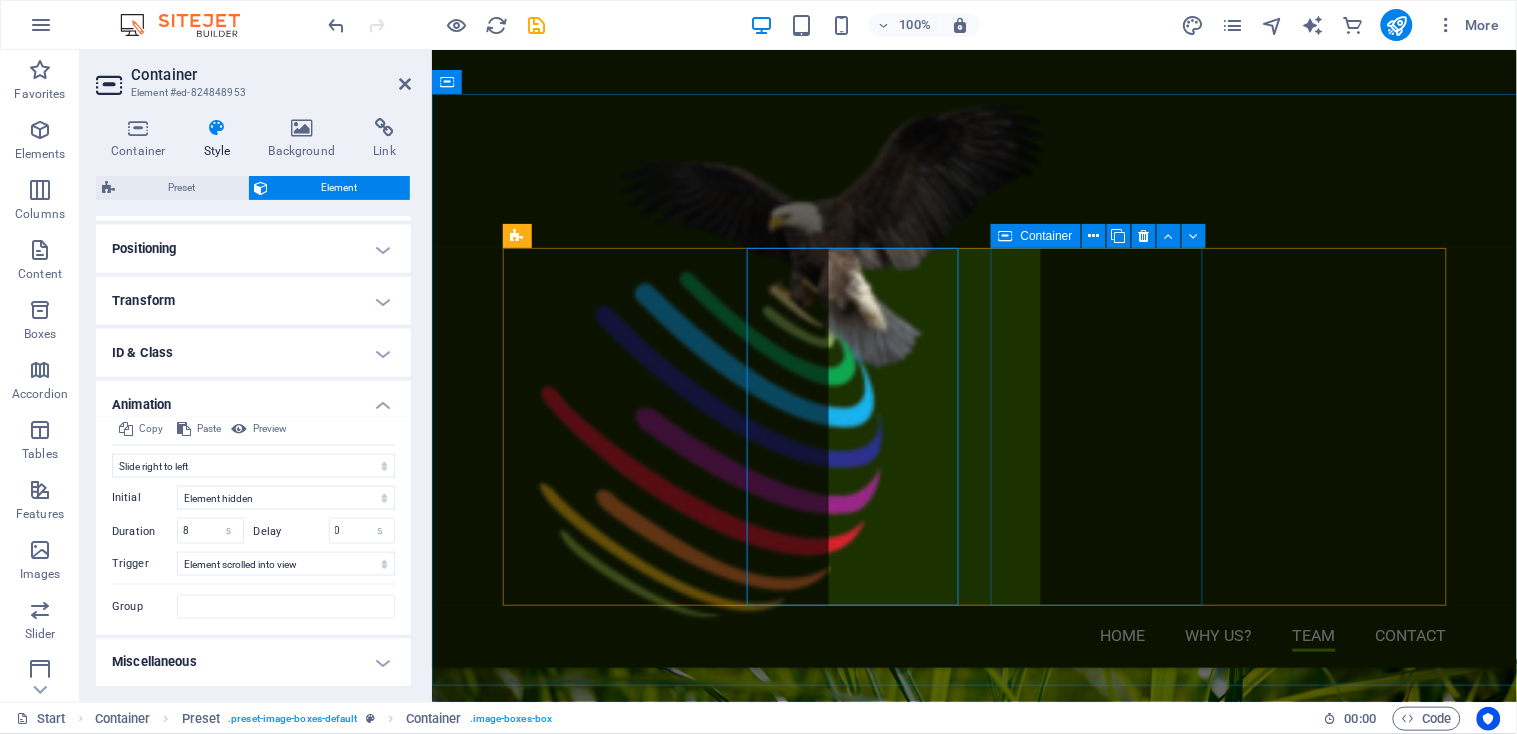 click at bounding box center (1006, 236) 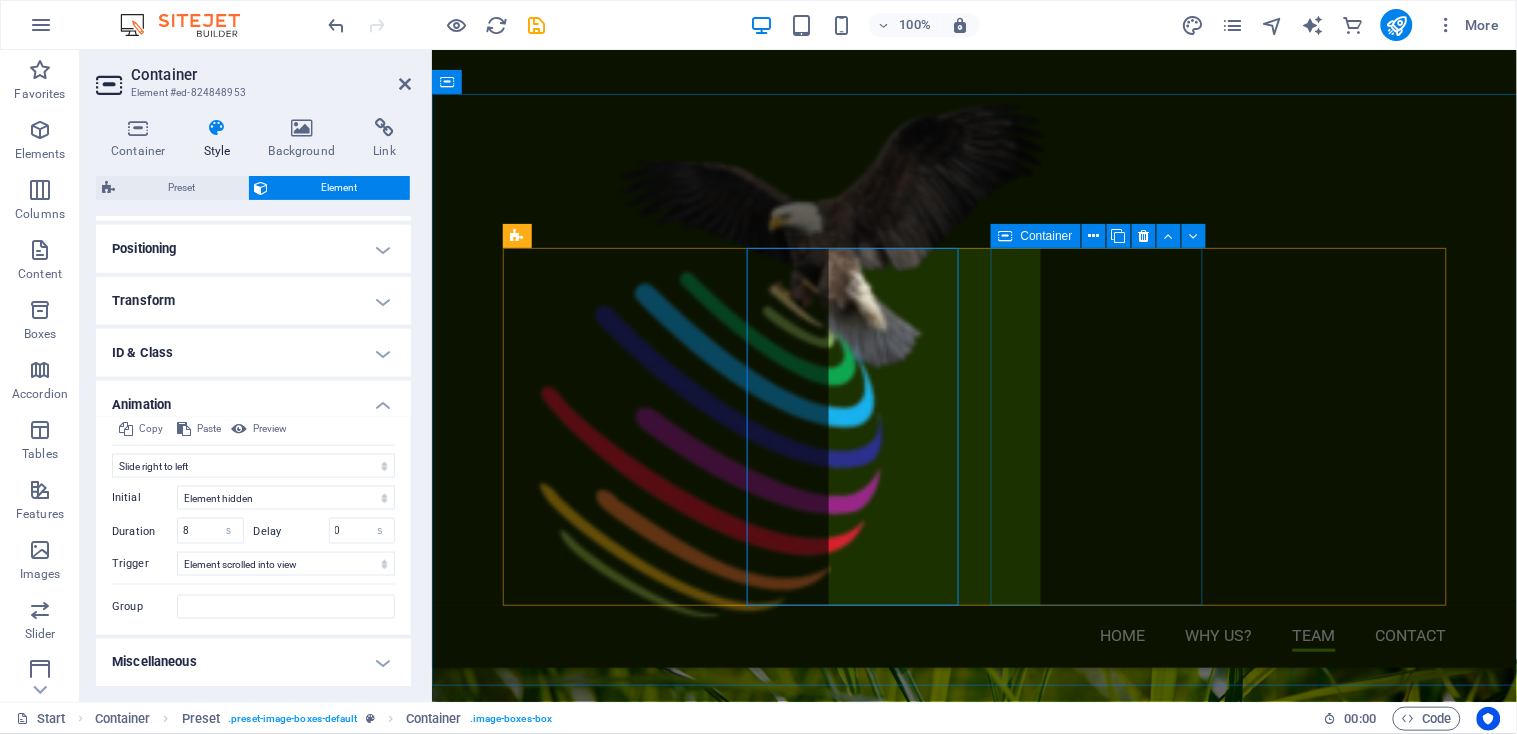 click at bounding box center (1006, 236) 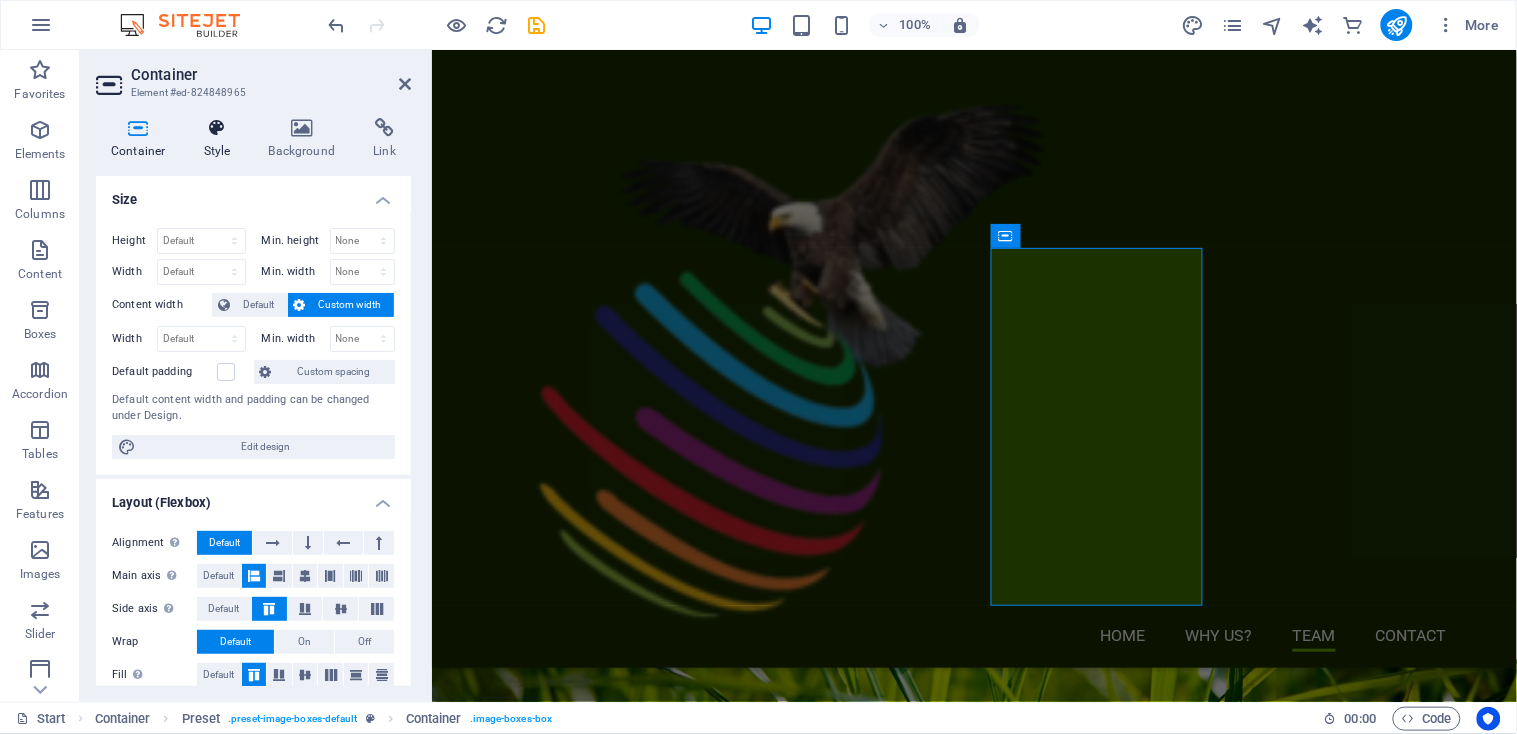 click at bounding box center [217, 128] 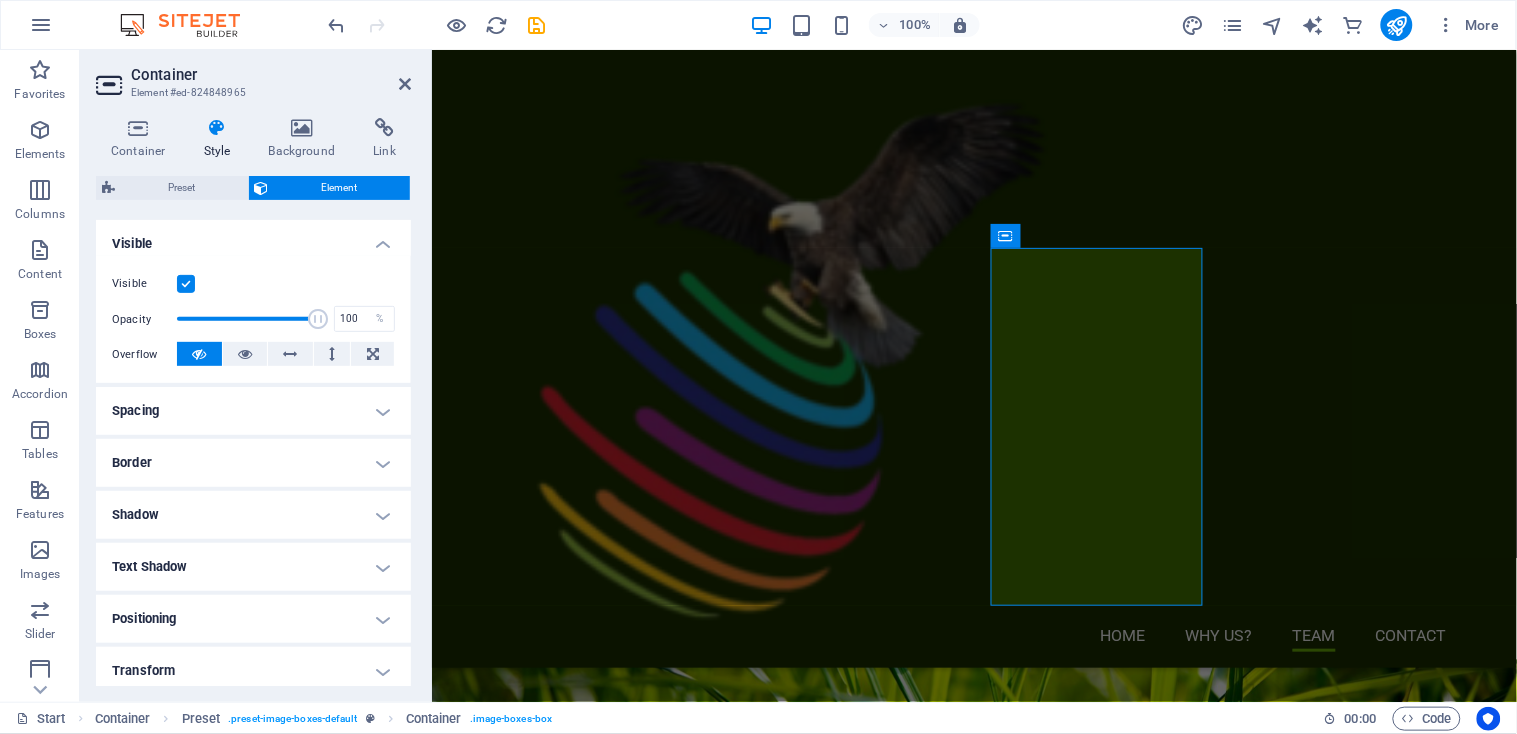 scroll, scrollTop: 375, scrollLeft: 0, axis: vertical 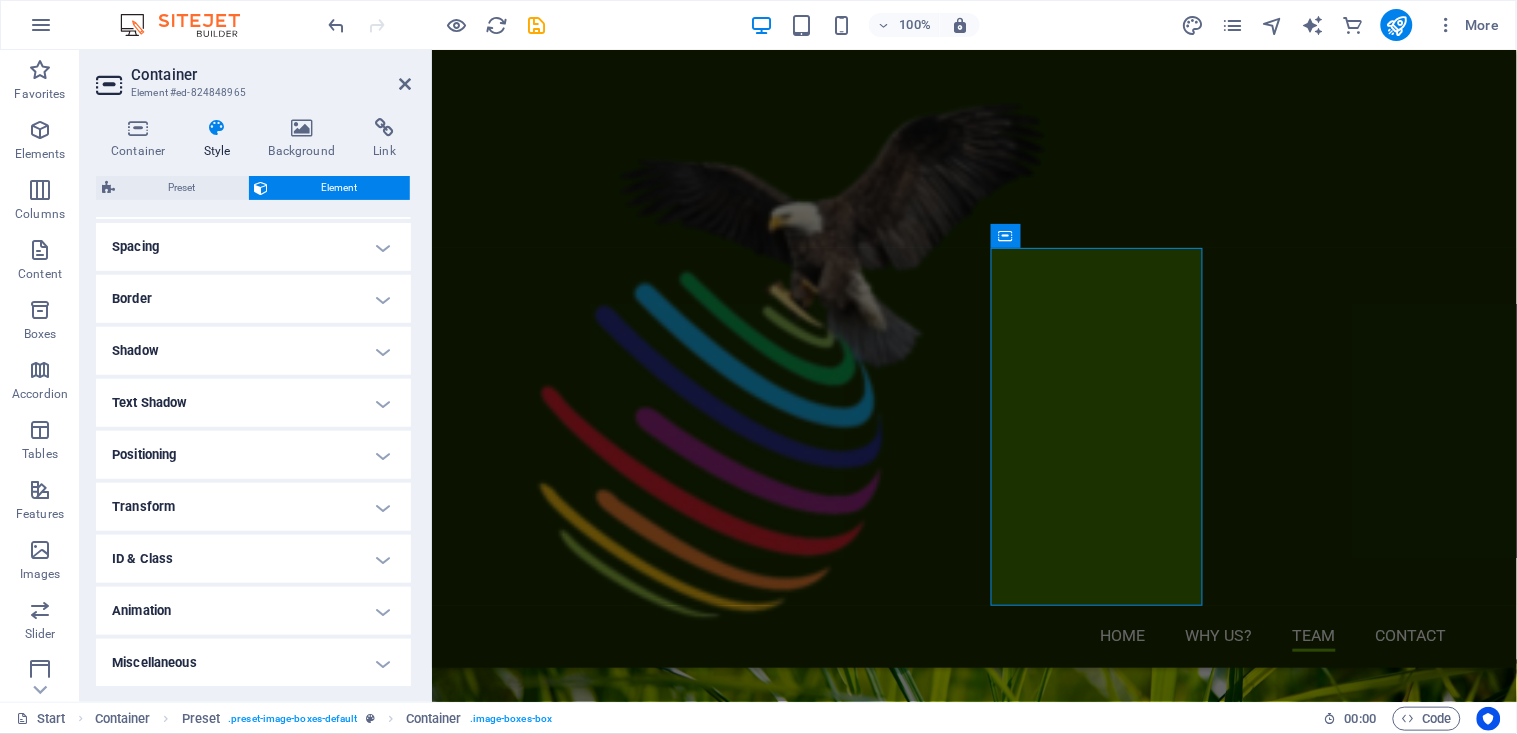 click on "Animation" at bounding box center [253, 611] 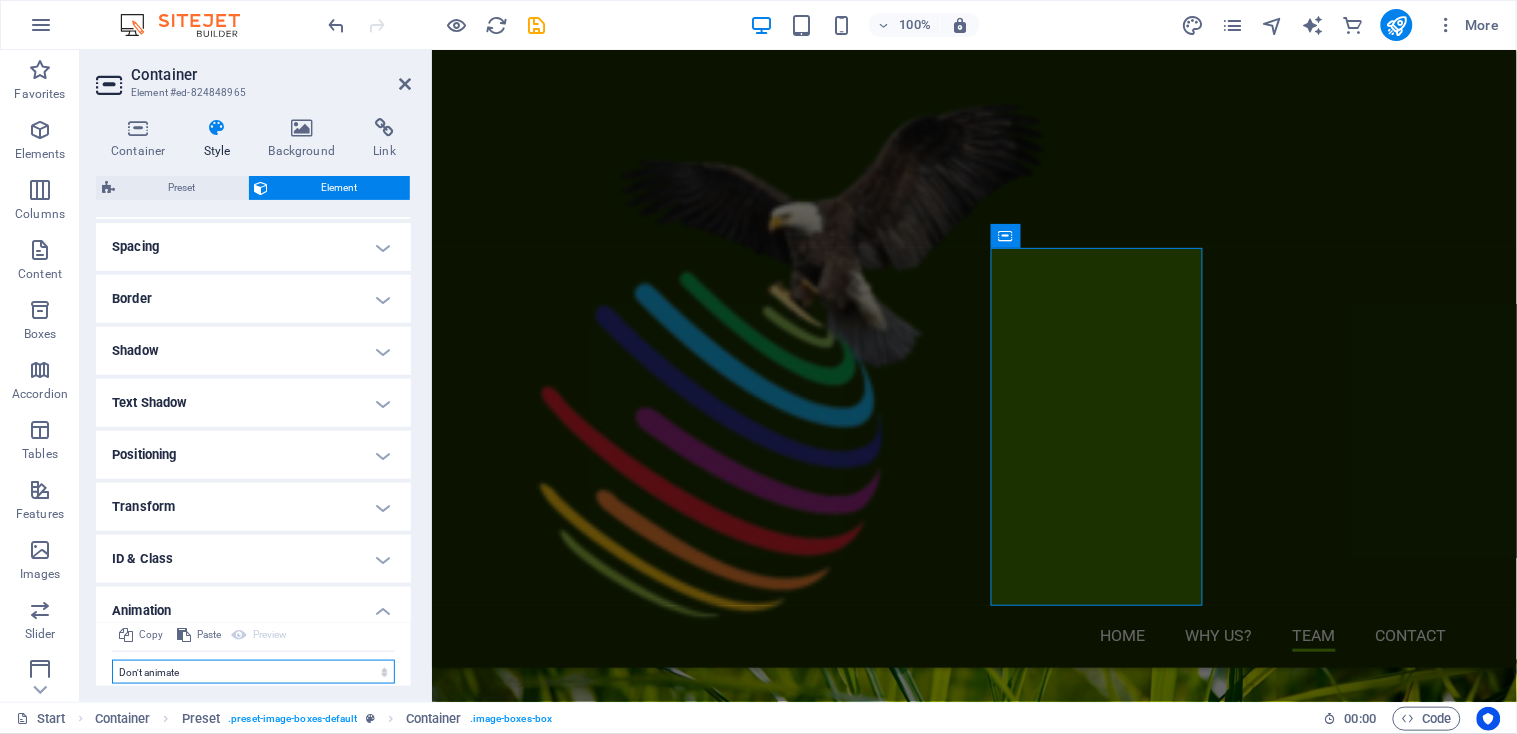 click on "Don't animate Show / Hide Slide up/down Zoom in/out Slide left to right Slide right to left Slide top to bottom Slide bottom to top Pulse Blink Open as overlay" at bounding box center (253, 672) 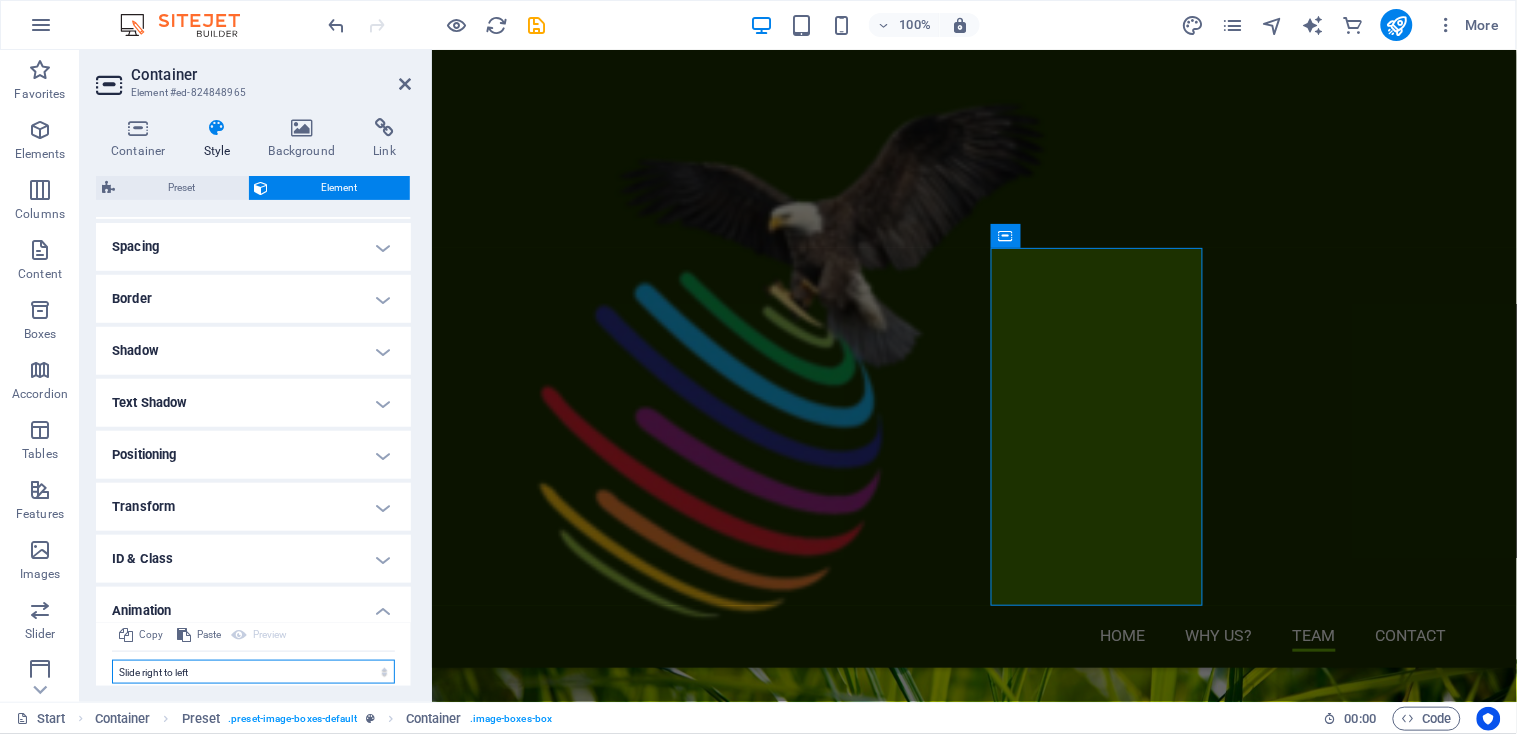click on "Don't animate Show / Hide Slide up/down Zoom in/out Slide left to right Slide right to left Slide top to bottom Slide bottom to top Pulse Blink Open as overlay" at bounding box center (253, 672) 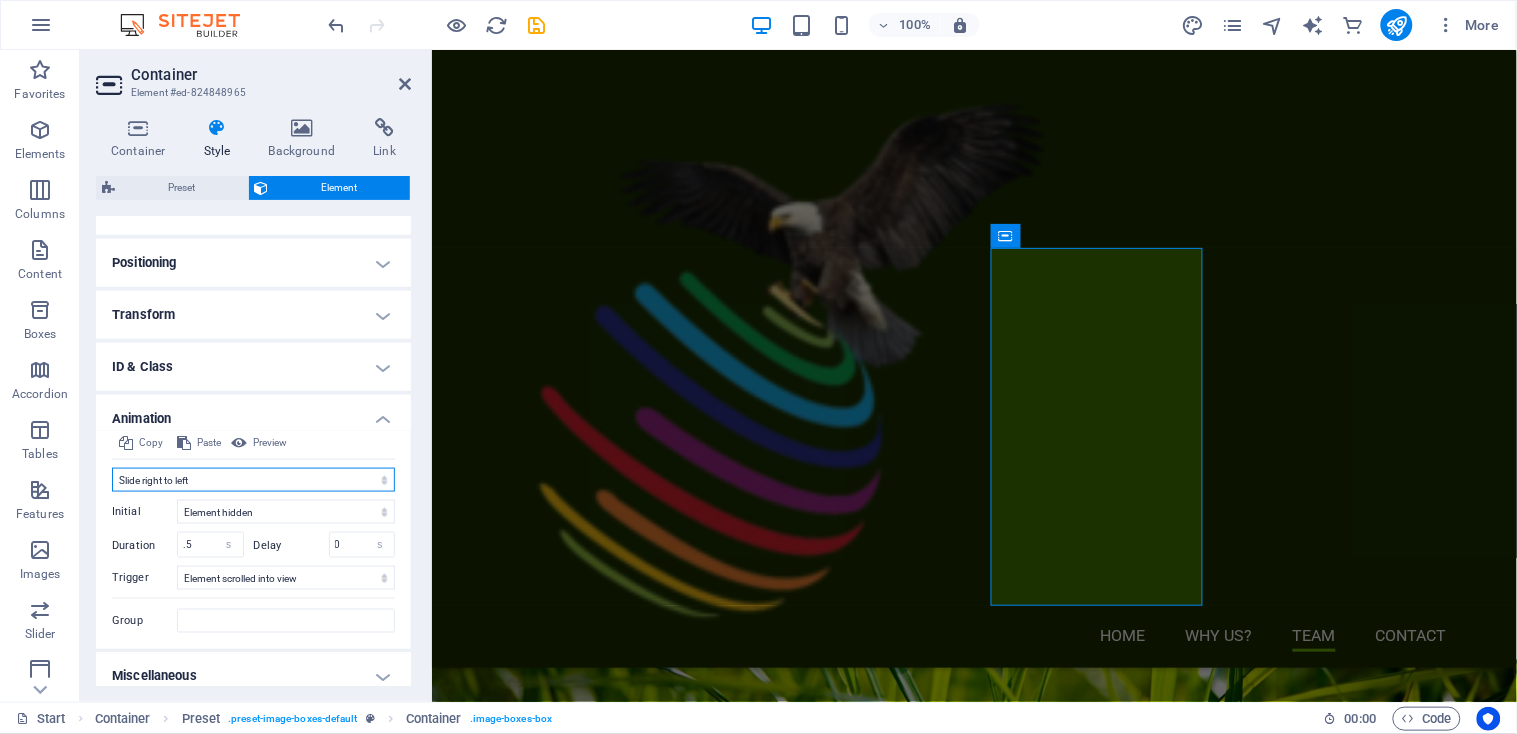 scroll, scrollTop: 573, scrollLeft: 0, axis: vertical 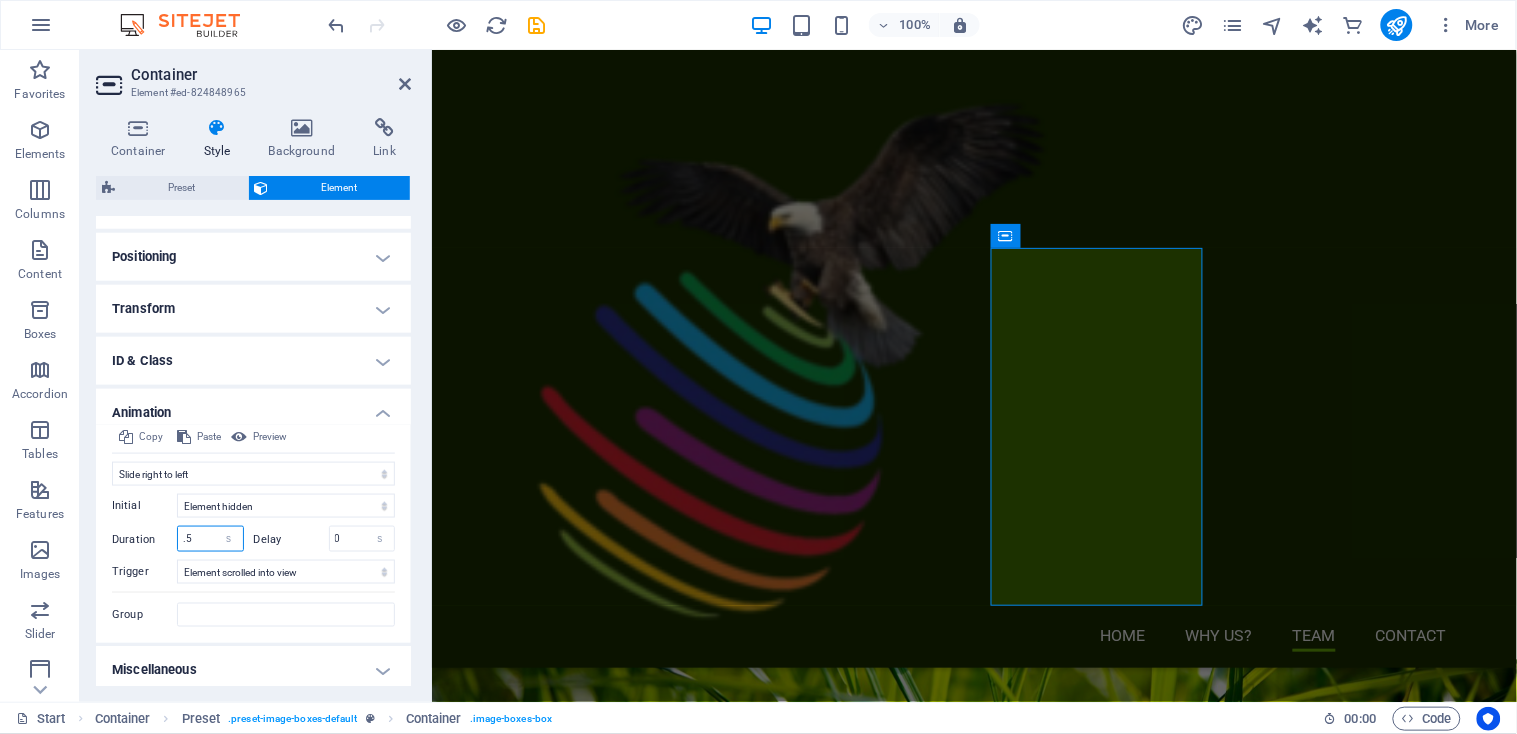 drag, startPoint x: 205, startPoint y: 535, endPoint x: 174, endPoint y: 536, distance: 31.016125 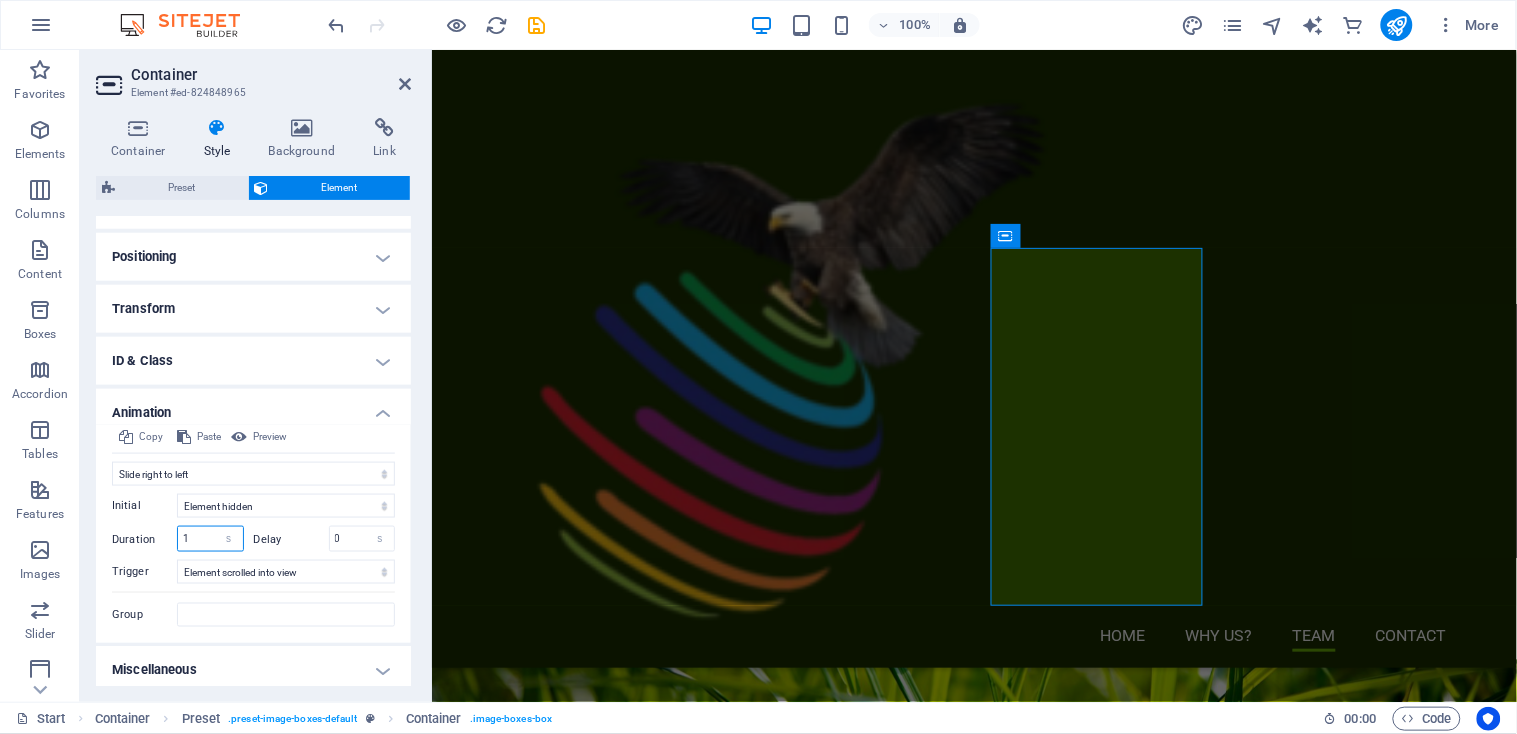 type on "10" 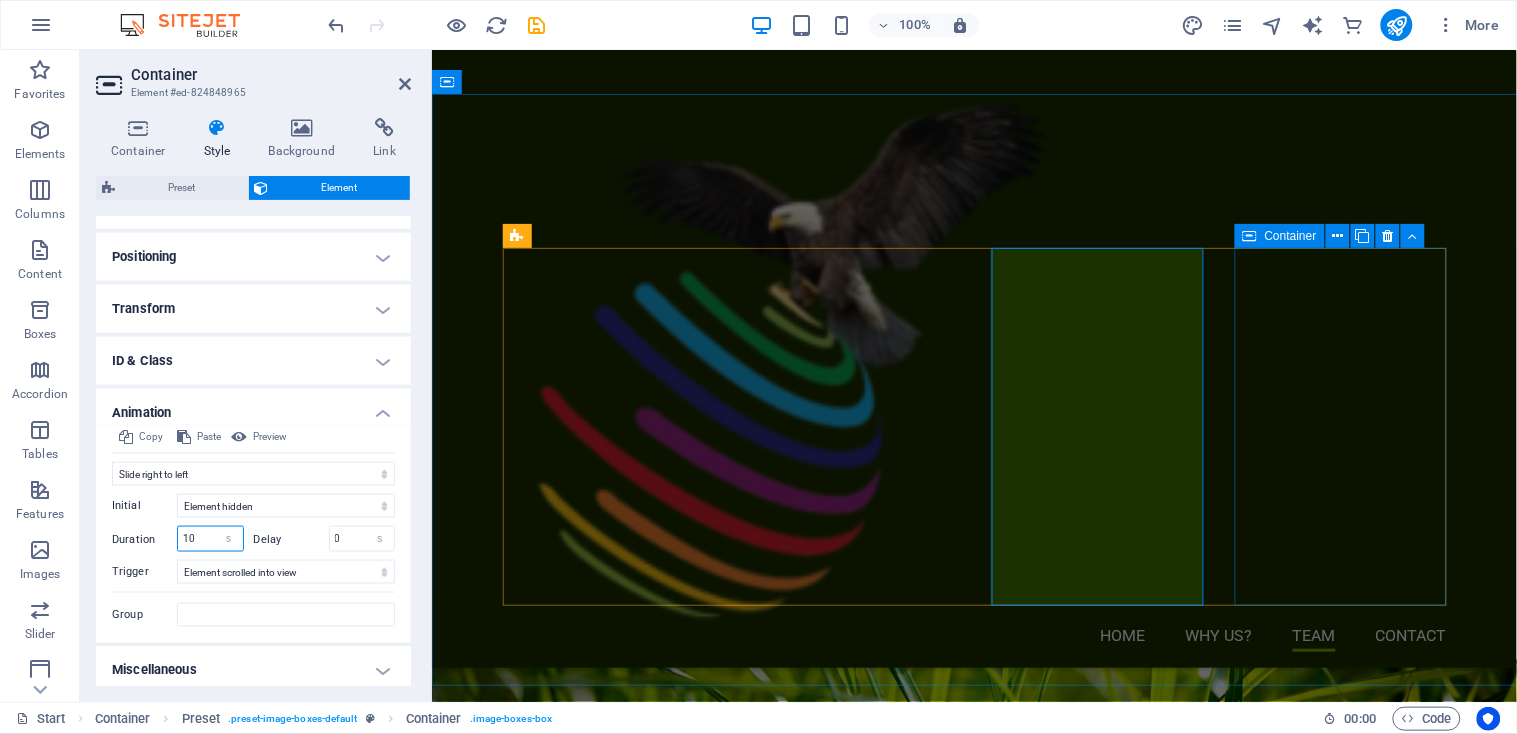 click at bounding box center (1250, 236) 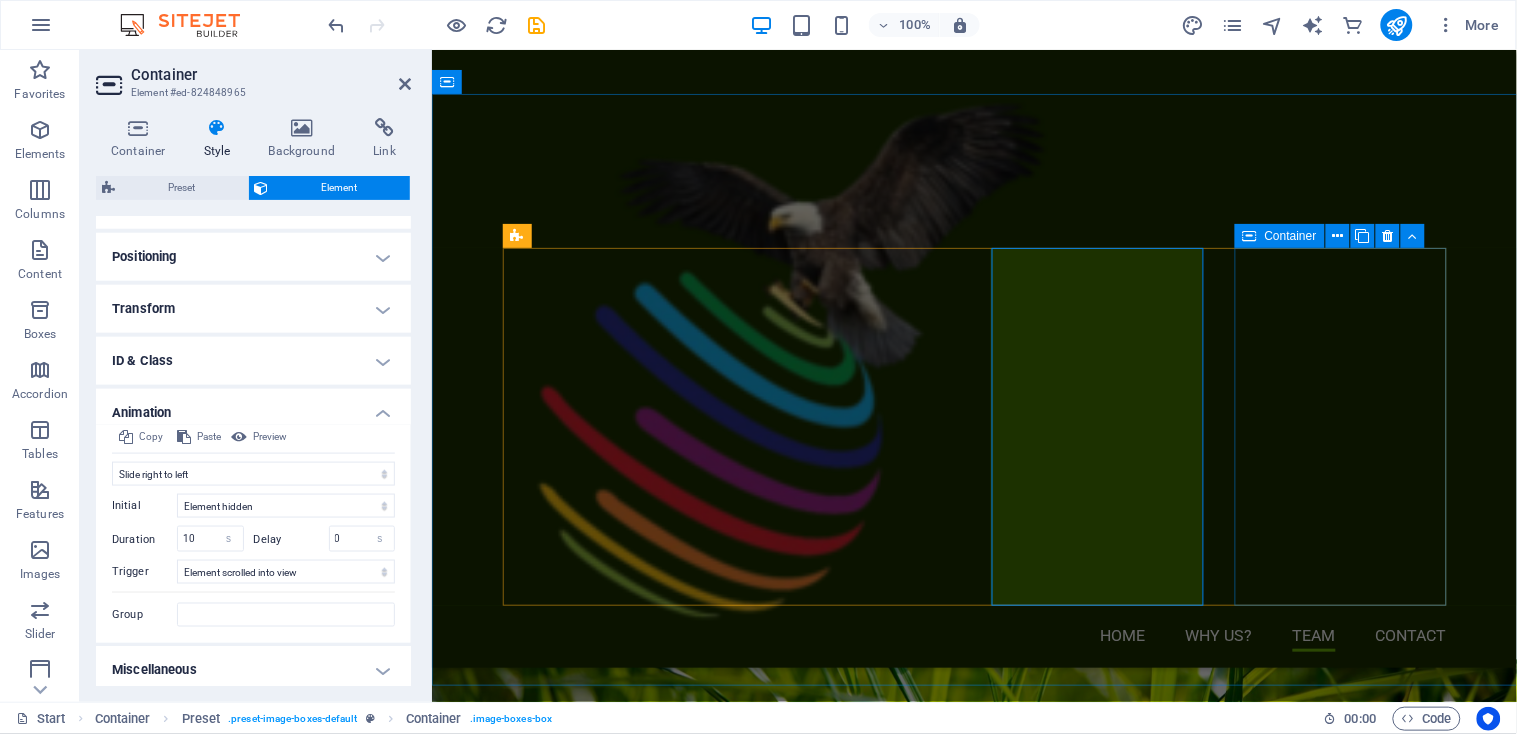 click at bounding box center (1250, 236) 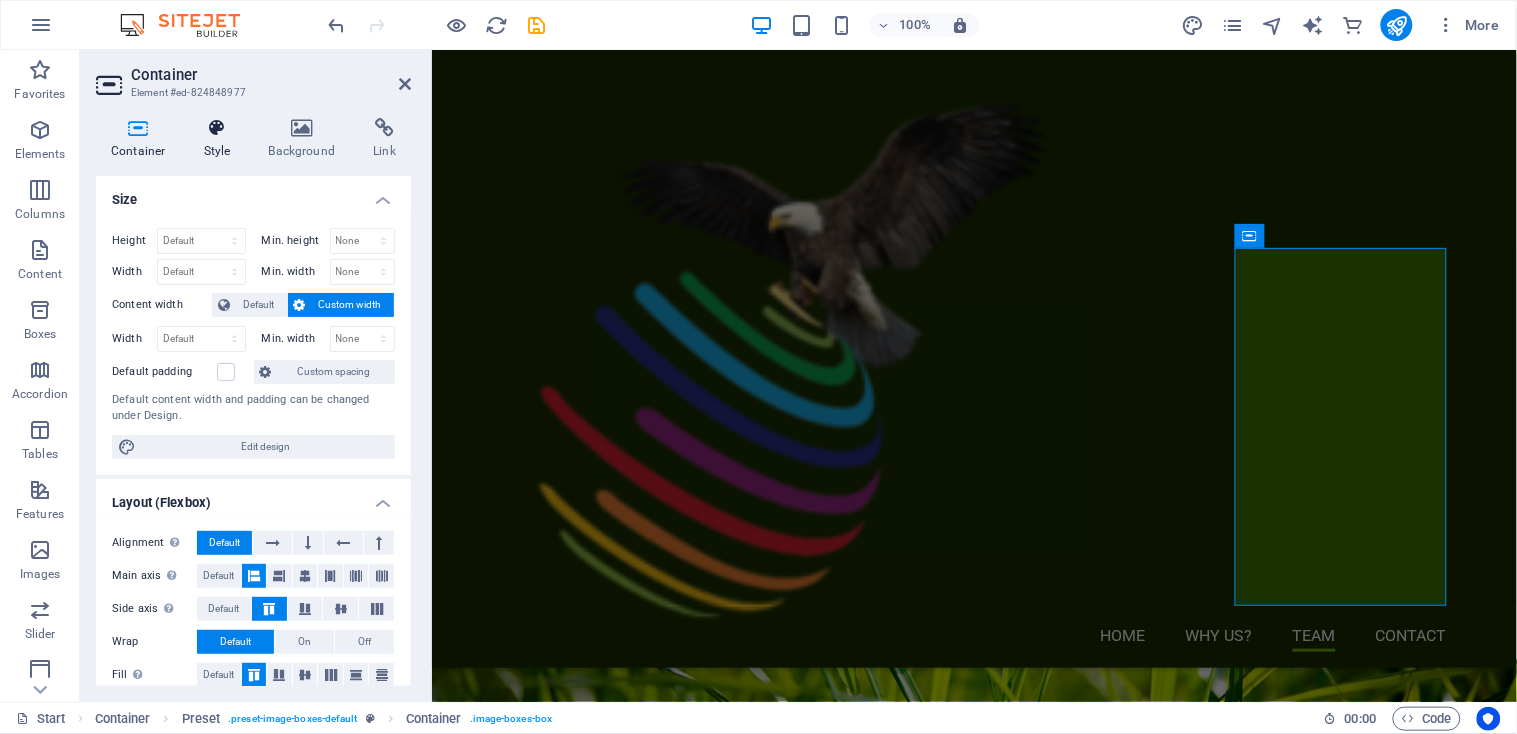 click on "Style" at bounding box center (221, 139) 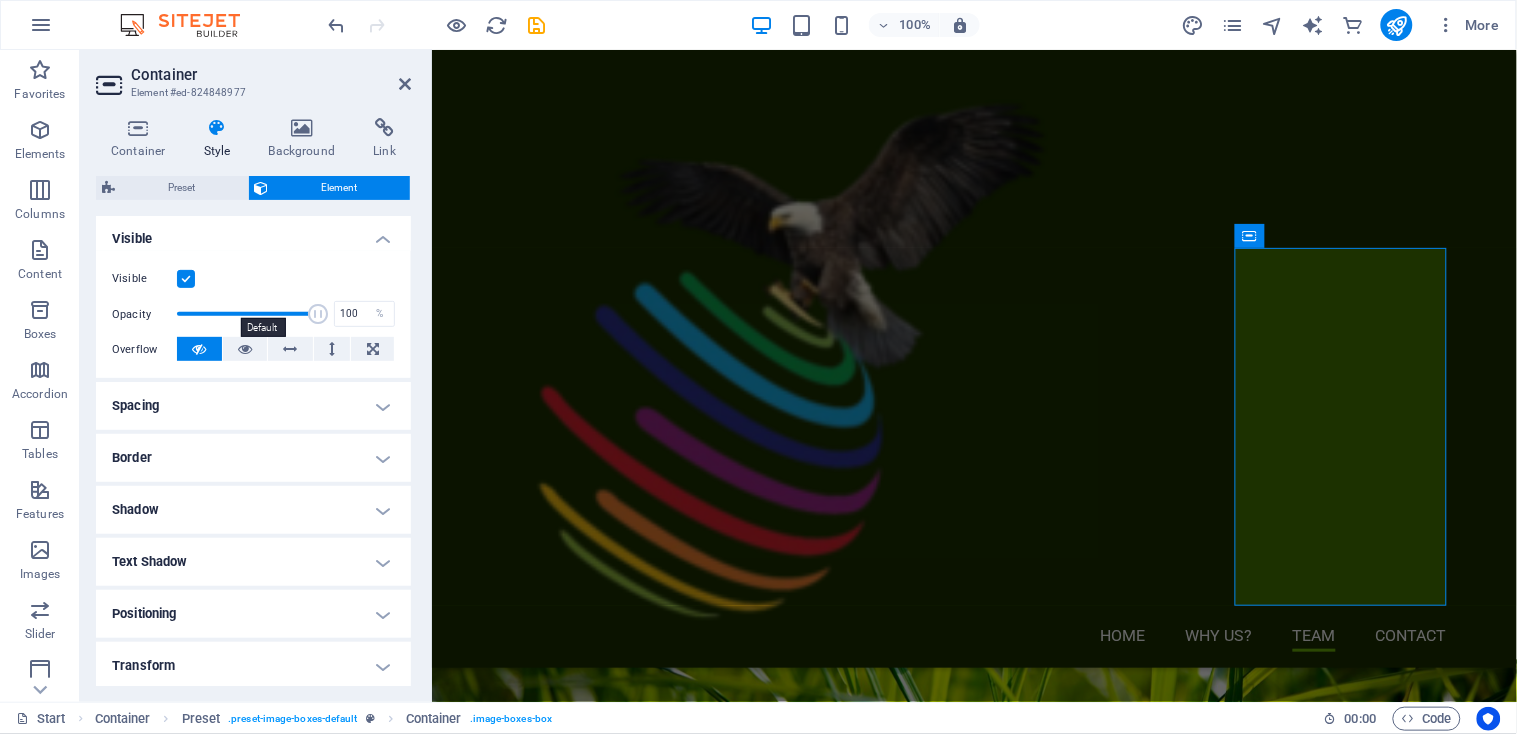 scroll, scrollTop: 375, scrollLeft: 0, axis: vertical 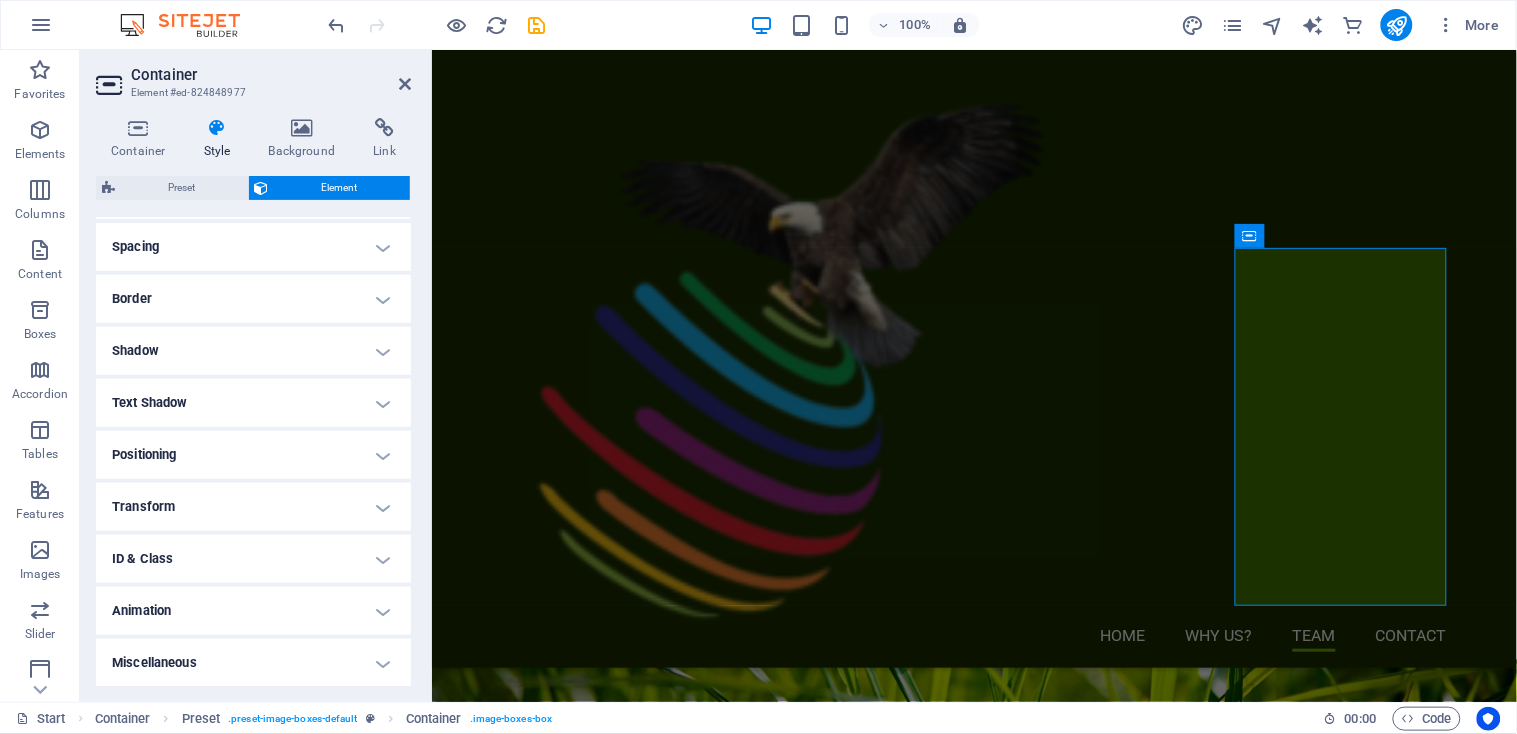 click on "Animation" at bounding box center [253, 611] 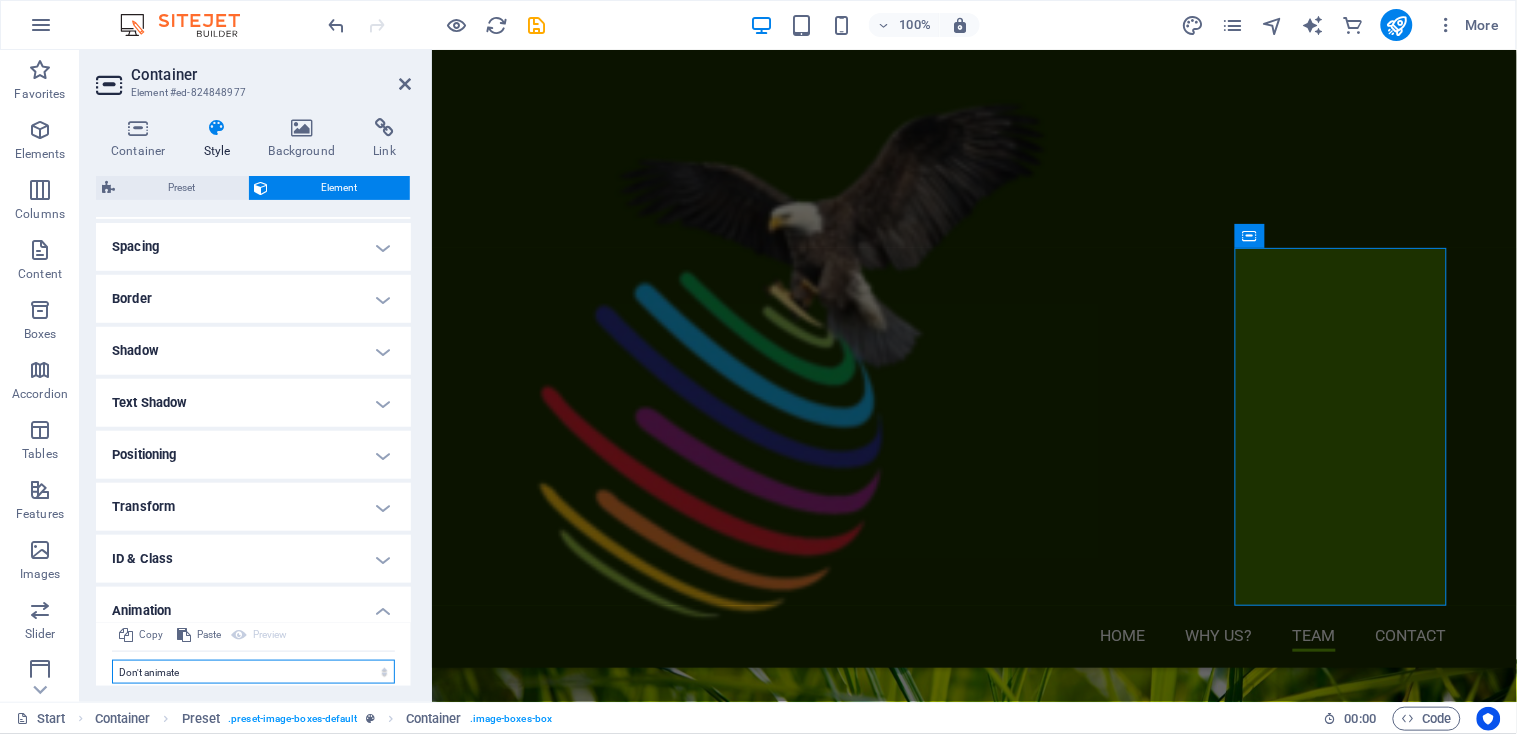 click on "Don't animate Show / Hide Slide up/down Zoom in/out Slide left to right Slide right to left Slide top to bottom Slide bottom to top Pulse Blink Open as overlay" at bounding box center (253, 672) 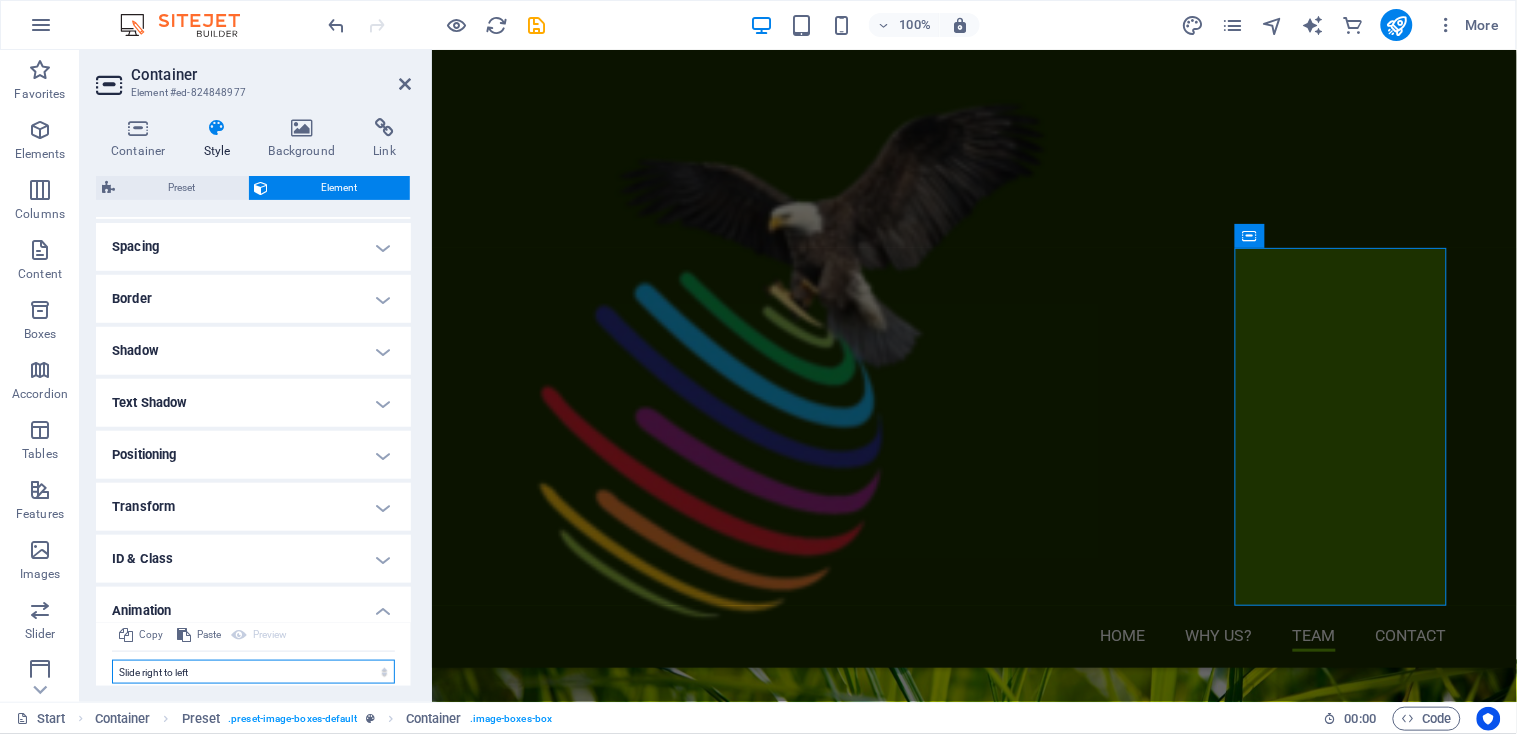 click on "Don't animate Show / Hide Slide up/down Zoom in/out Slide left to right Slide right to left Slide top to bottom Slide bottom to top Pulse Blink Open as overlay" at bounding box center (253, 672) 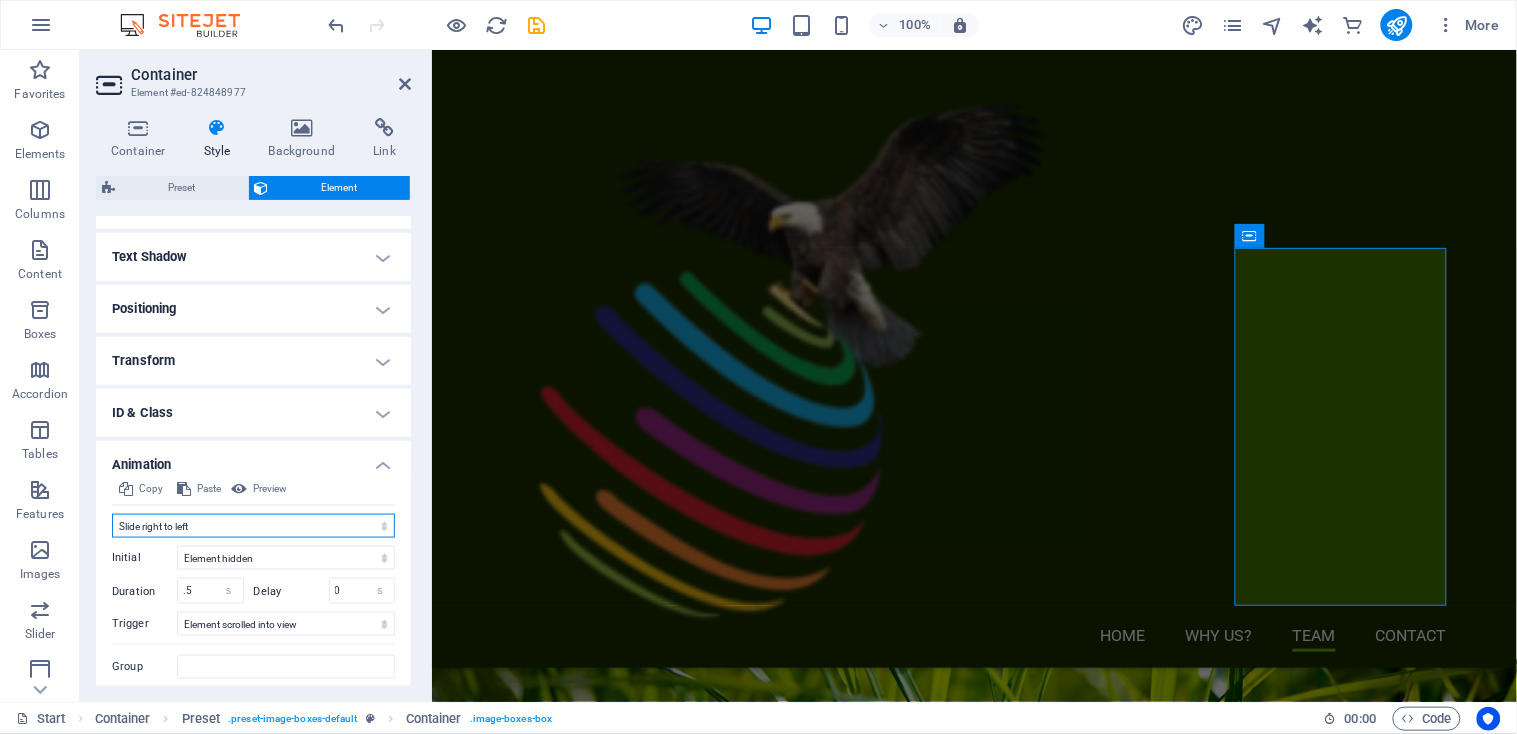 scroll, scrollTop: 581, scrollLeft: 0, axis: vertical 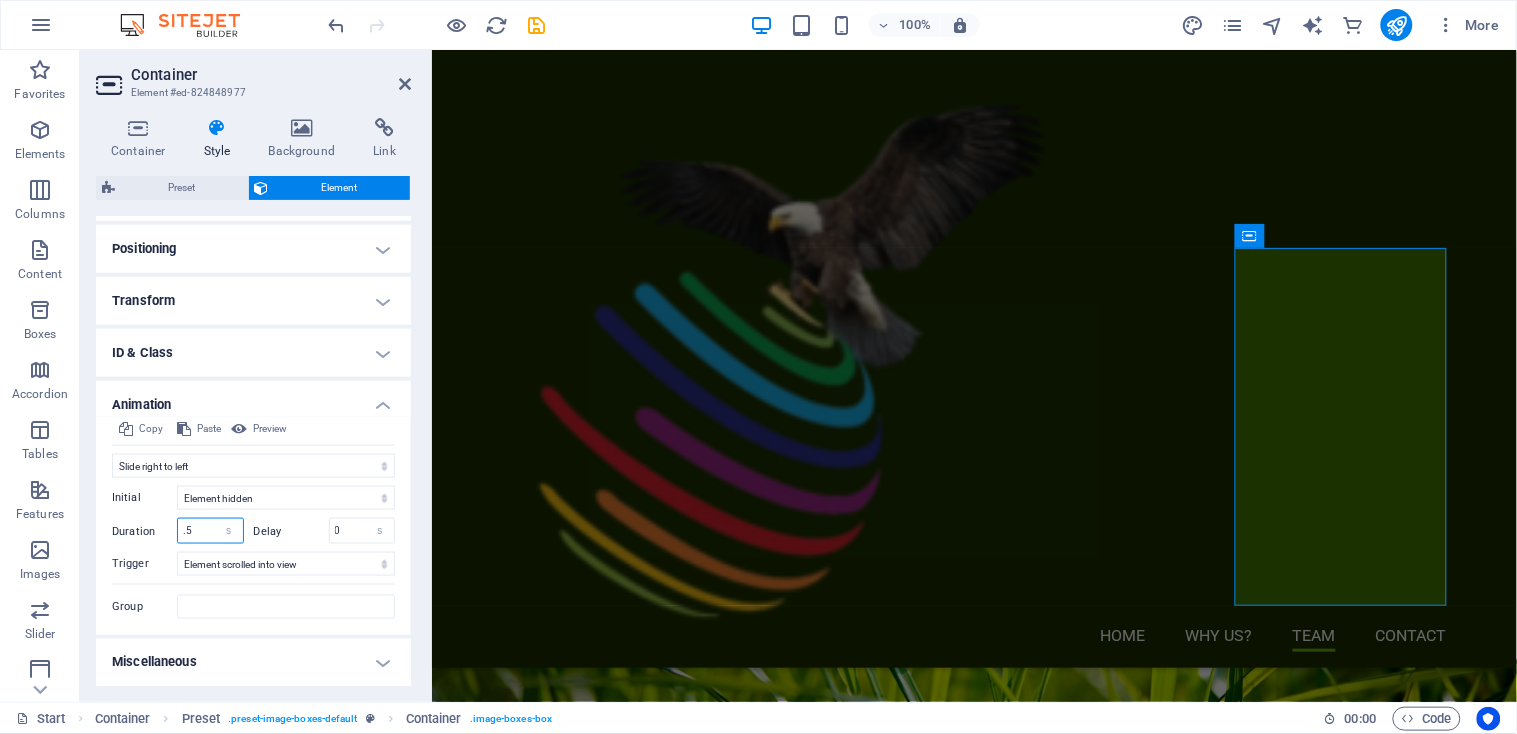 drag, startPoint x: 203, startPoint y: 533, endPoint x: 173, endPoint y: 530, distance: 30.149628 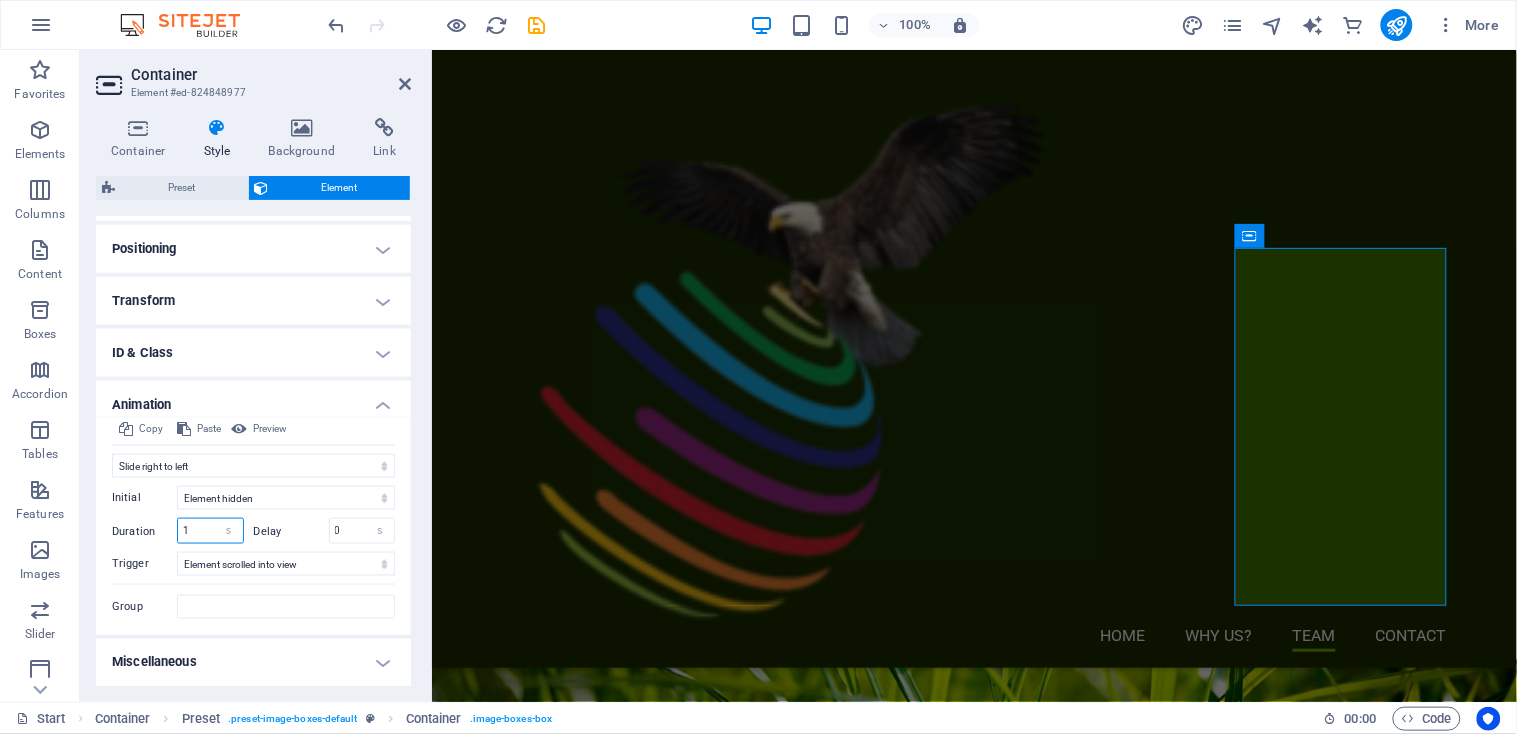 type on "12" 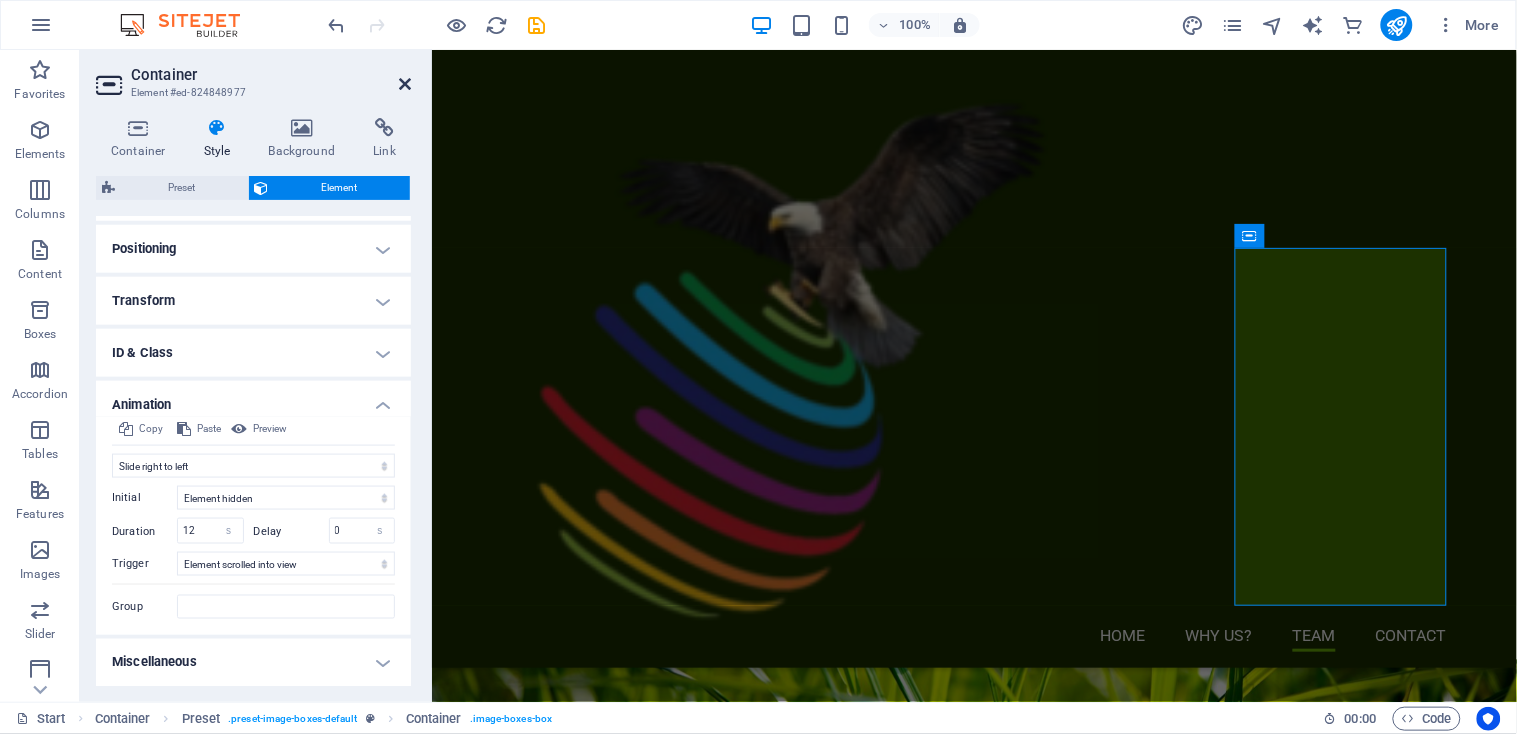 click at bounding box center (405, 84) 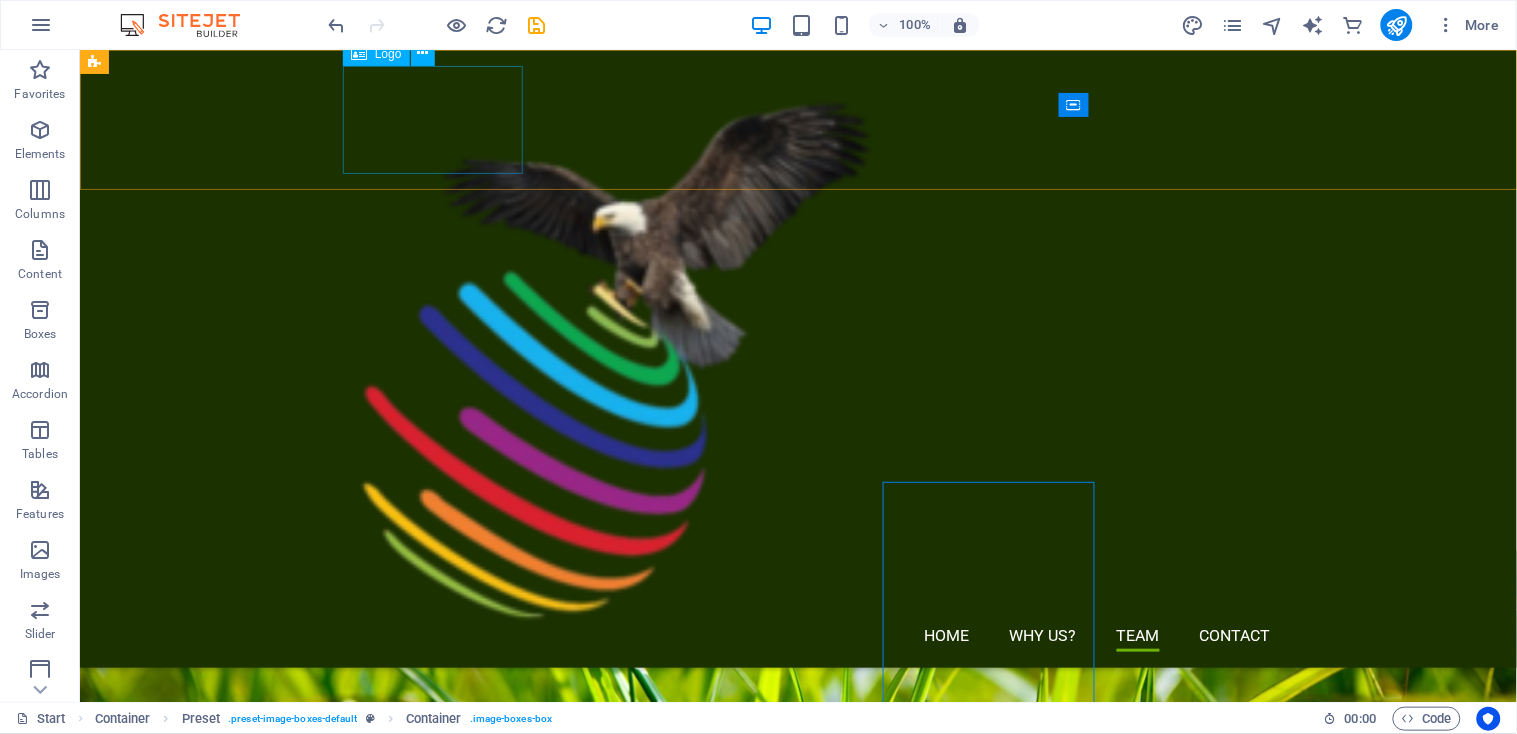 scroll, scrollTop: 2413, scrollLeft: 0, axis: vertical 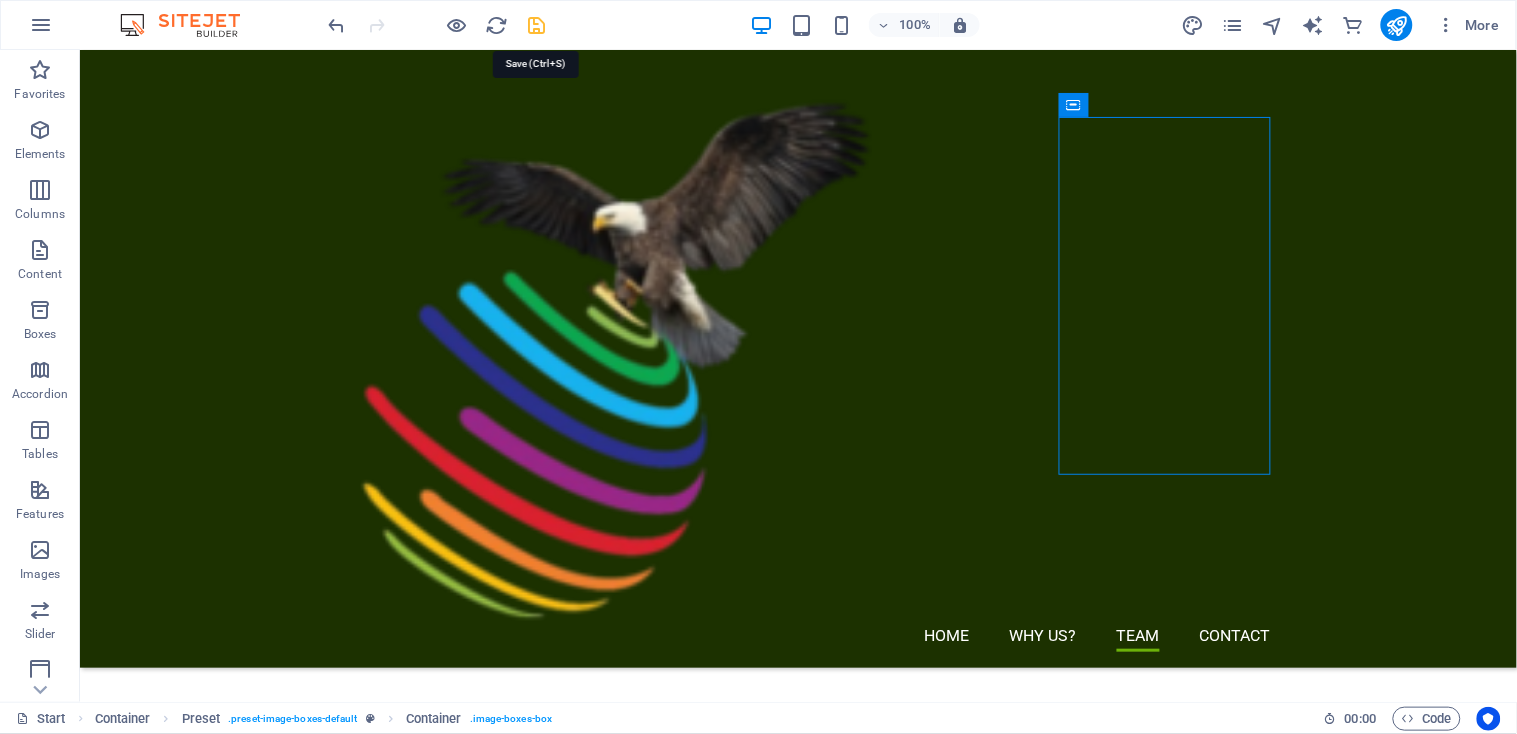 click at bounding box center (537, 25) 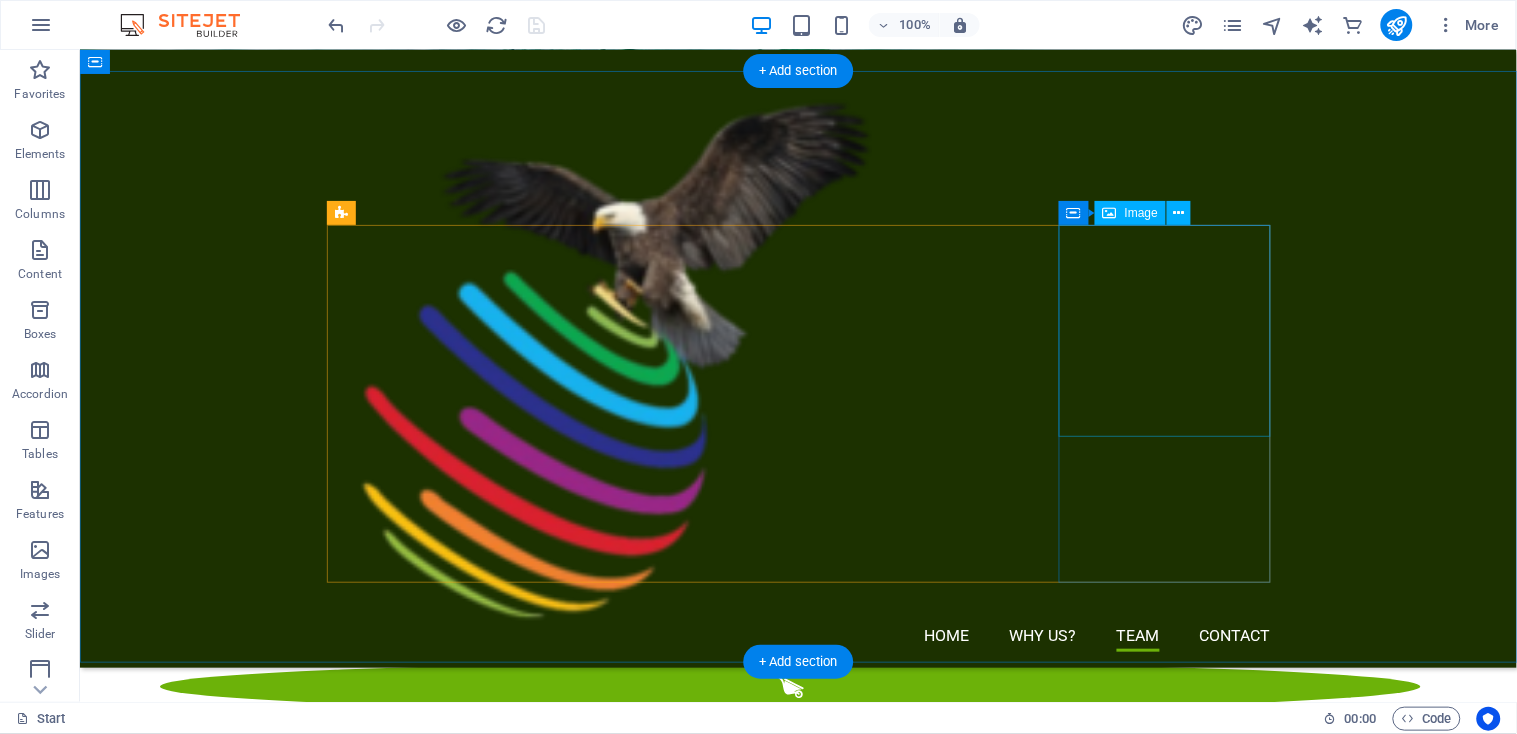 scroll, scrollTop: 2305, scrollLeft: 0, axis: vertical 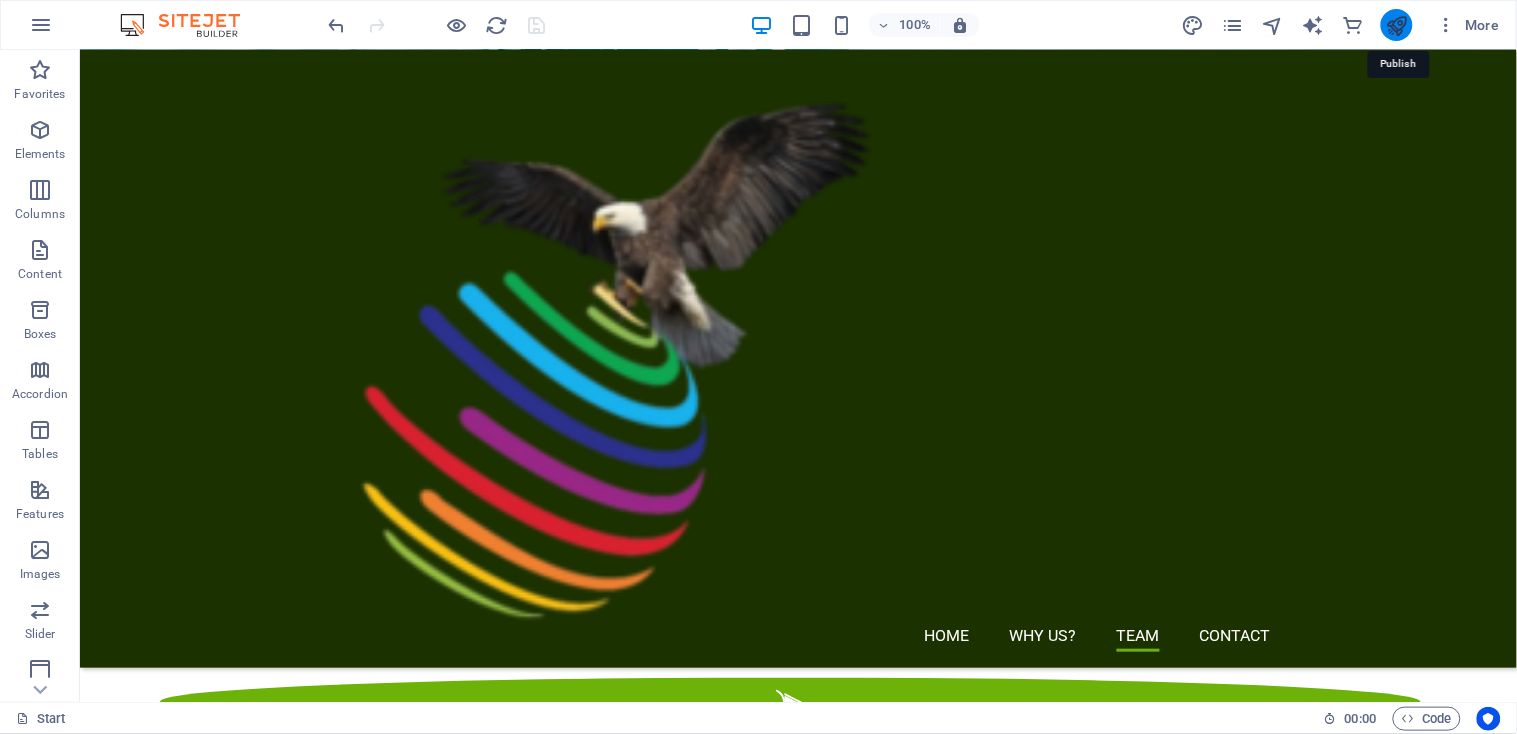 click at bounding box center [1396, 25] 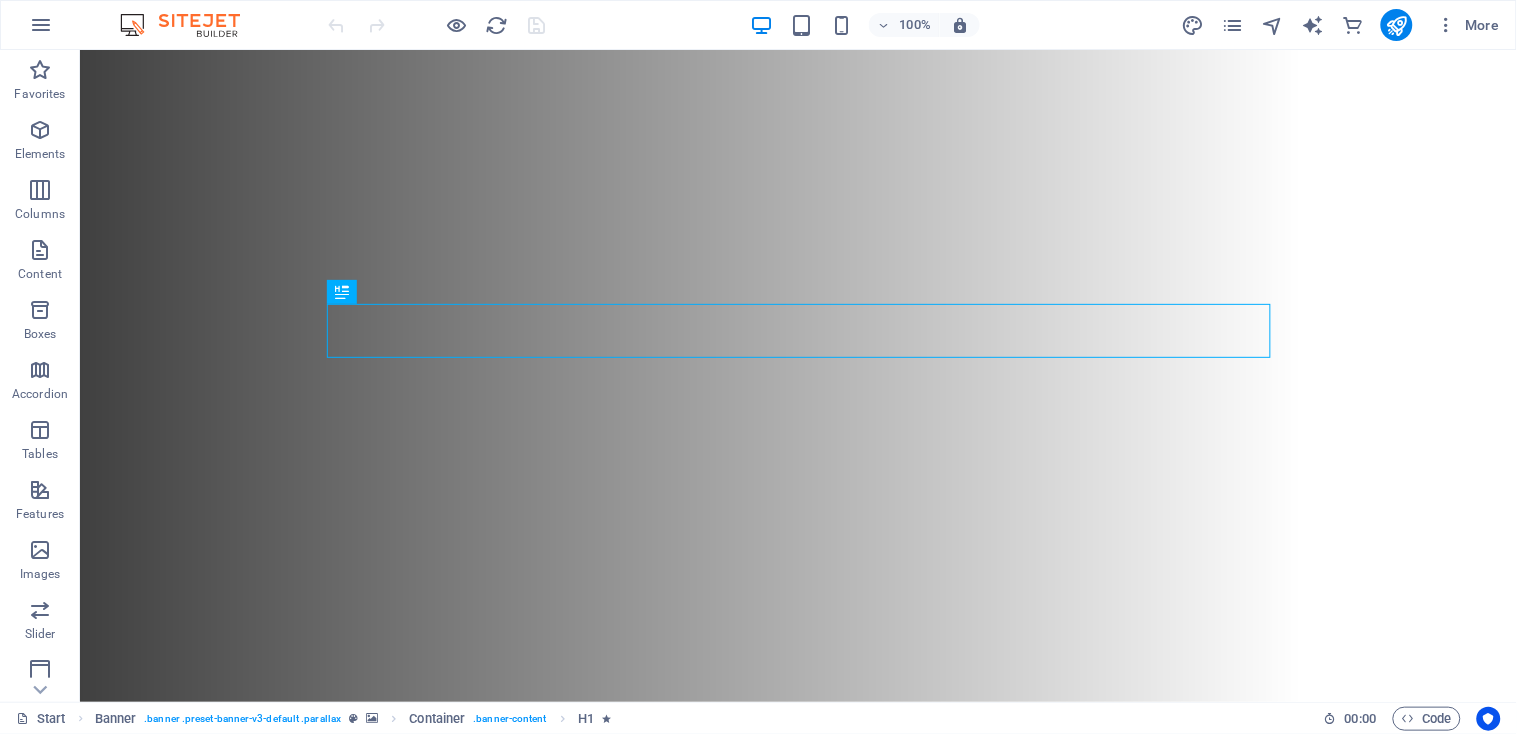 scroll, scrollTop: 0, scrollLeft: 0, axis: both 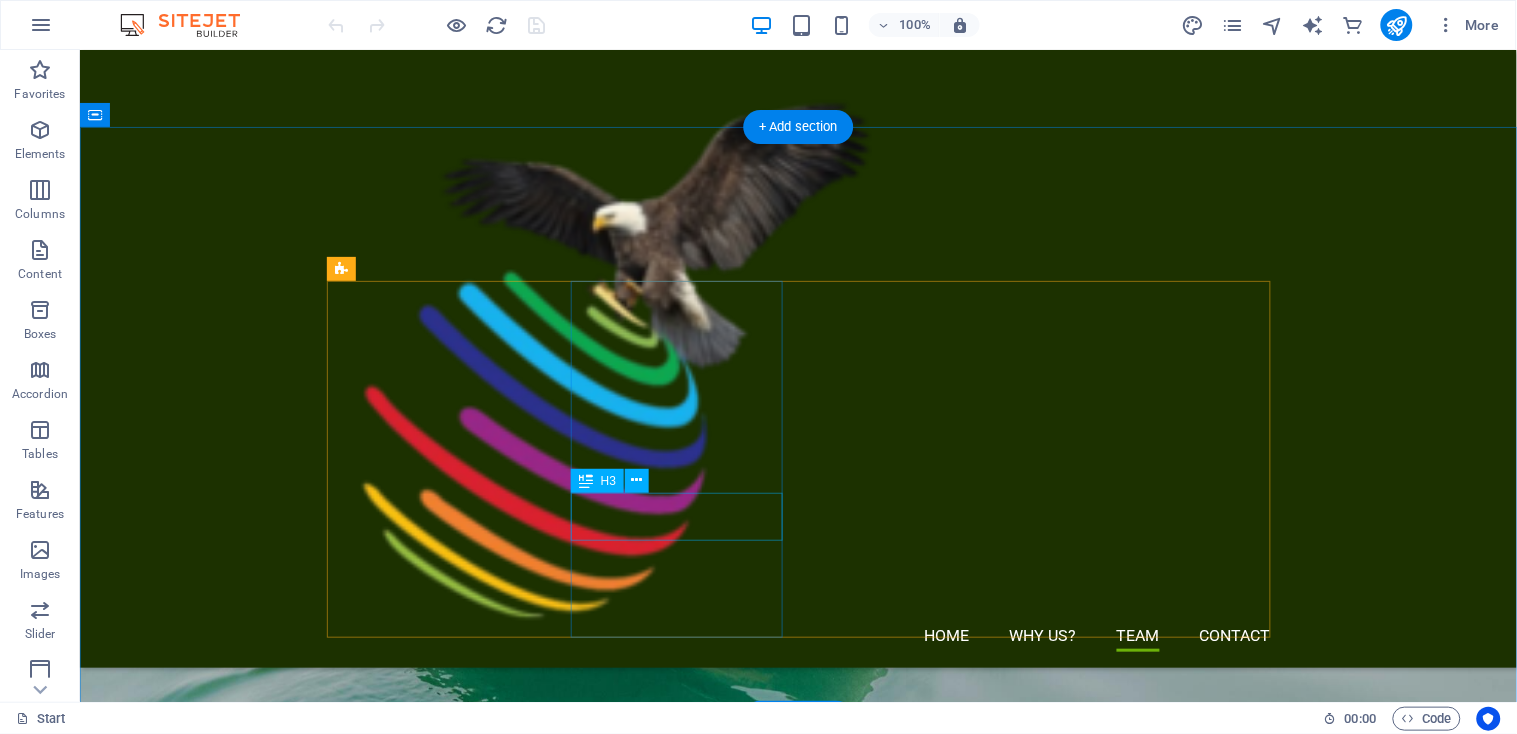 click on "Emily" at bounding box center (798, 5096) 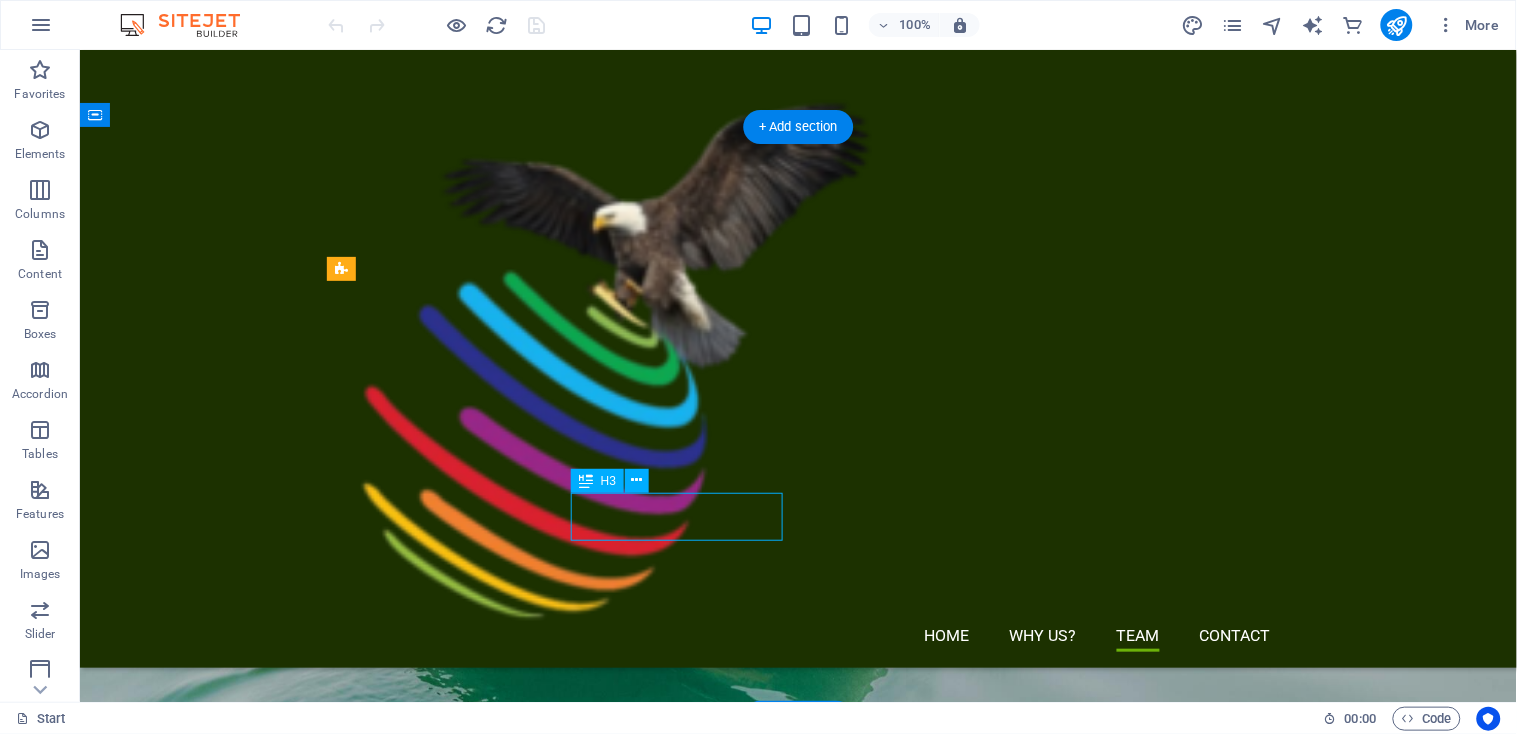 click on "Emily" at bounding box center [798, 5096] 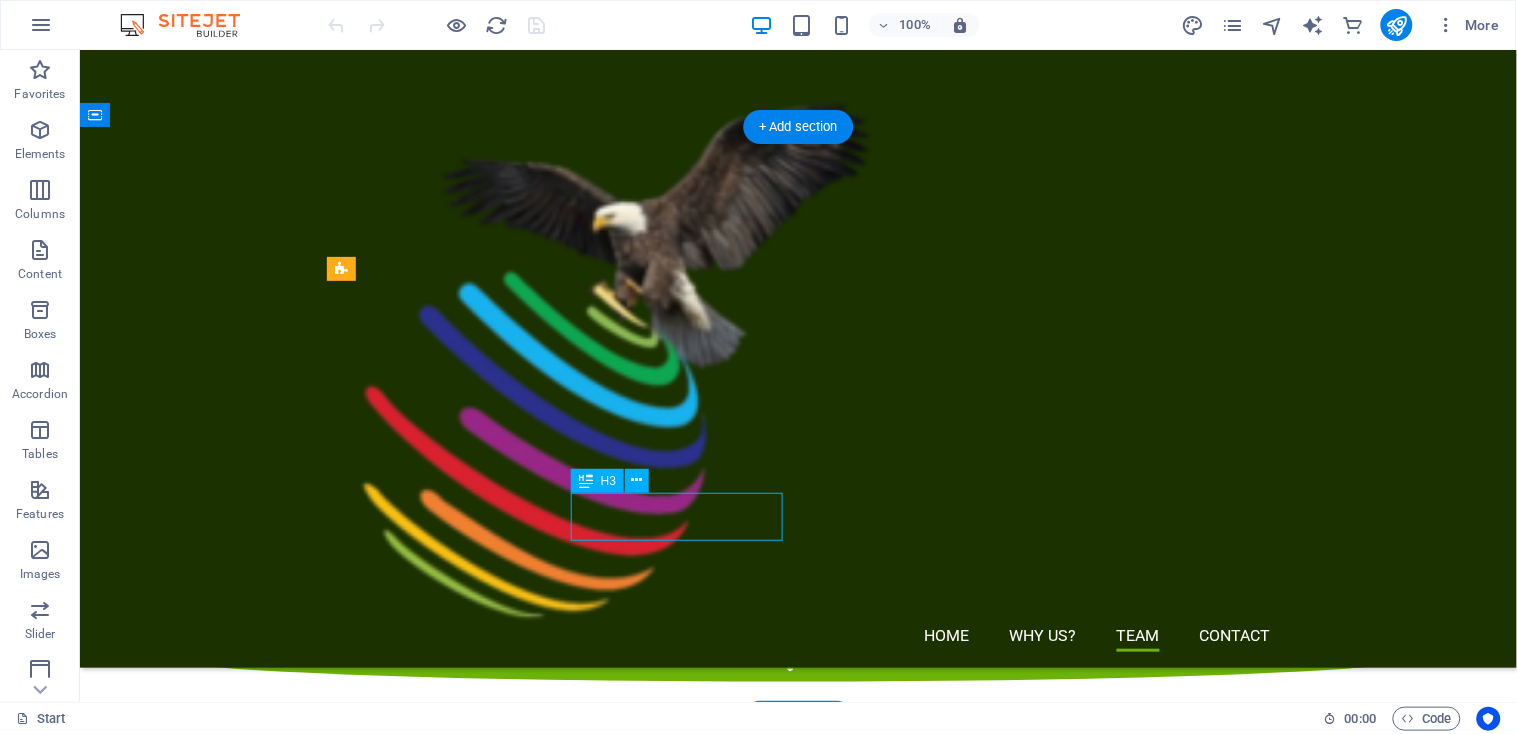 scroll, scrollTop: 2483, scrollLeft: 0, axis: vertical 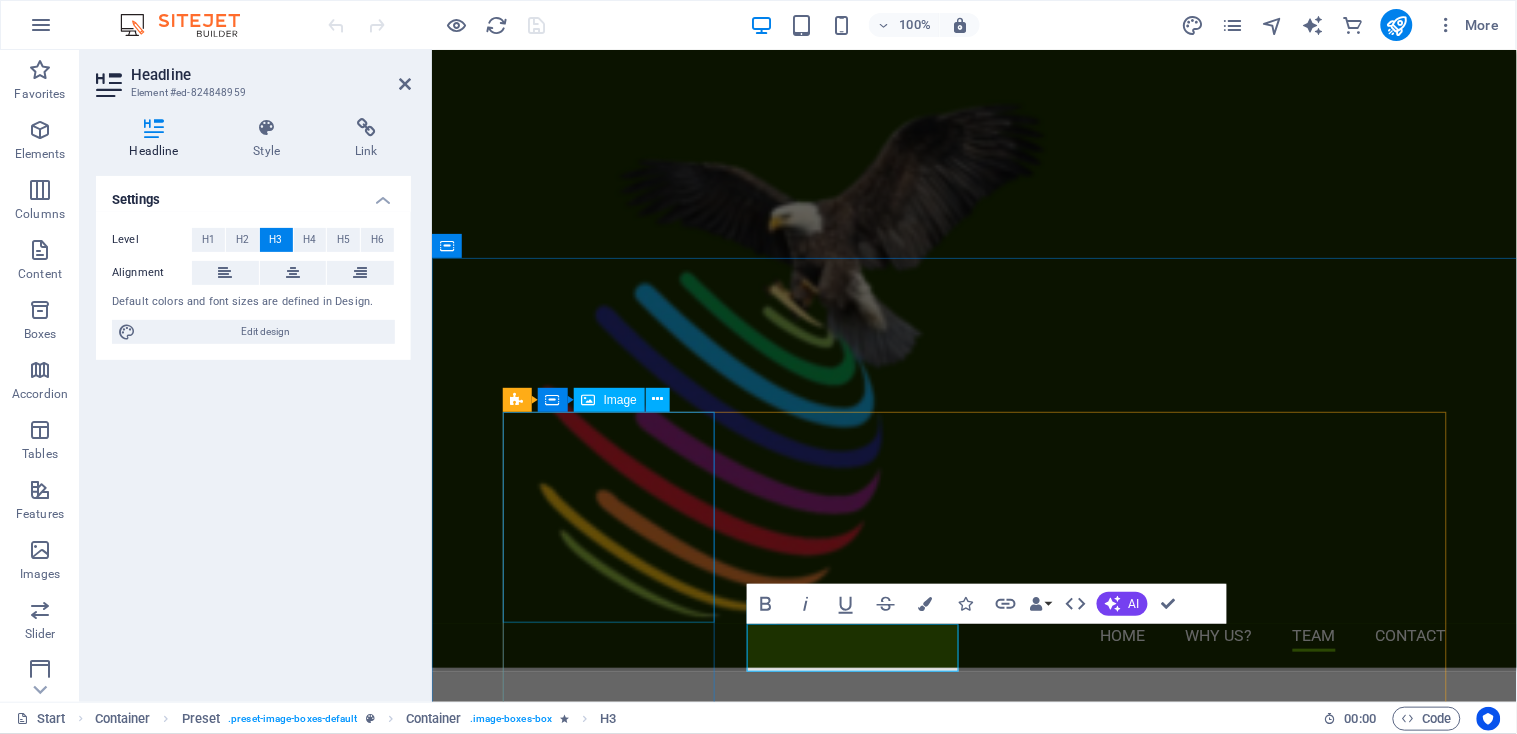 type 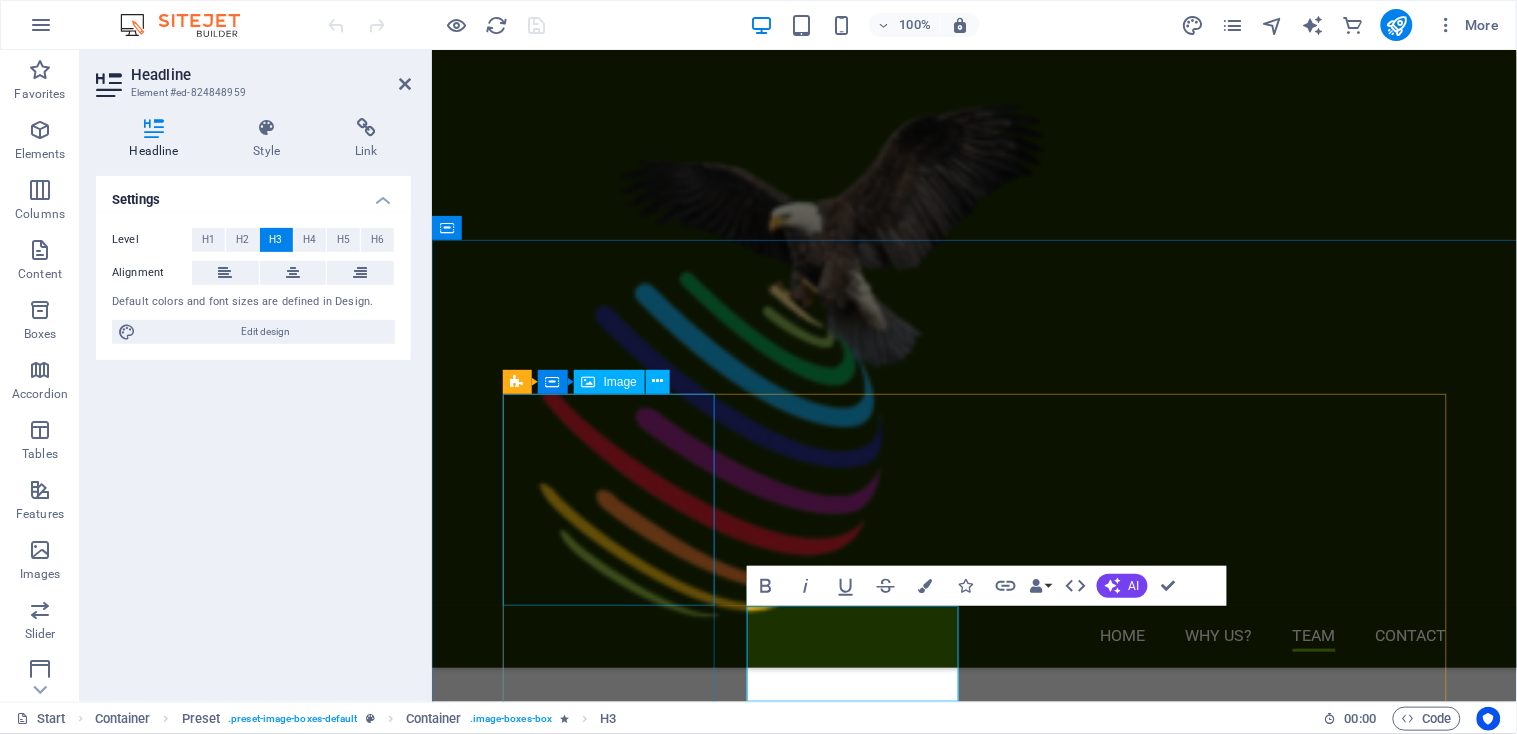 scroll, scrollTop: 2501, scrollLeft: 0, axis: vertical 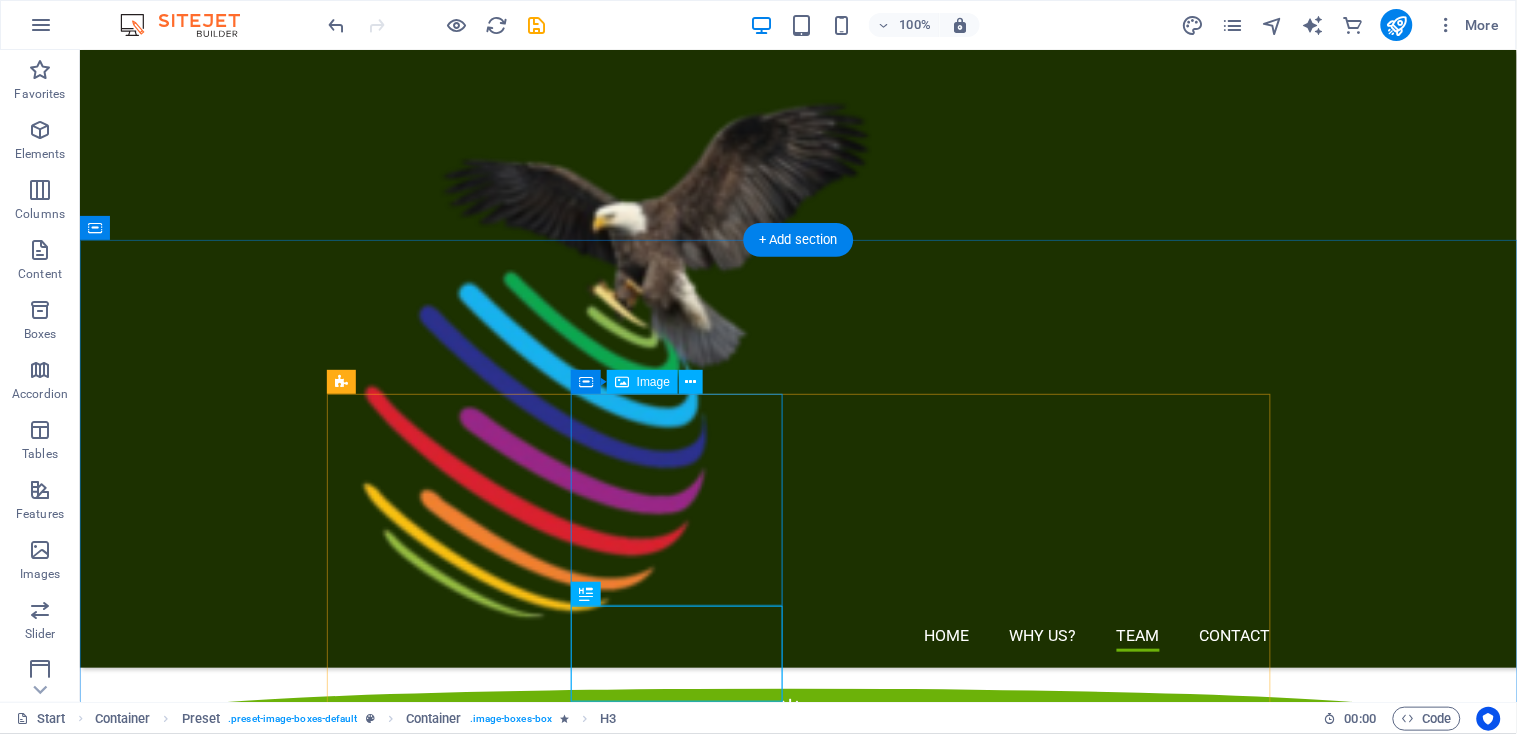 click at bounding box center (798, 4714) 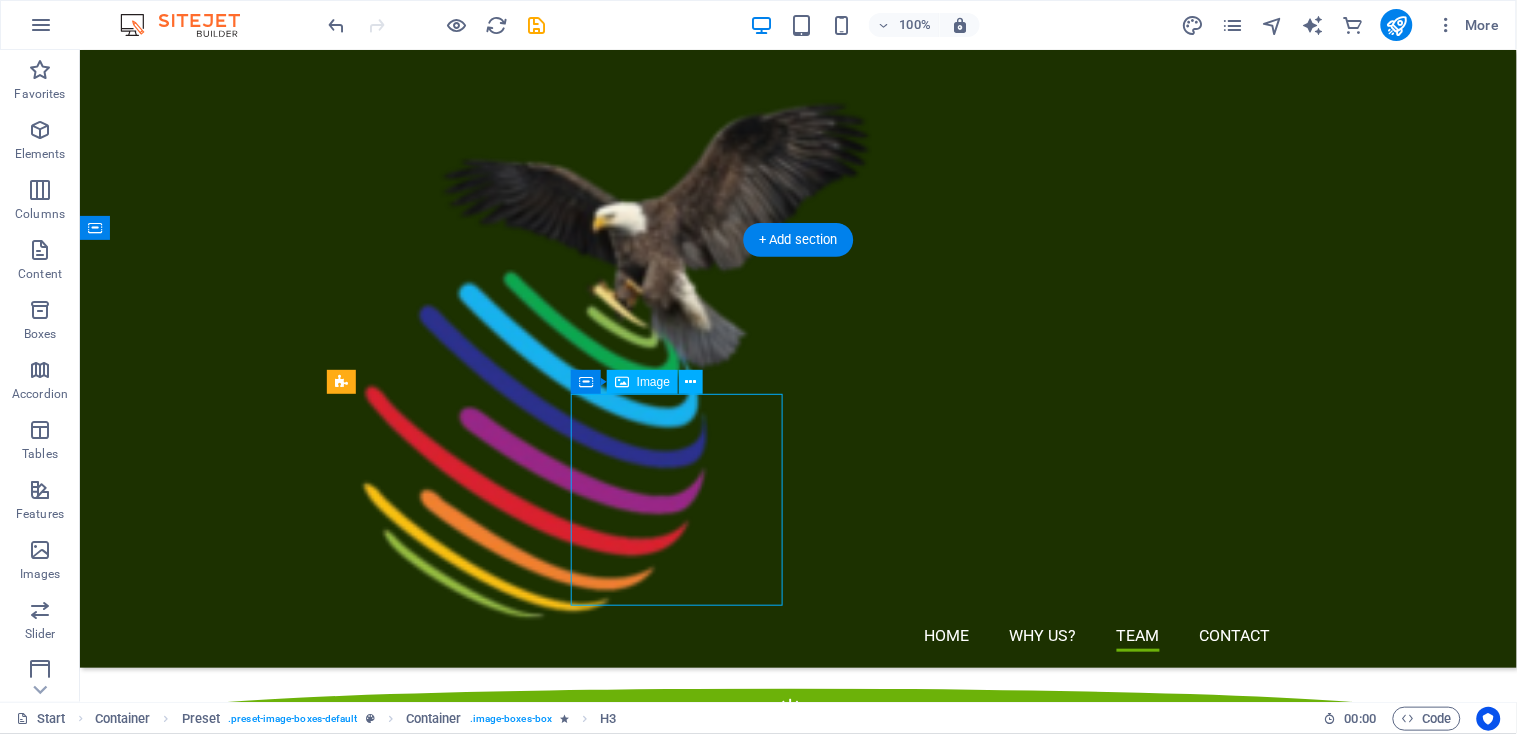 click at bounding box center [798, 4714] 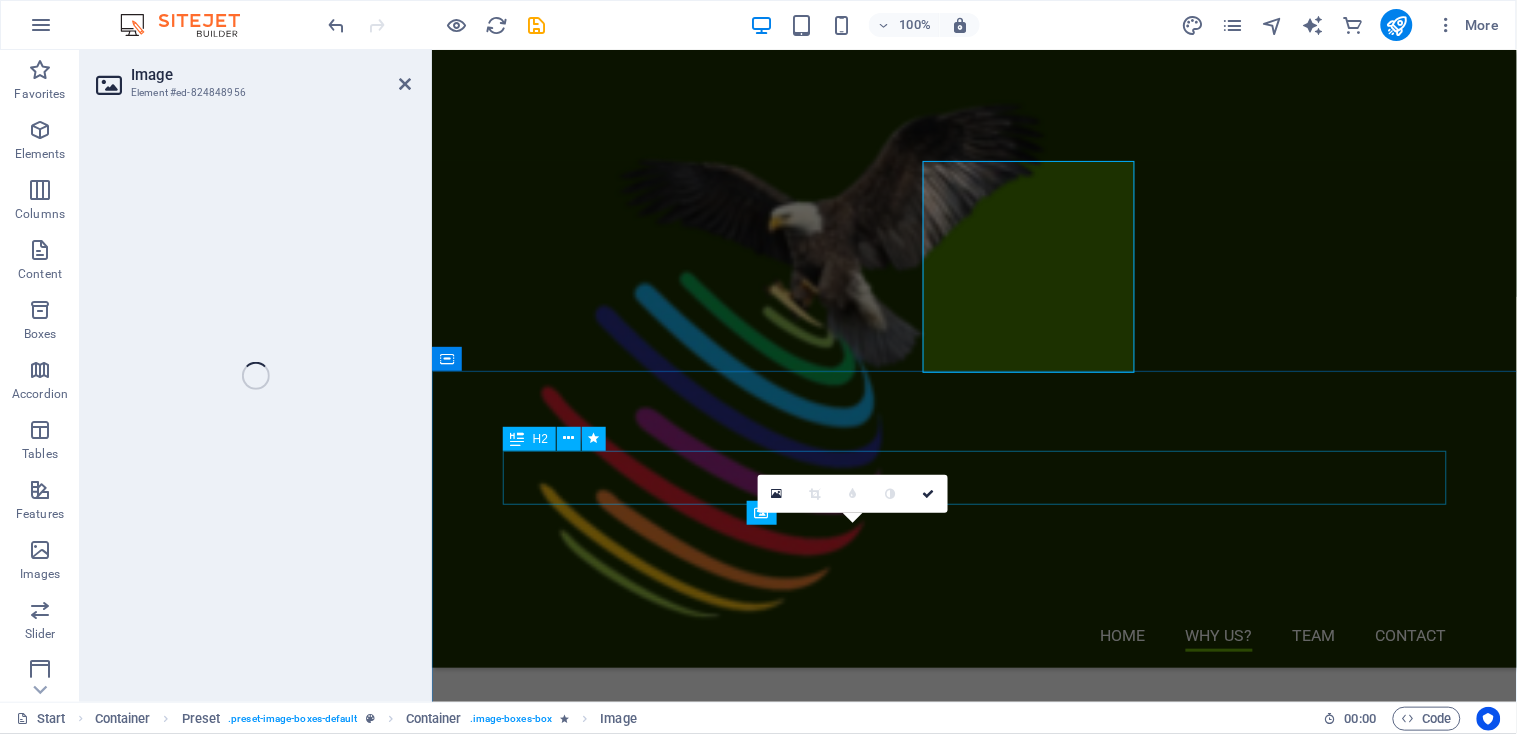 select on "%" 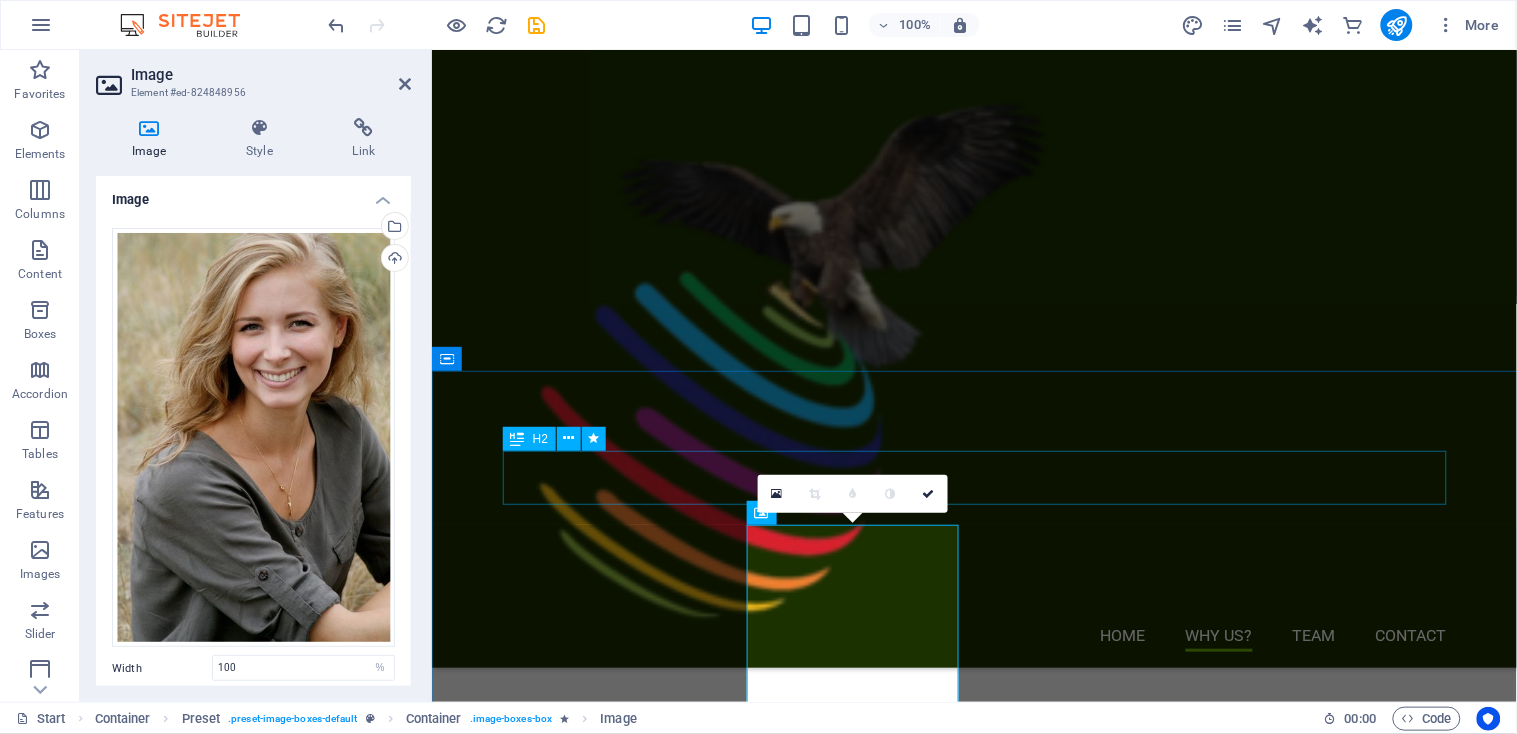 scroll, scrollTop: 2370, scrollLeft: 0, axis: vertical 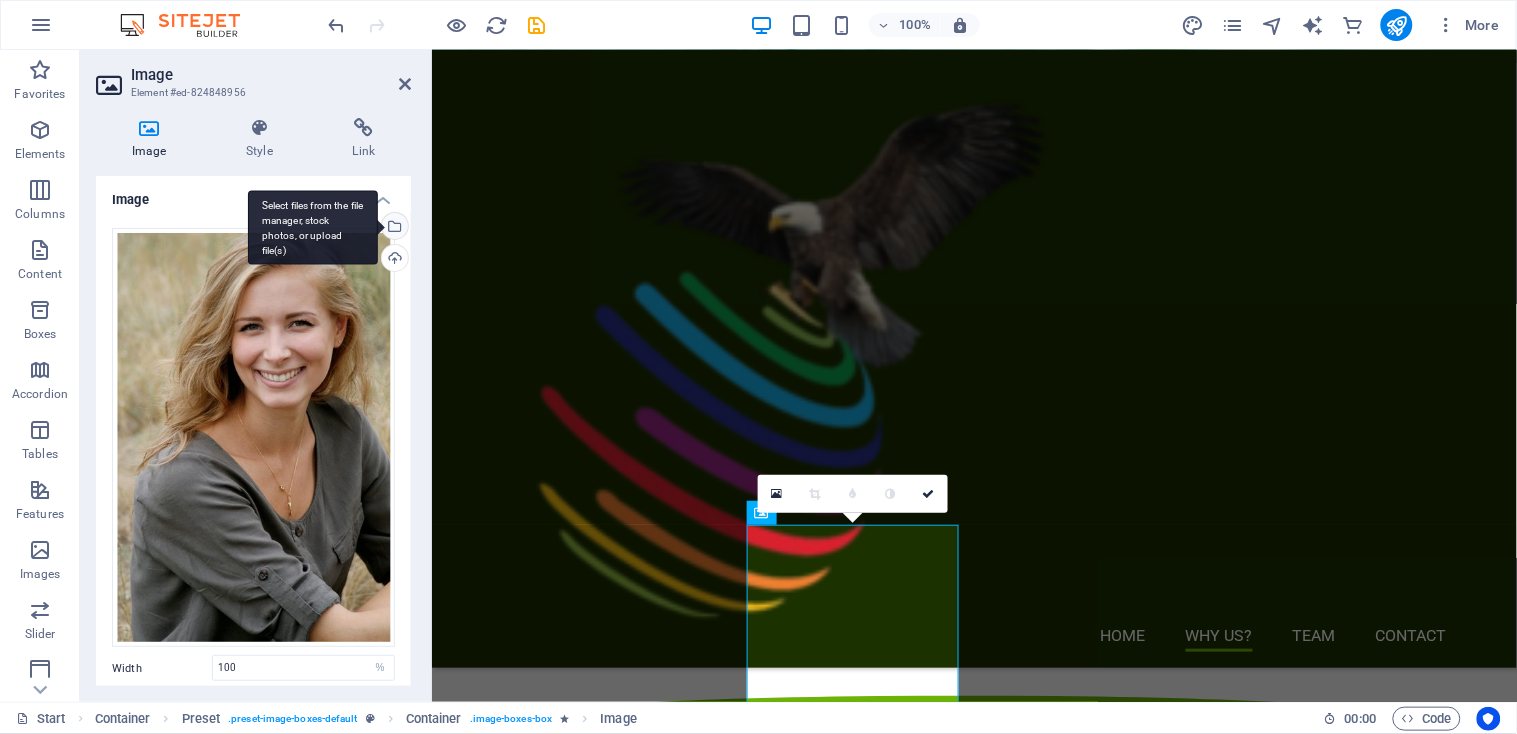 click on "Select files from the file manager, stock photos, or upload file(s)" at bounding box center [393, 228] 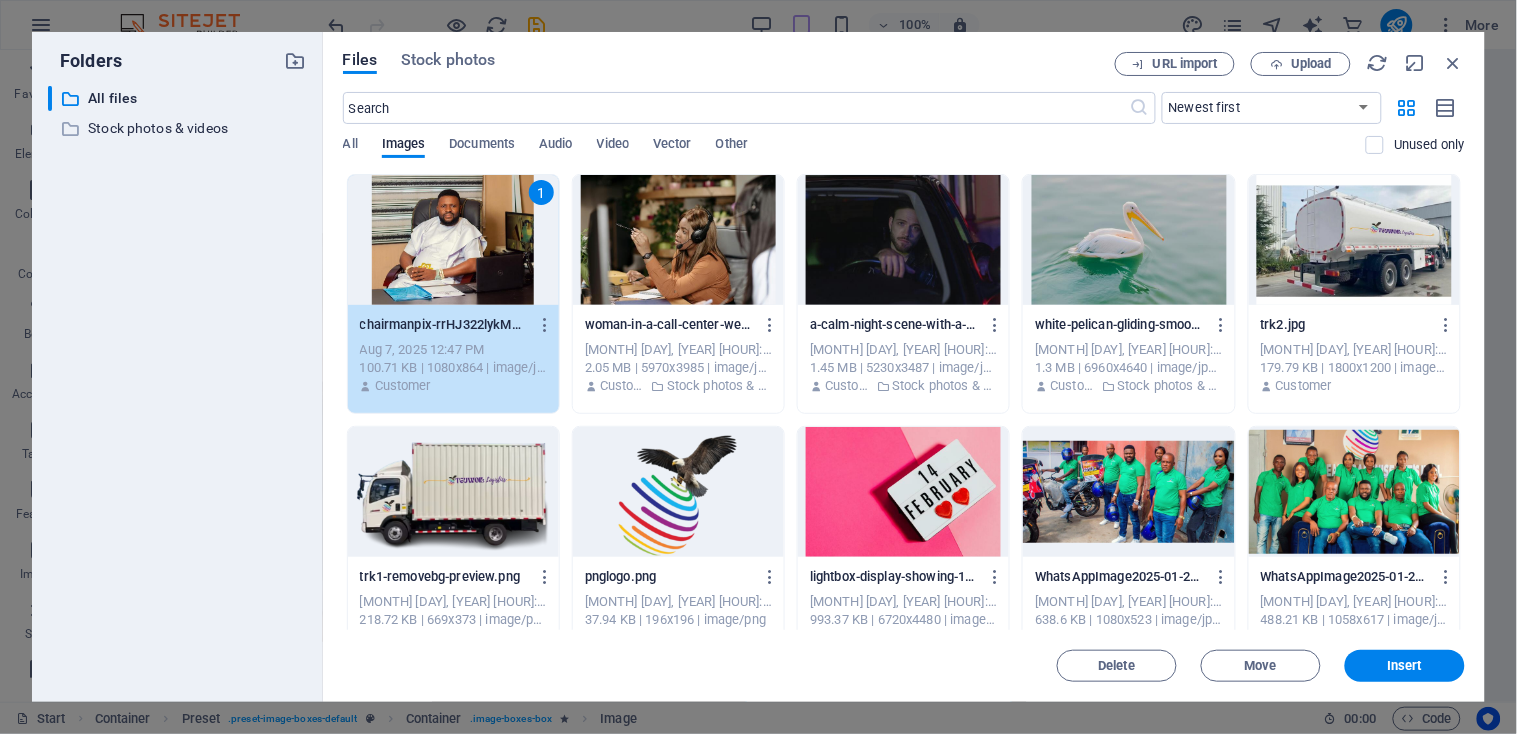 scroll, scrollTop: 2431, scrollLeft: 0, axis: vertical 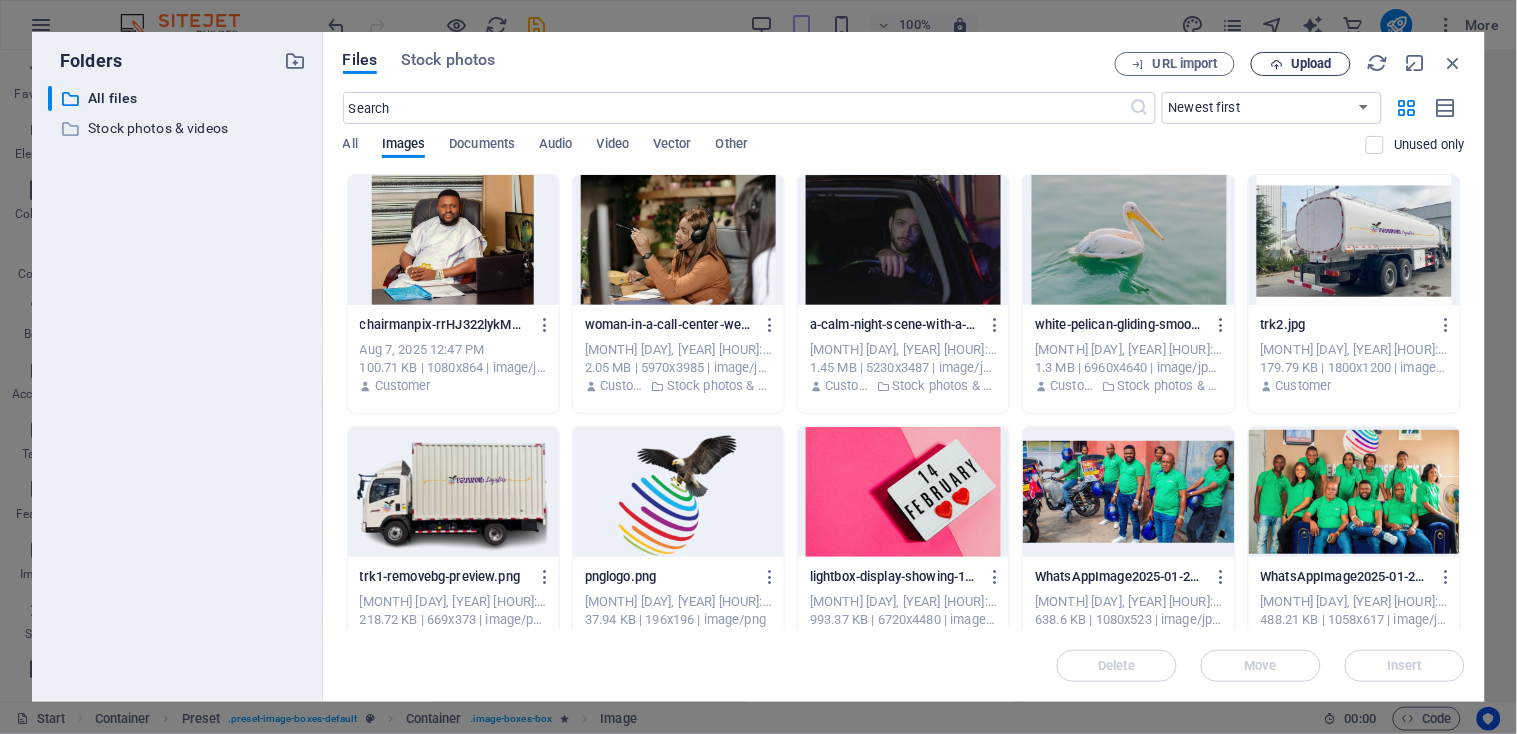 click on "Upload" at bounding box center (1311, 64) 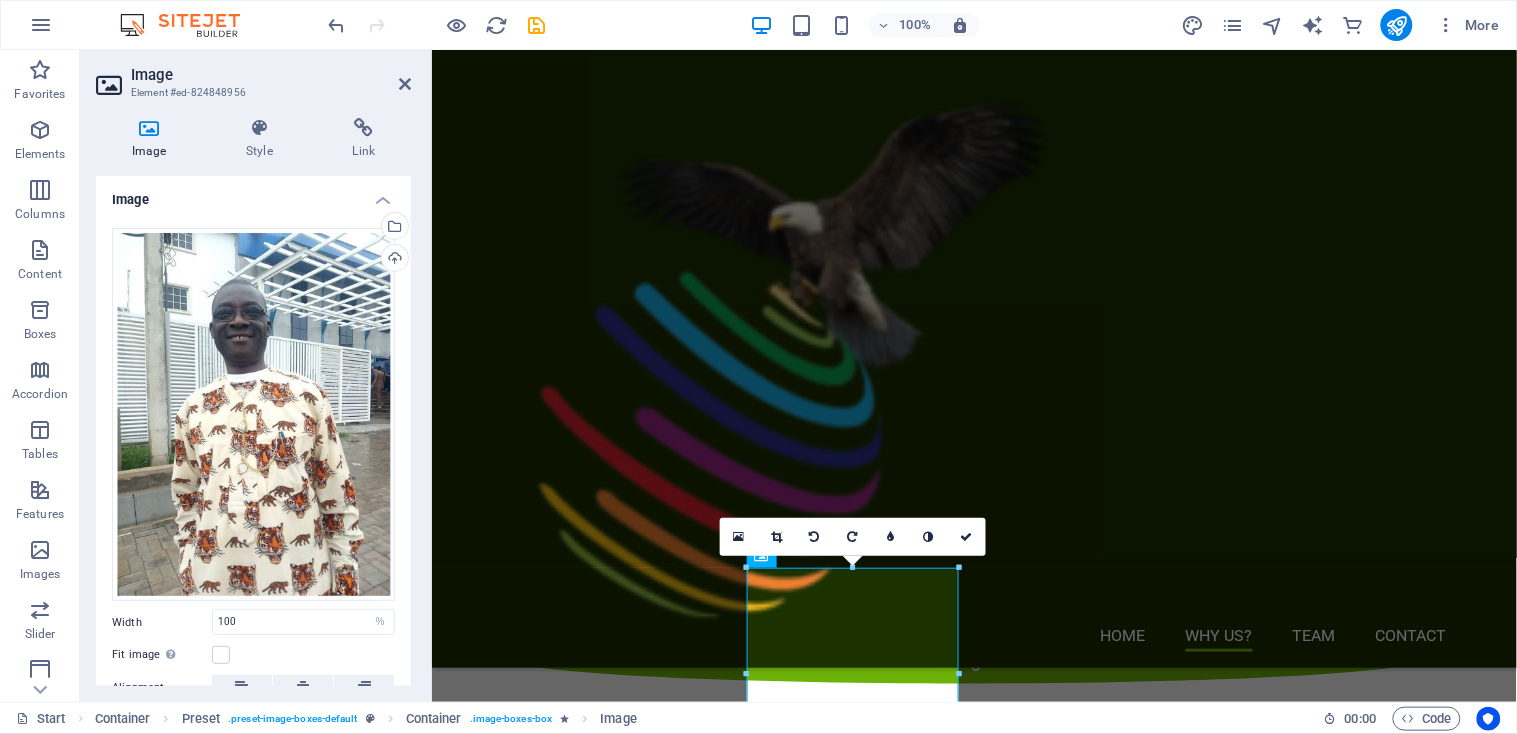scroll, scrollTop: 2326, scrollLeft: 0, axis: vertical 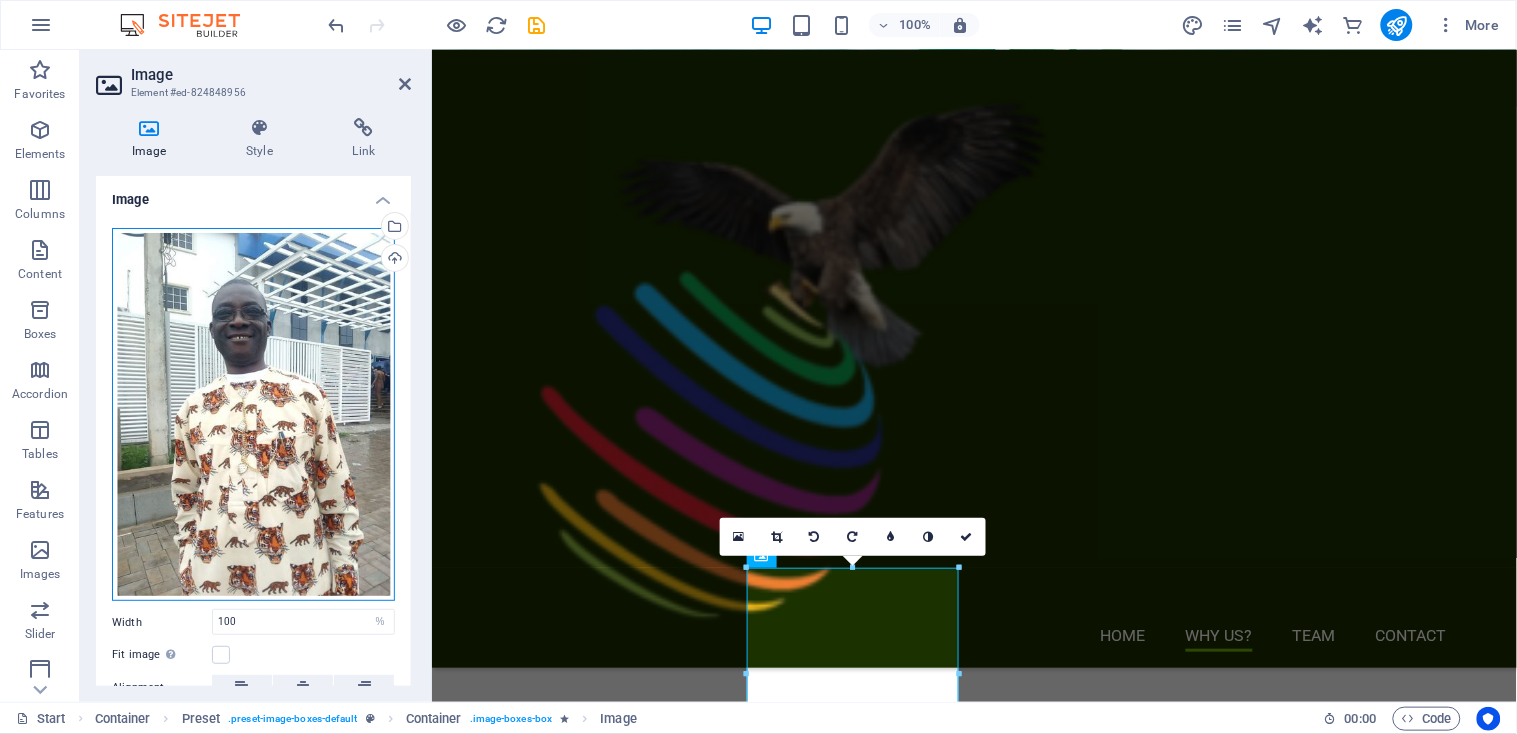 click on "Drag files here, click to choose files or select files from Files or our free stock photos & videos" at bounding box center [253, 415] 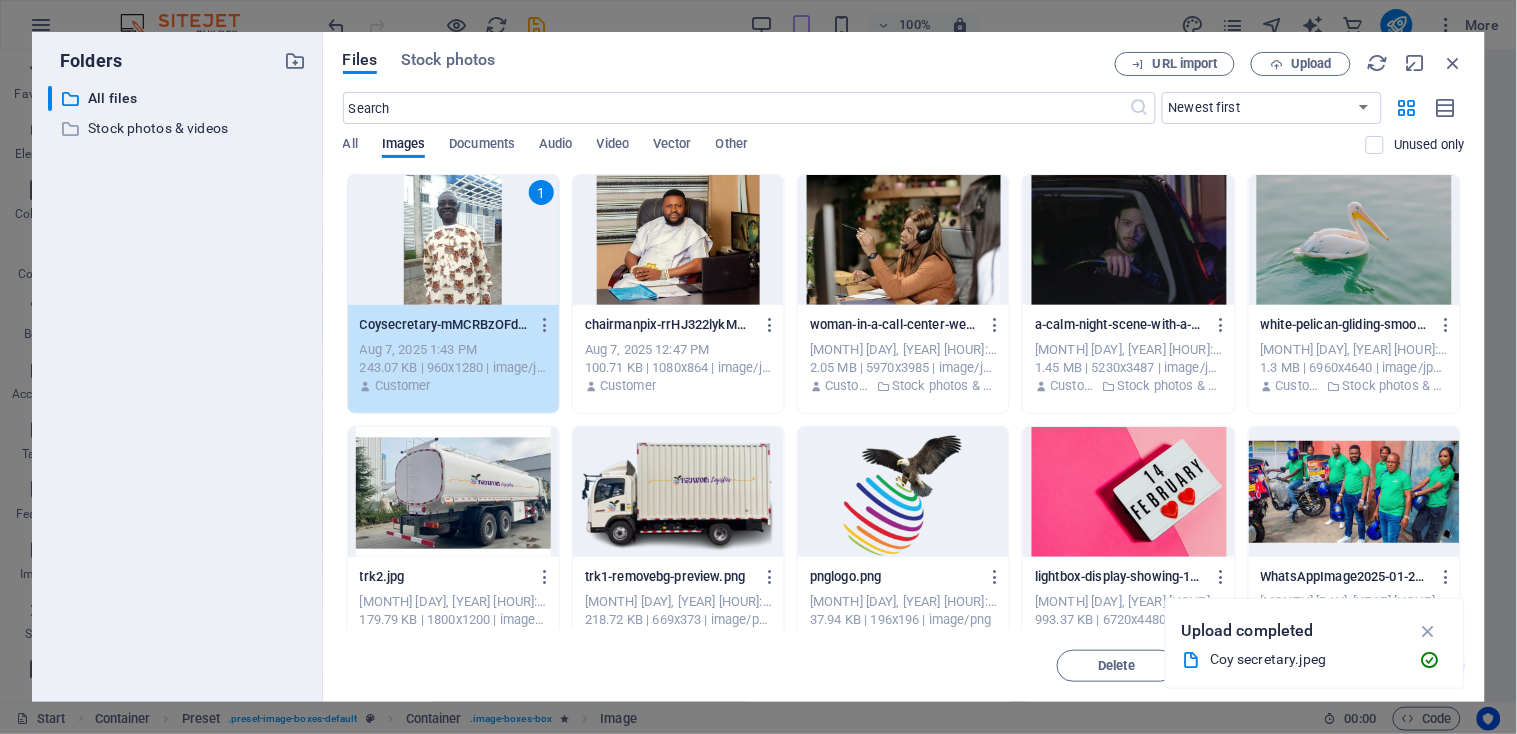 scroll, scrollTop: 2387, scrollLeft: 0, axis: vertical 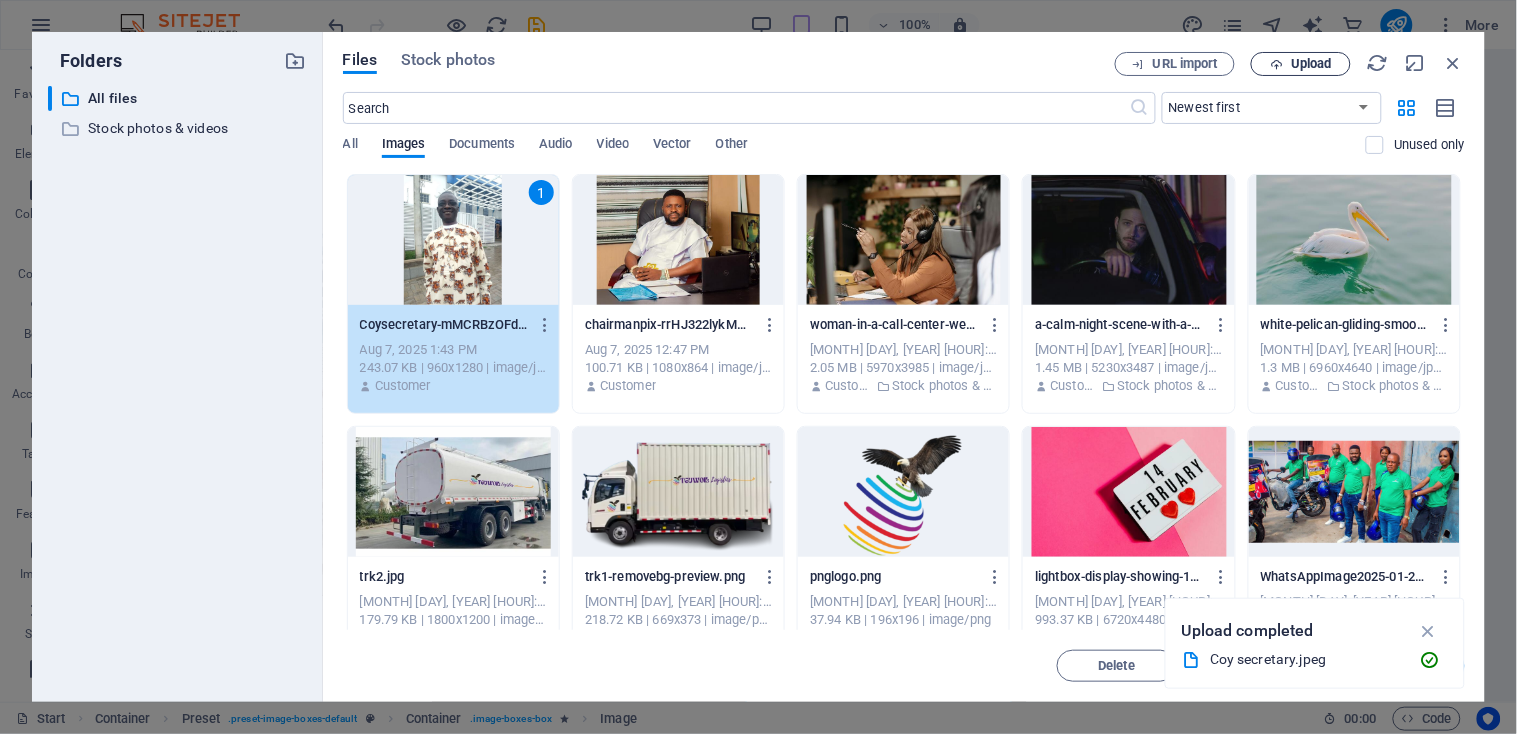 click on "Upload" at bounding box center [1311, 64] 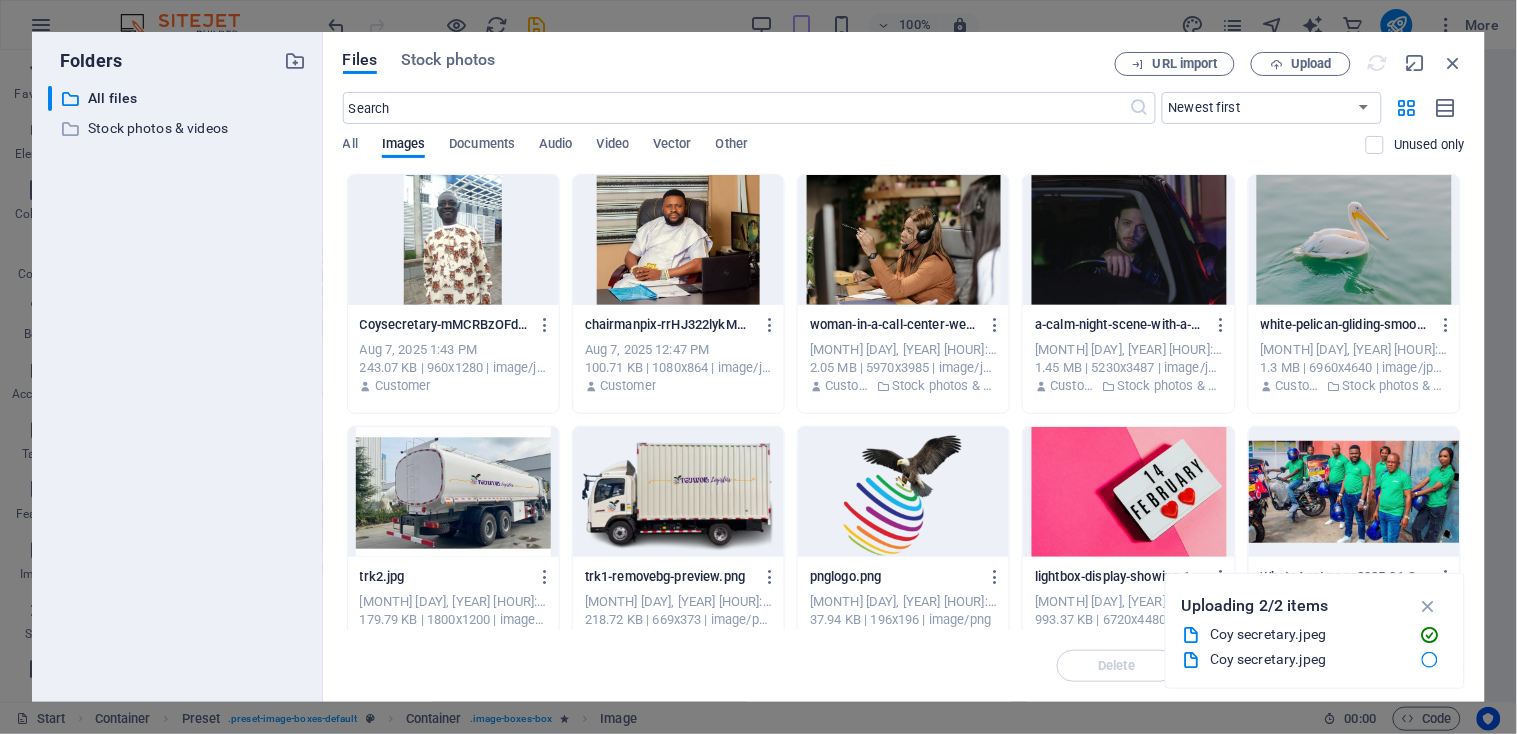 click on "[NAME] - car hire The ride was comfortable. The driver was timely and had top-notch customer service ethics. [NAME] - Energy A partnership with TGUWOINTL Energy is worth its while in deed. Long term business in view. [NAME] - Logistics With TGUWOINTL Logistics, I can go above and beyond for my clients and put all my energy into making beautiful designs without stressing about the shipping details." at bounding box center [728, 2930] 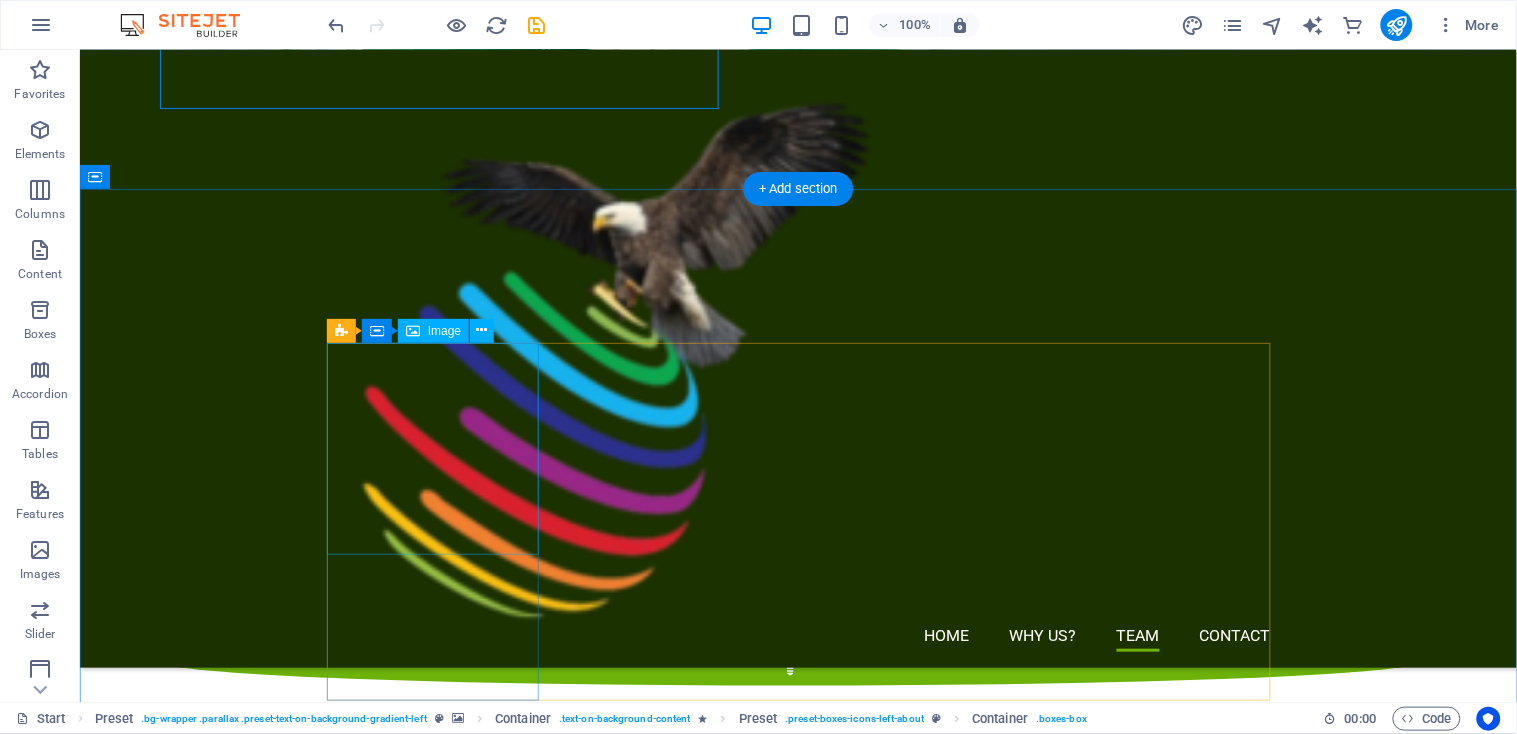 scroll, scrollTop: 2187, scrollLeft: 0, axis: vertical 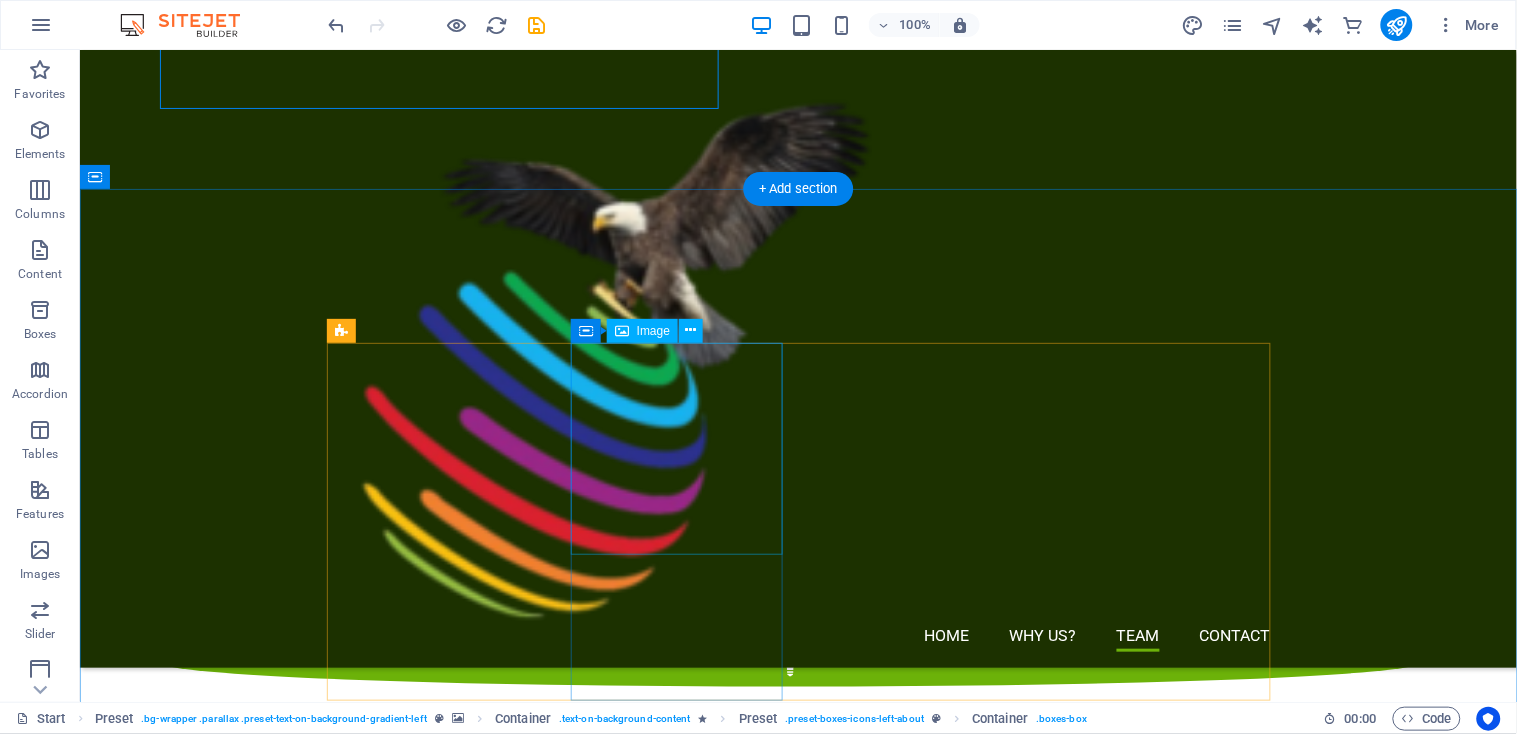click at bounding box center [798, 4663] 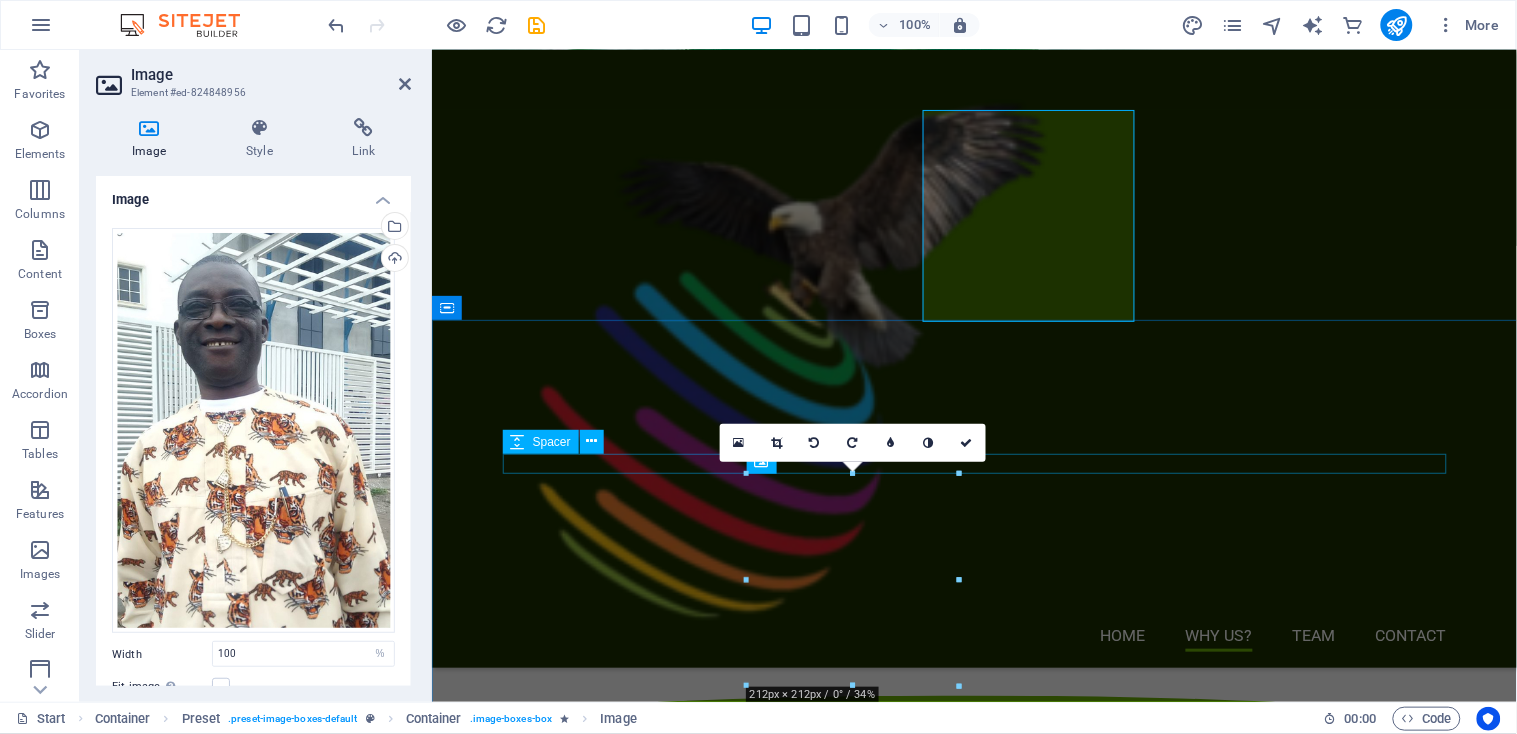 scroll, scrollTop: 2421, scrollLeft: 0, axis: vertical 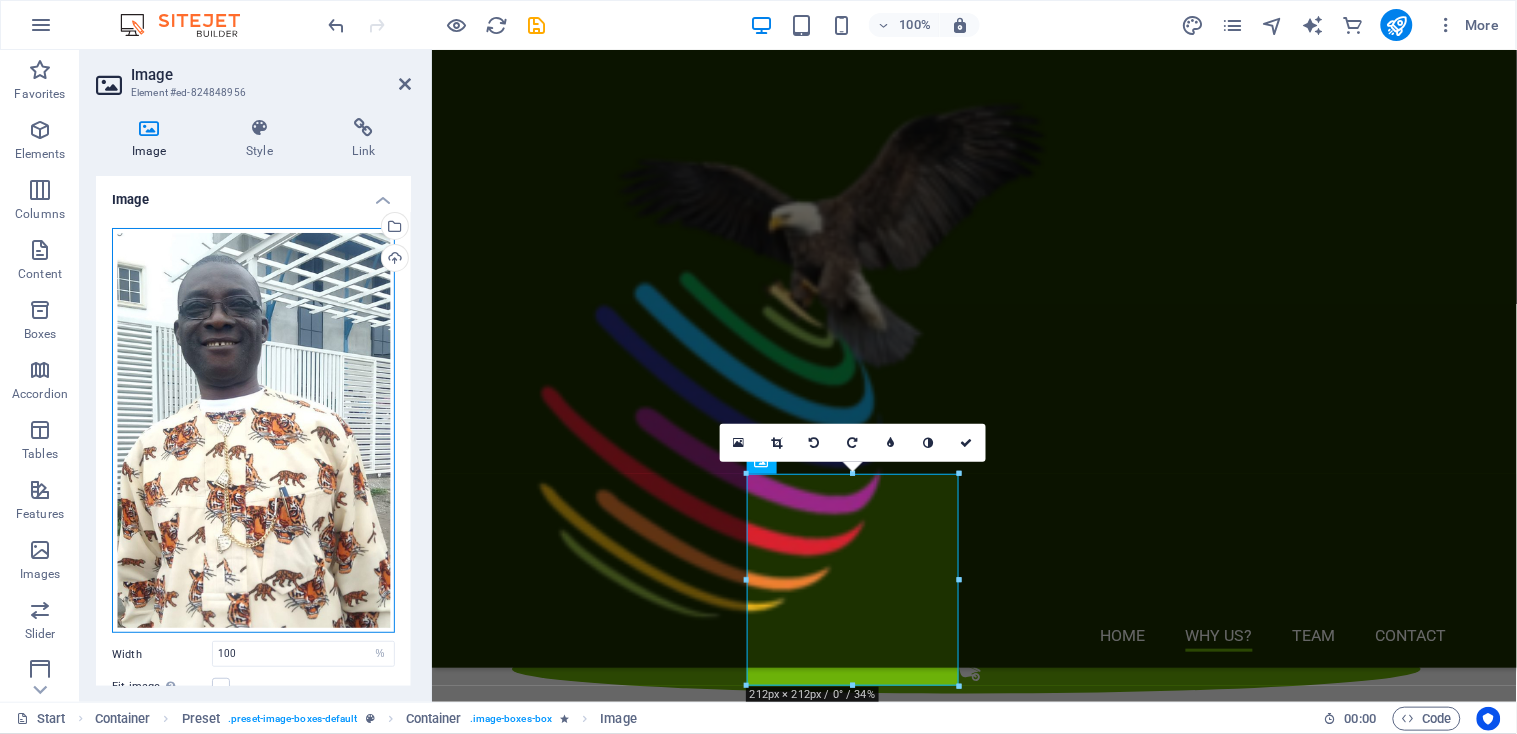 click on "Drag files here, click to choose files or select files from Files or our free stock photos & videos" at bounding box center (253, 431) 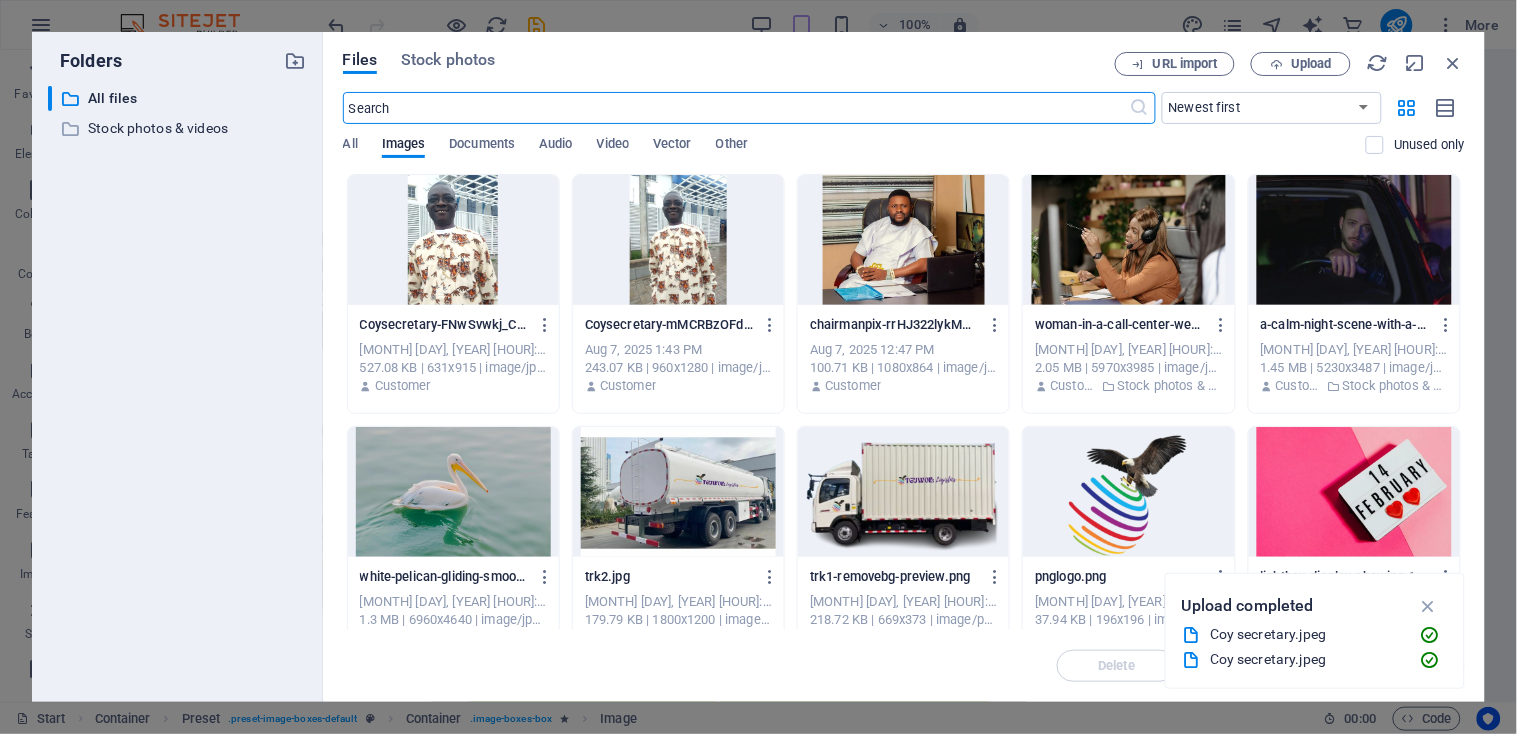scroll, scrollTop: 2482, scrollLeft: 0, axis: vertical 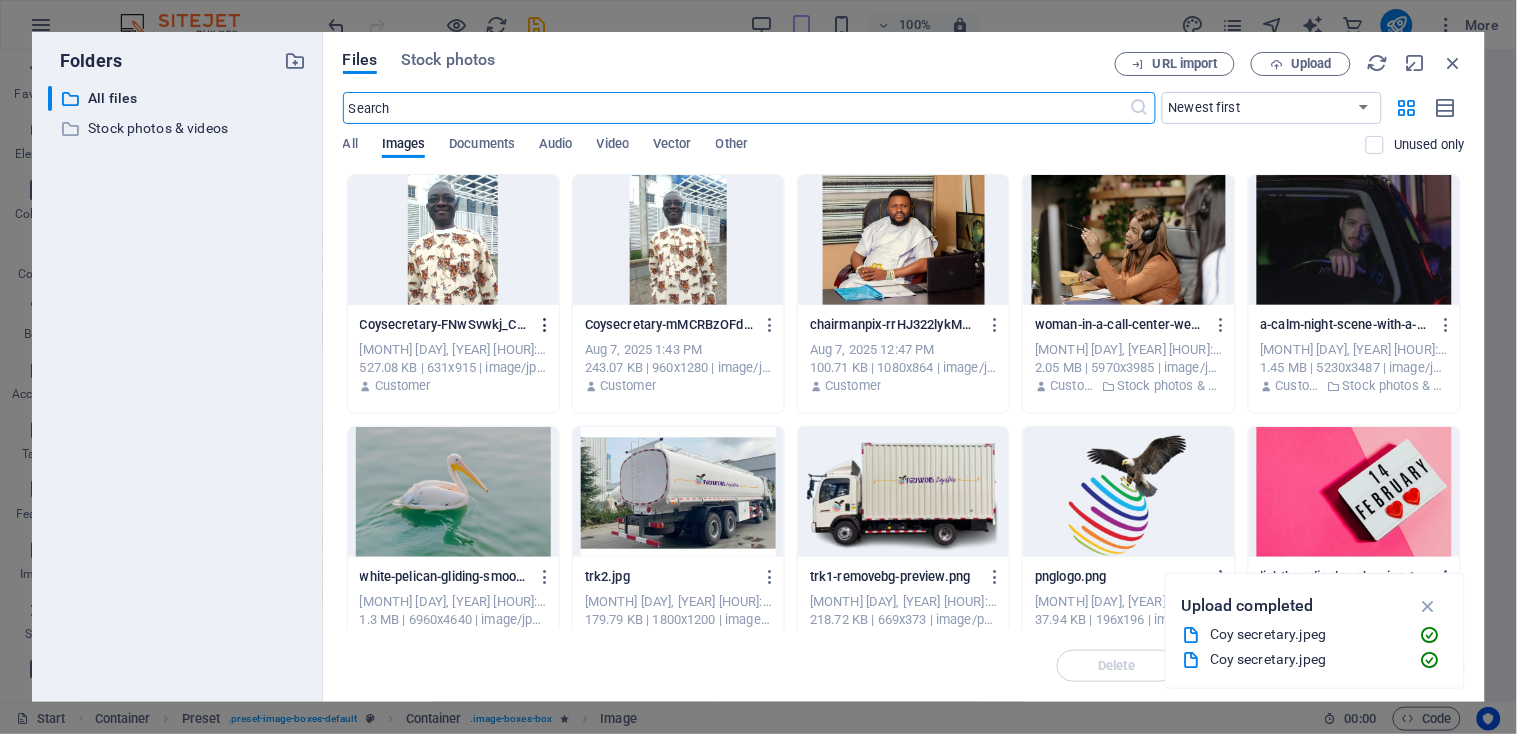 click at bounding box center [545, 325] 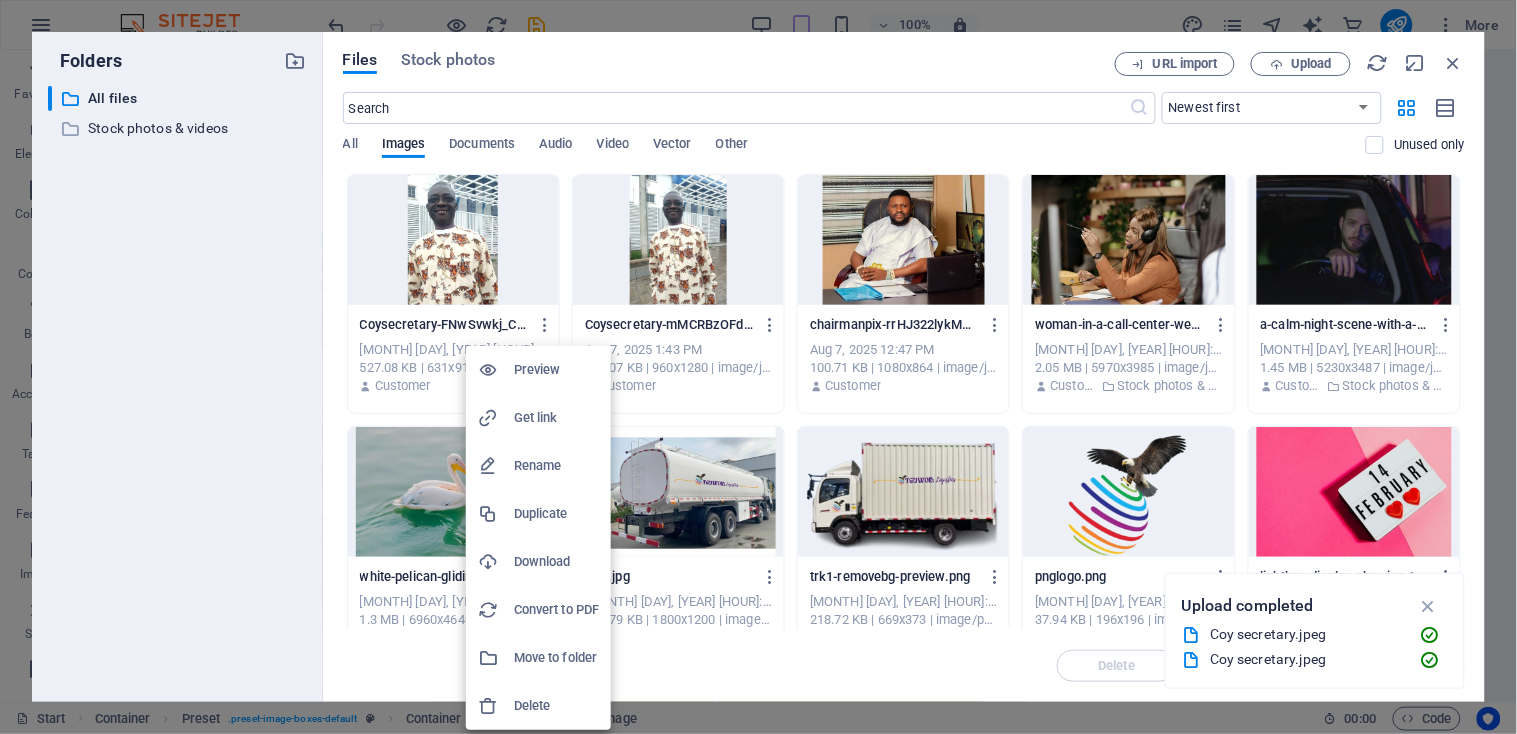 click on "Delete" at bounding box center (556, 706) 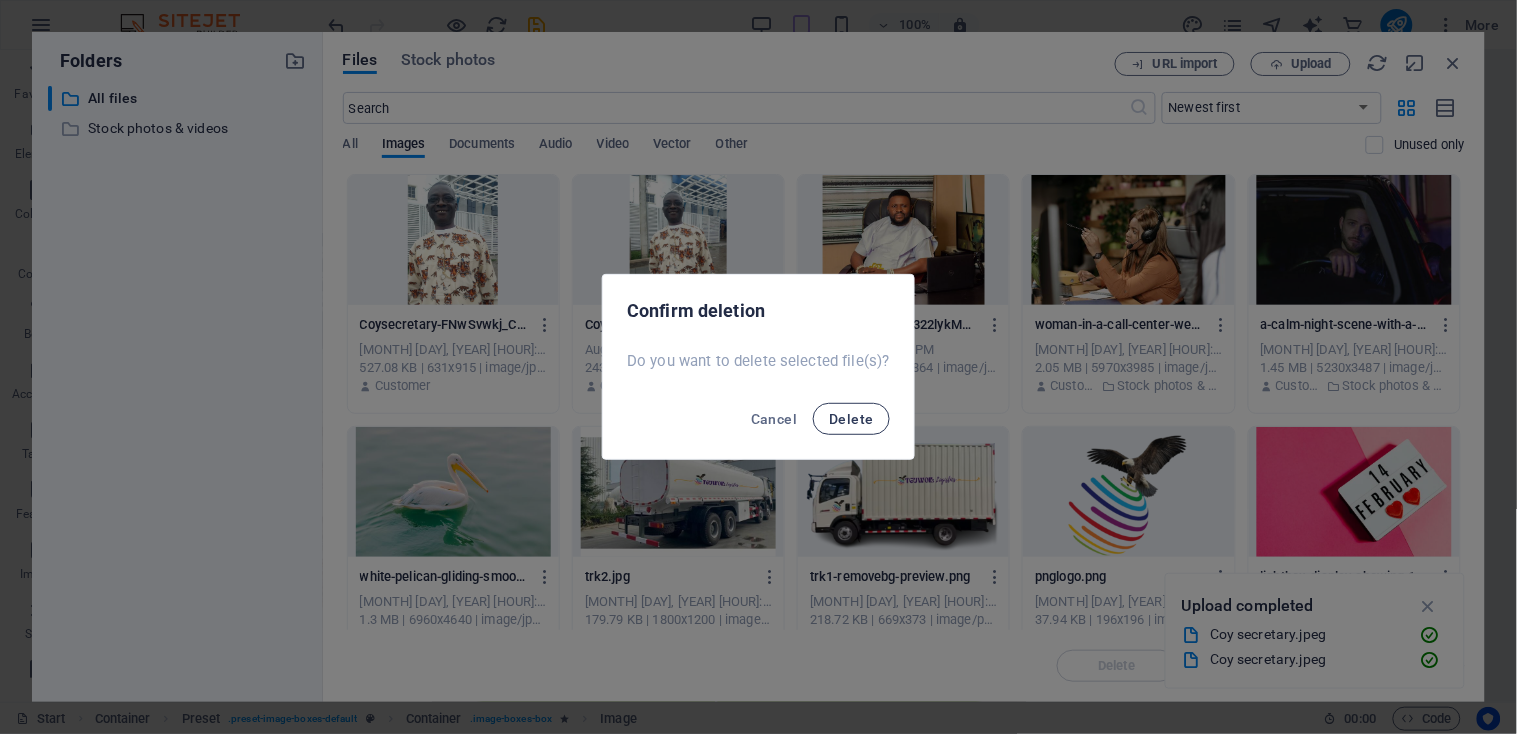 click on "Delete" at bounding box center (851, 419) 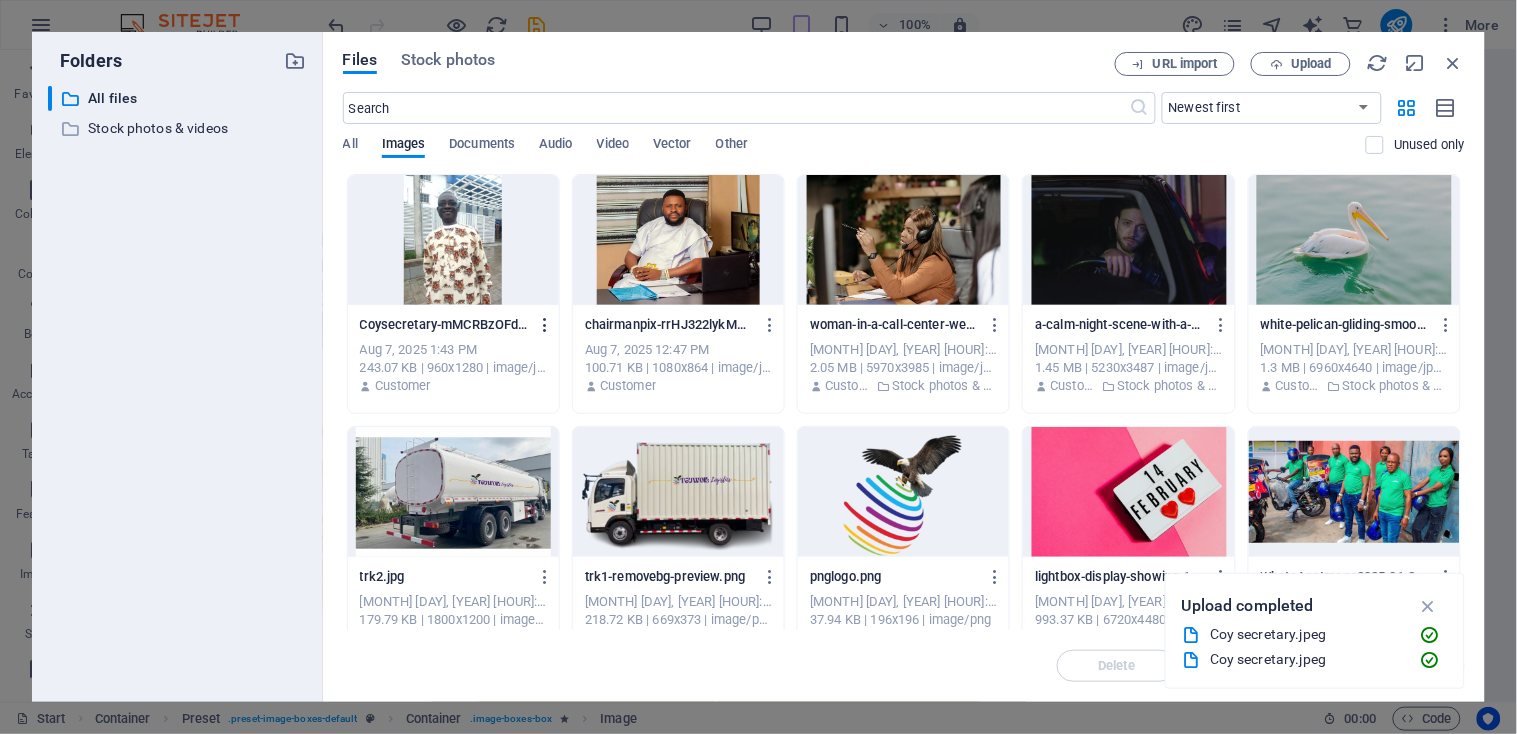 click at bounding box center (545, 325) 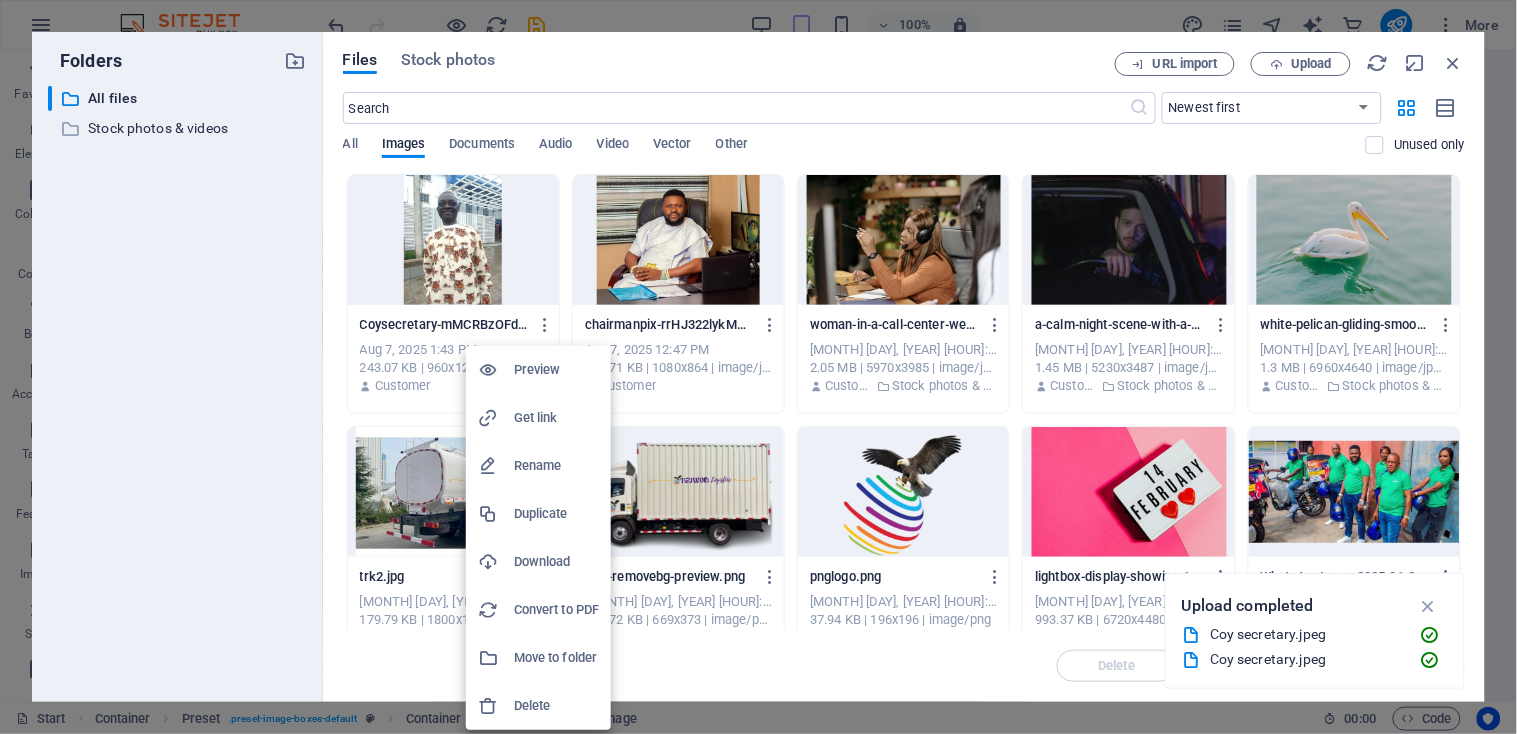 click on "Delete" at bounding box center (556, 706) 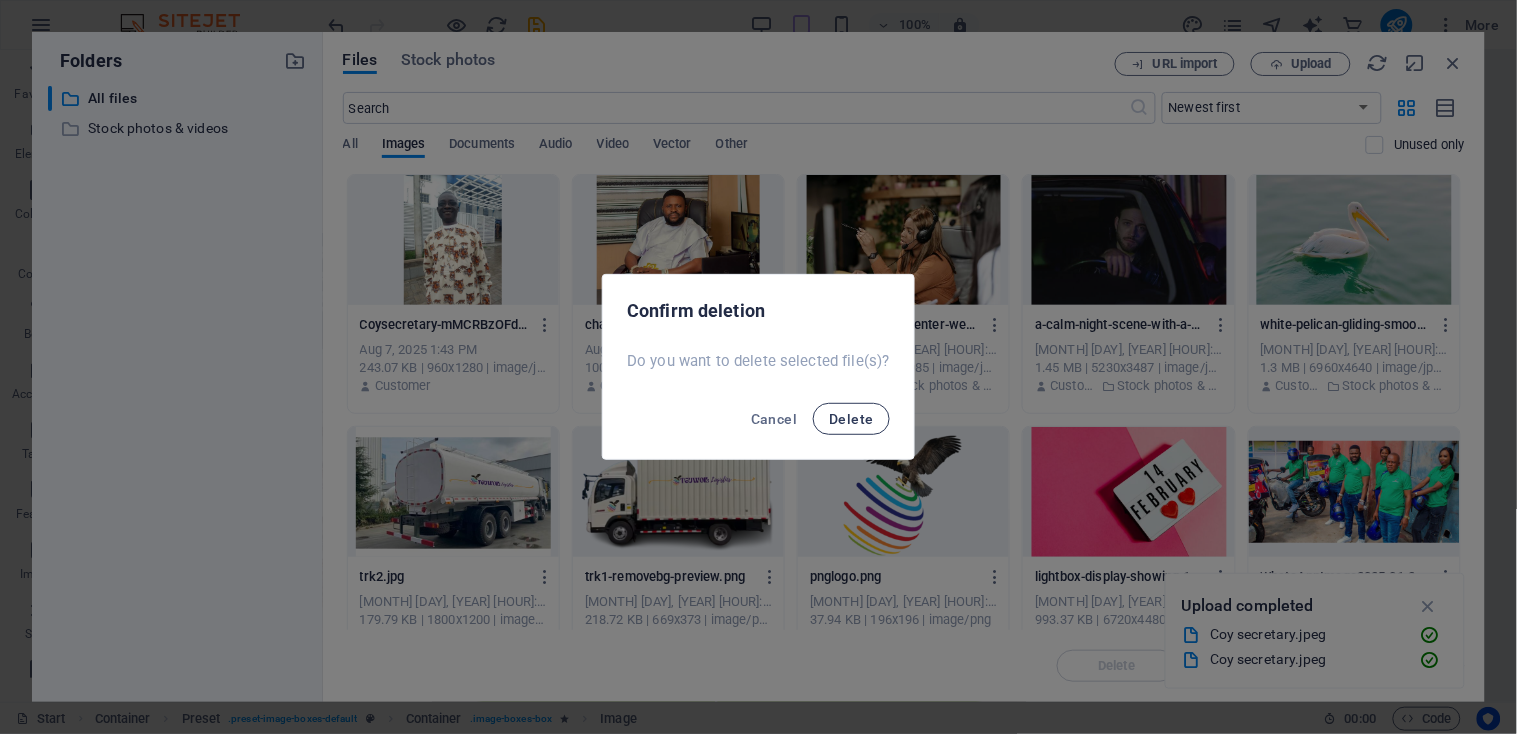 click on "Delete" at bounding box center (851, 419) 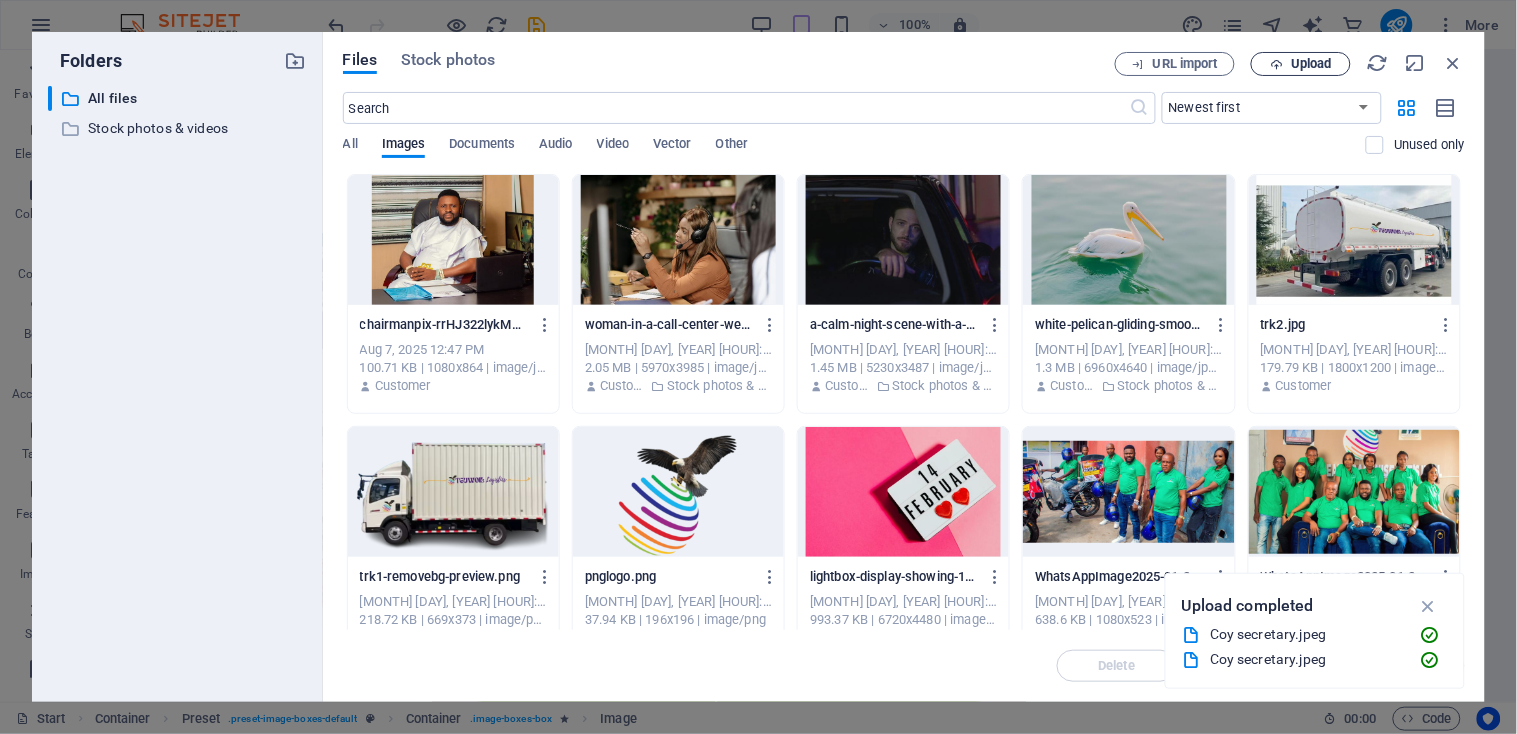 click on "Upload" at bounding box center [1311, 64] 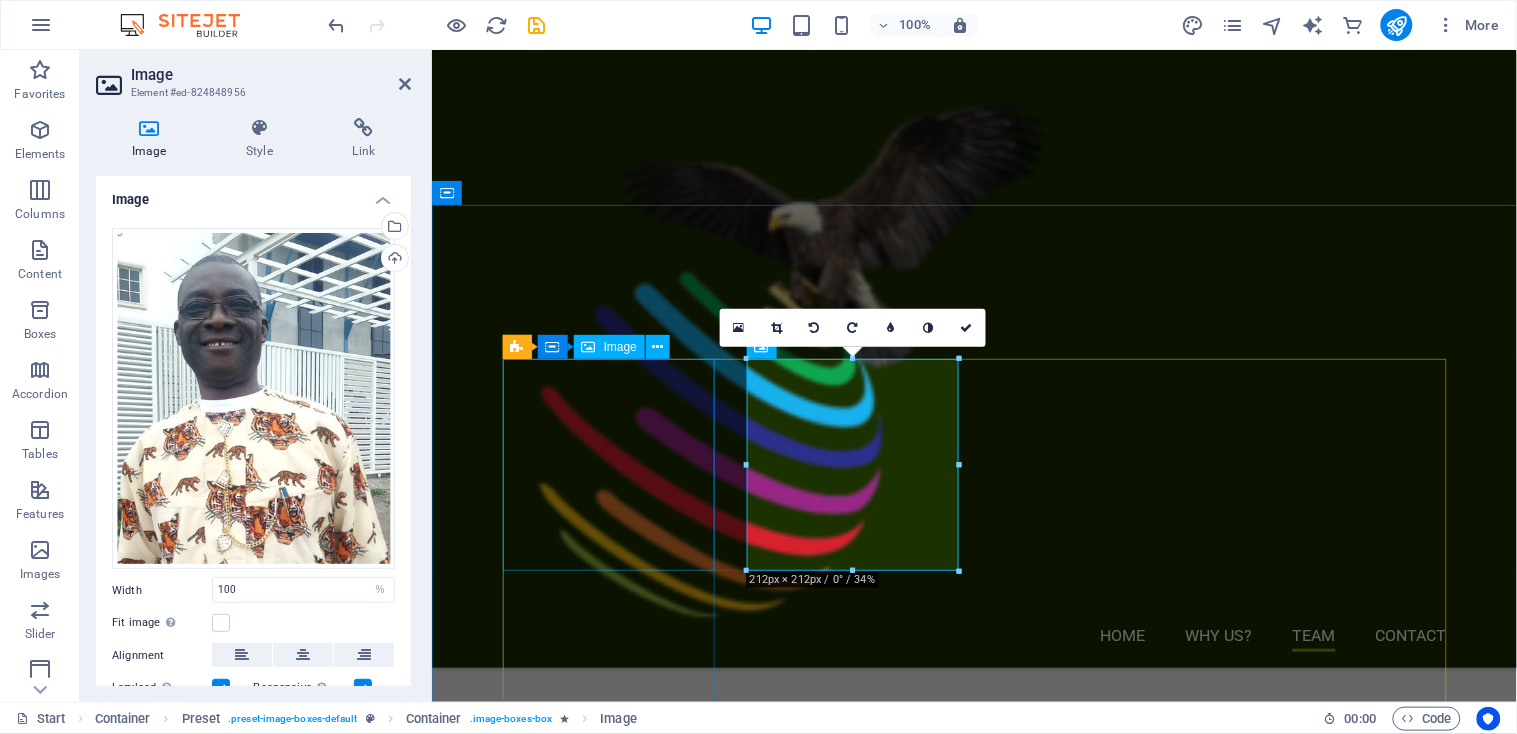 scroll, scrollTop: 2532, scrollLeft: 0, axis: vertical 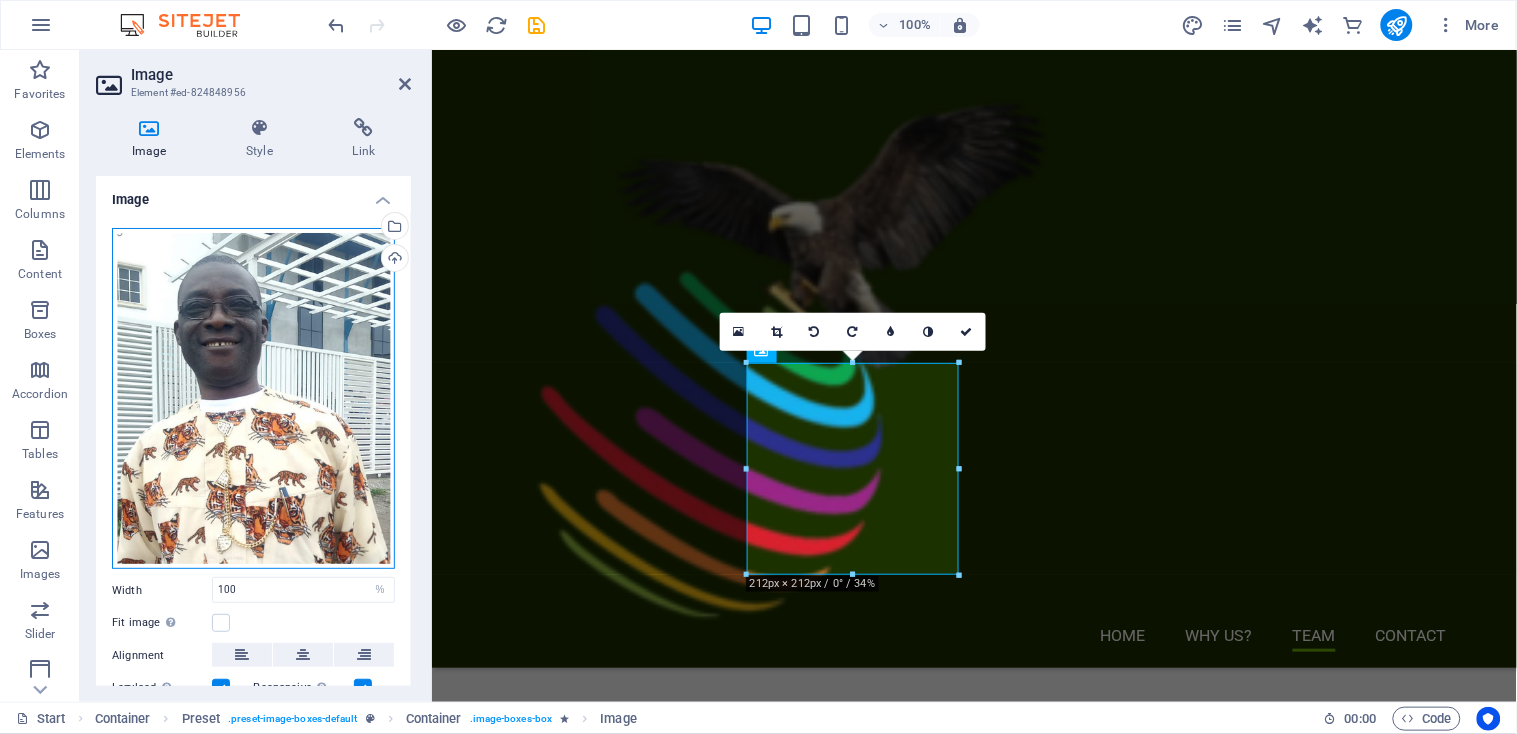 click on "Drag files here, click to choose files or select files from Files or our free stock photos & videos" at bounding box center (253, 399) 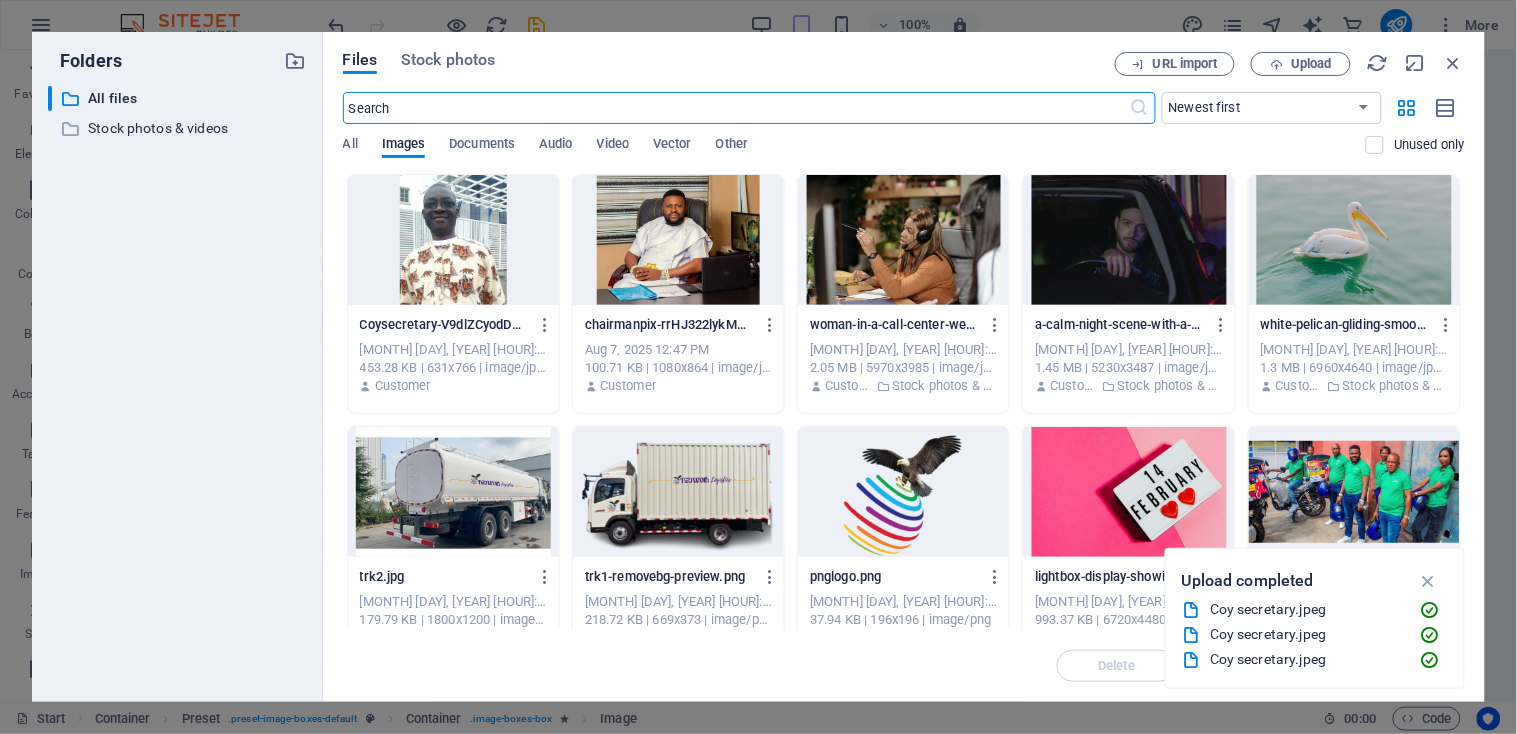 scroll, scrollTop: 2593, scrollLeft: 0, axis: vertical 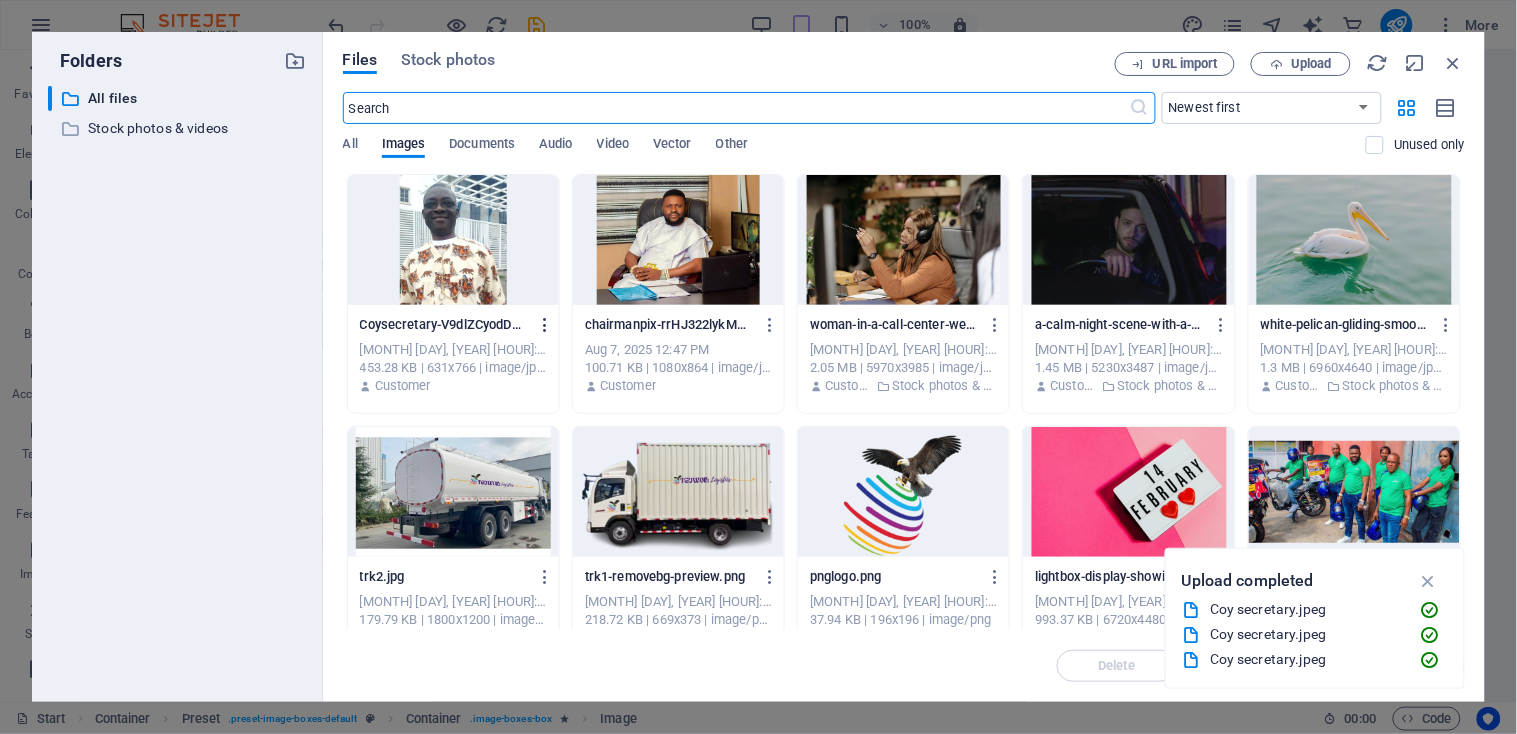 click at bounding box center [545, 325] 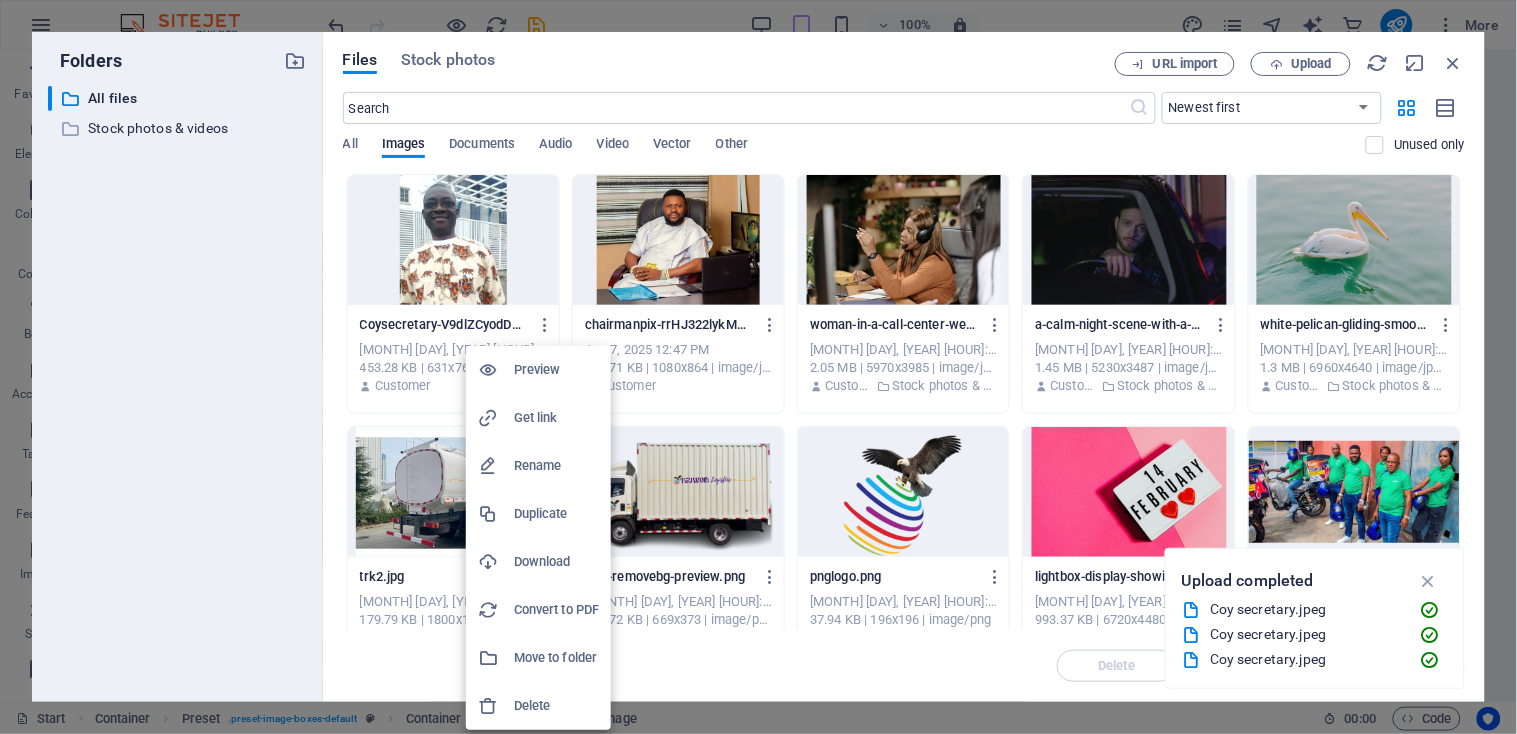click on "Delete" at bounding box center (556, 706) 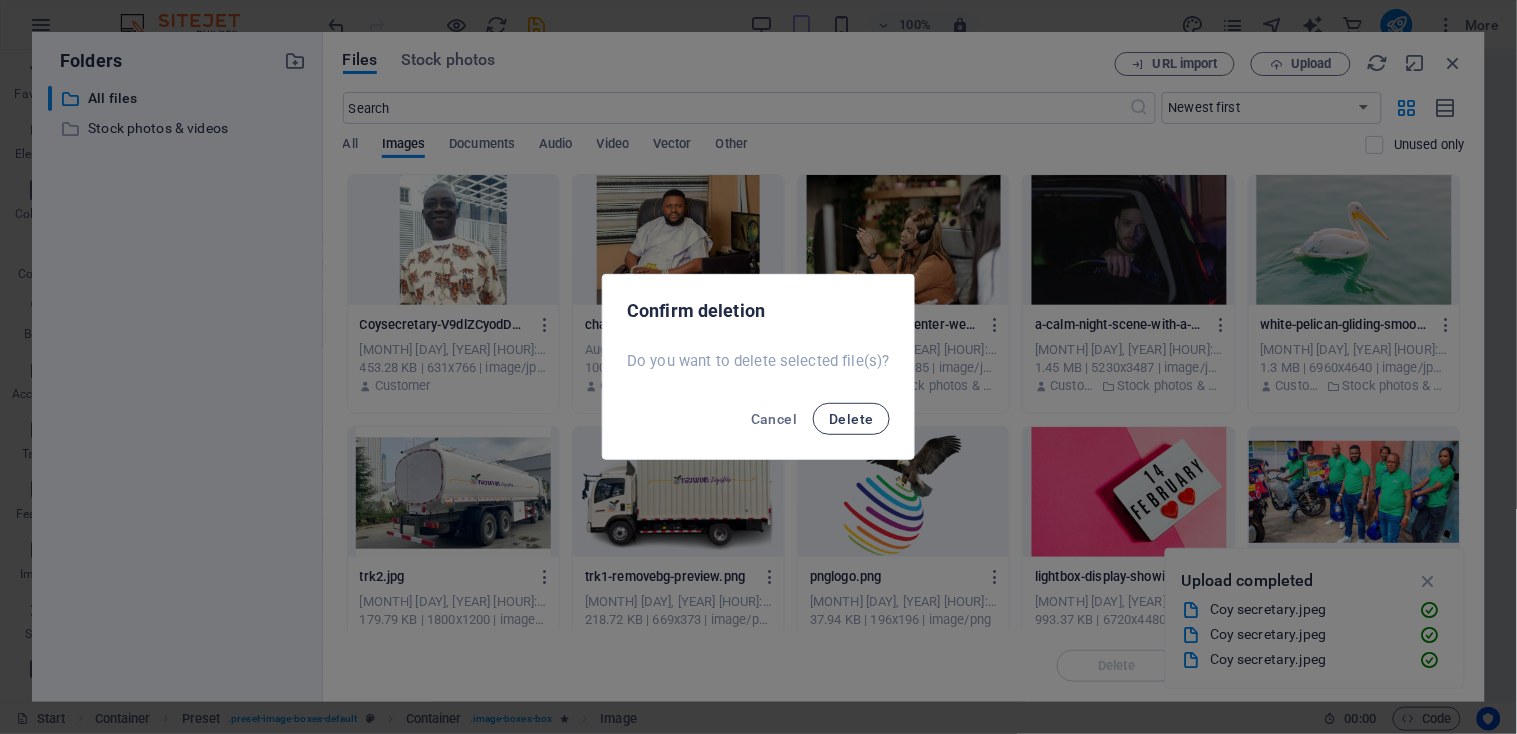 click on "Delete" at bounding box center [851, 419] 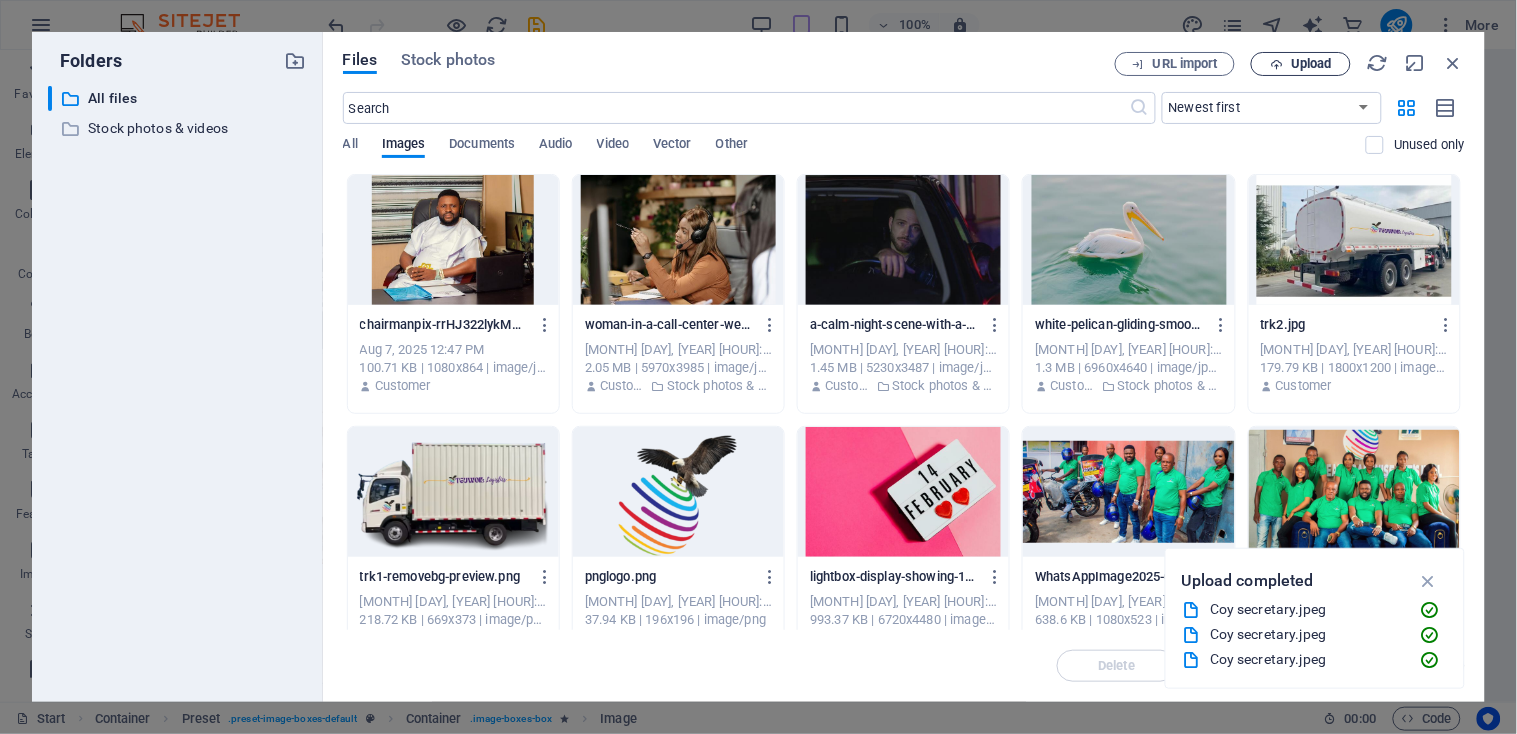 click on "Upload" at bounding box center (1311, 64) 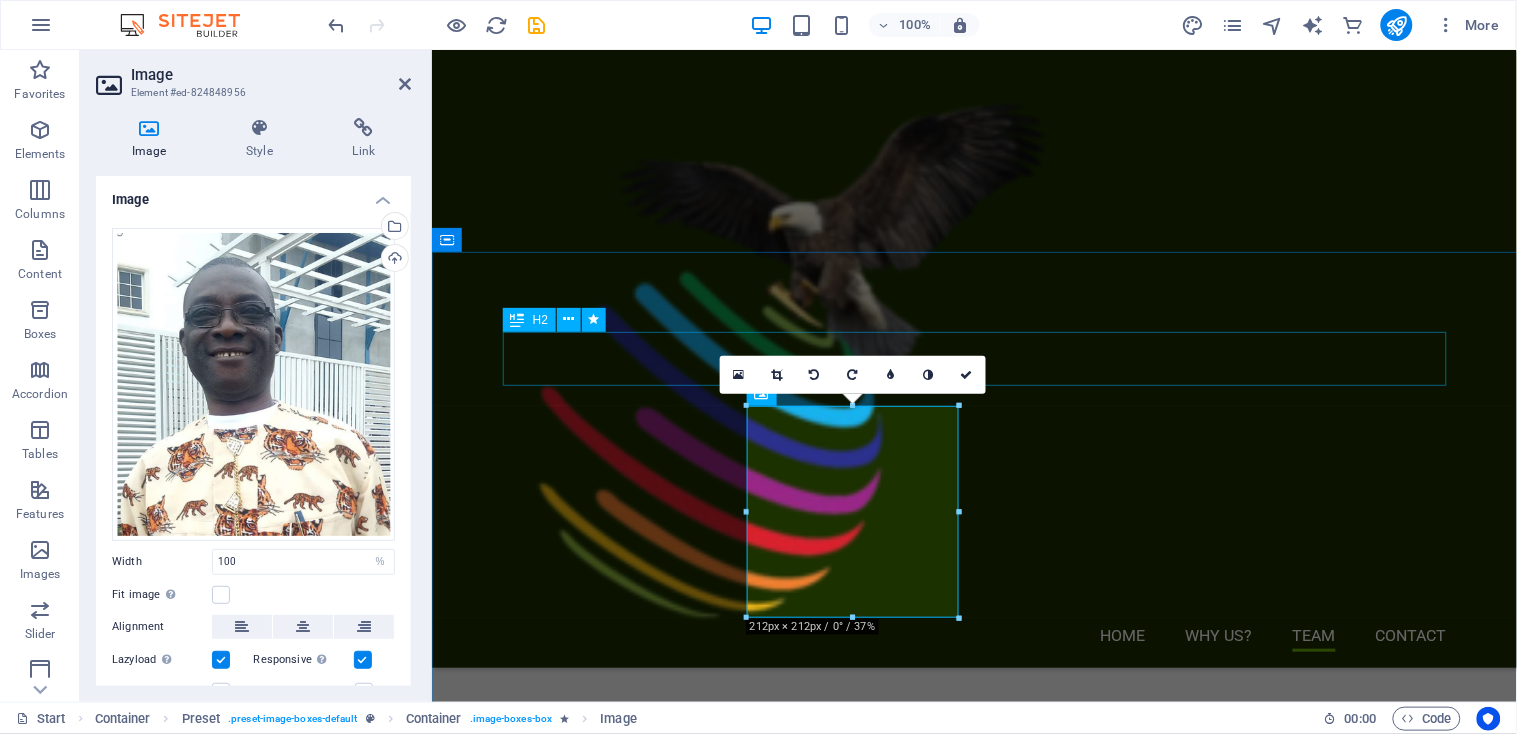 scroll, scrollTop: 2488, scrollLeft: 0, axis: vertical 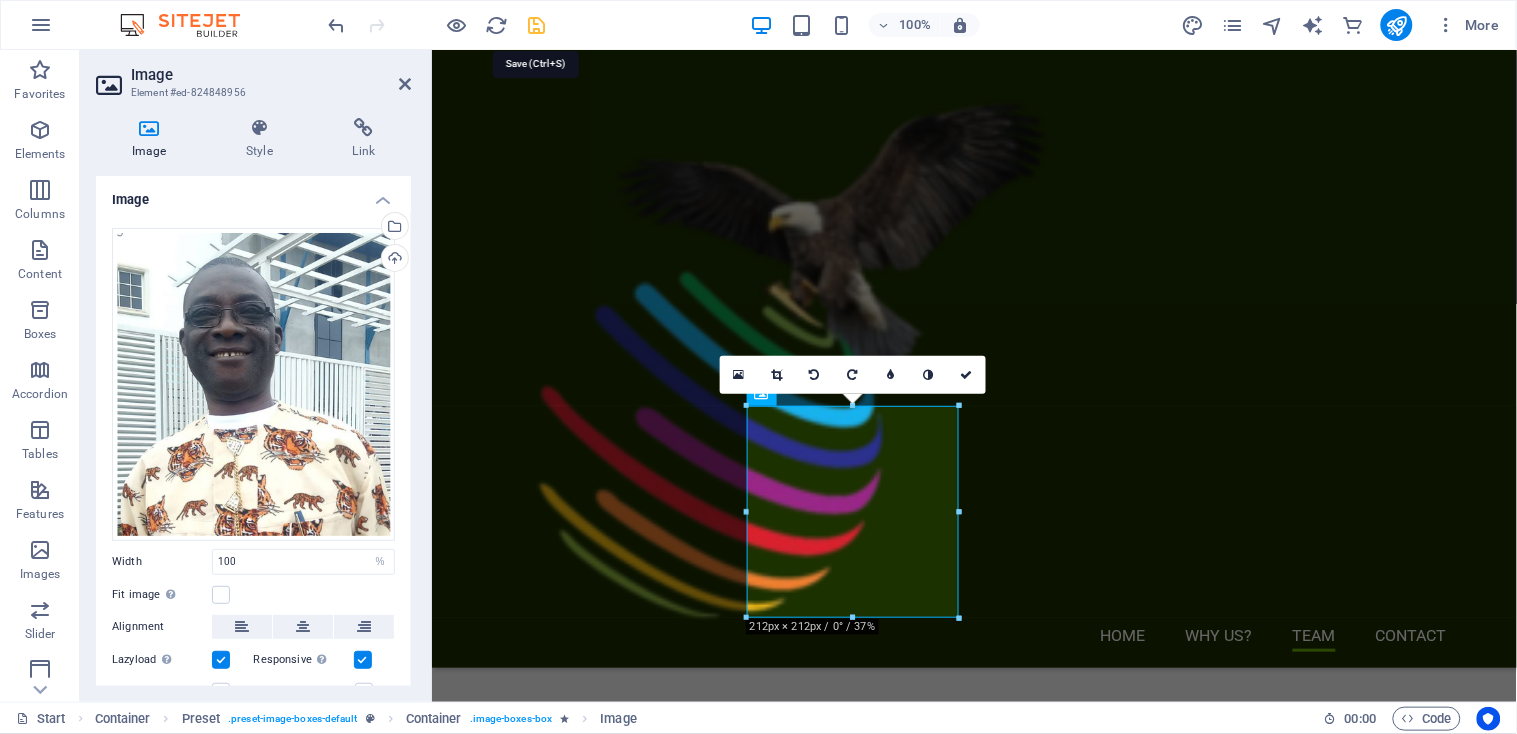 click at bounding box center [537, 25] 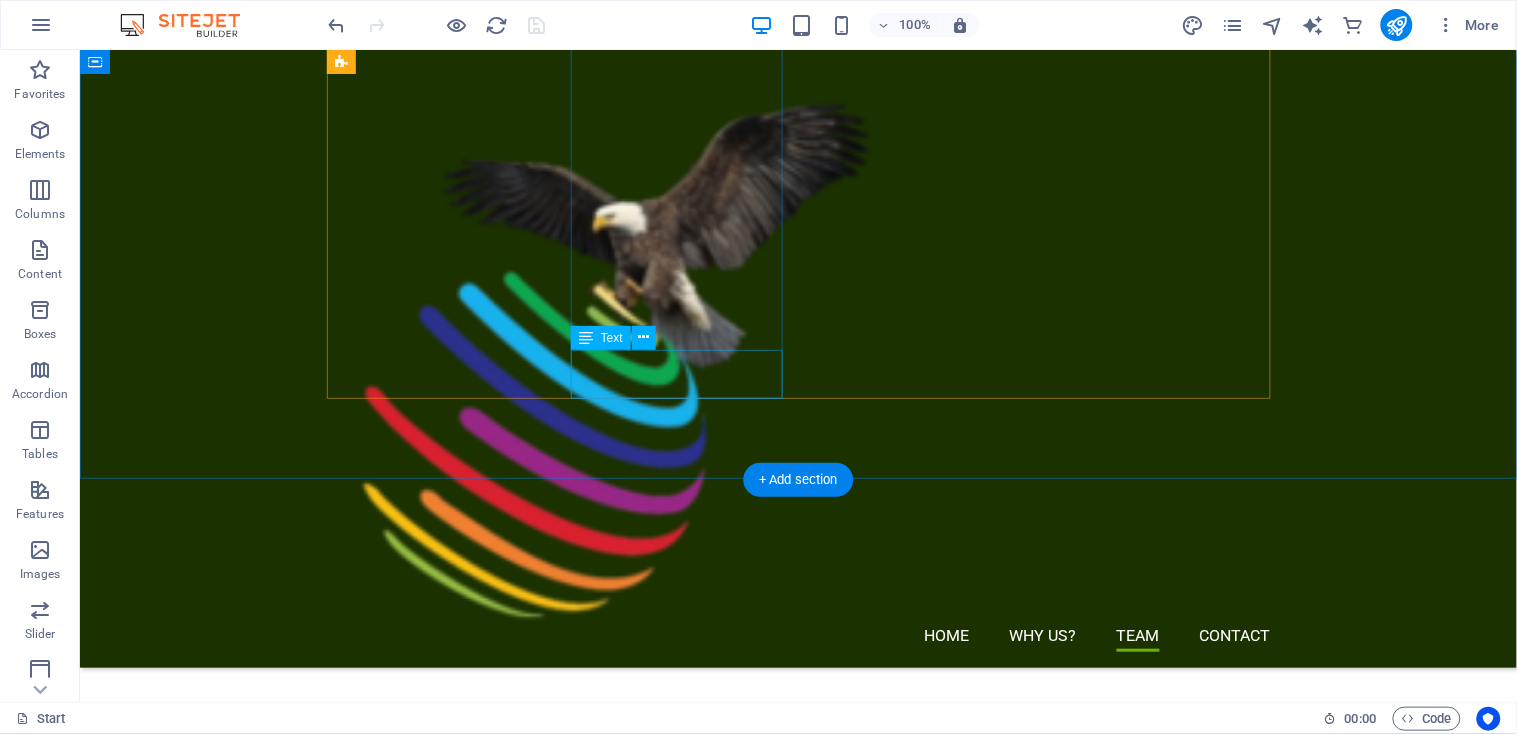 click on "Company Secretary" at bounding box center [798, 4907] 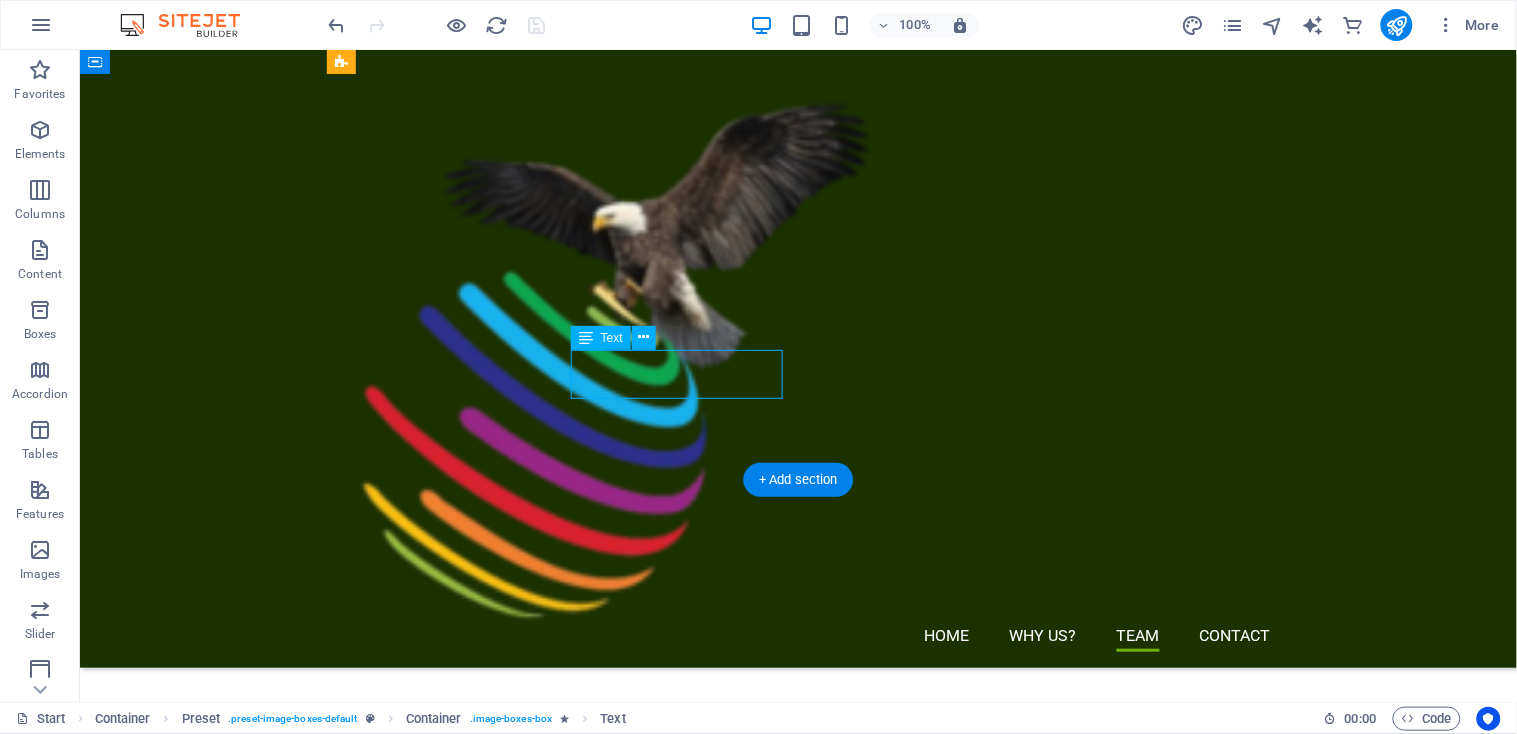 click on "Company Secretary" at bounding box center [798, 4907] 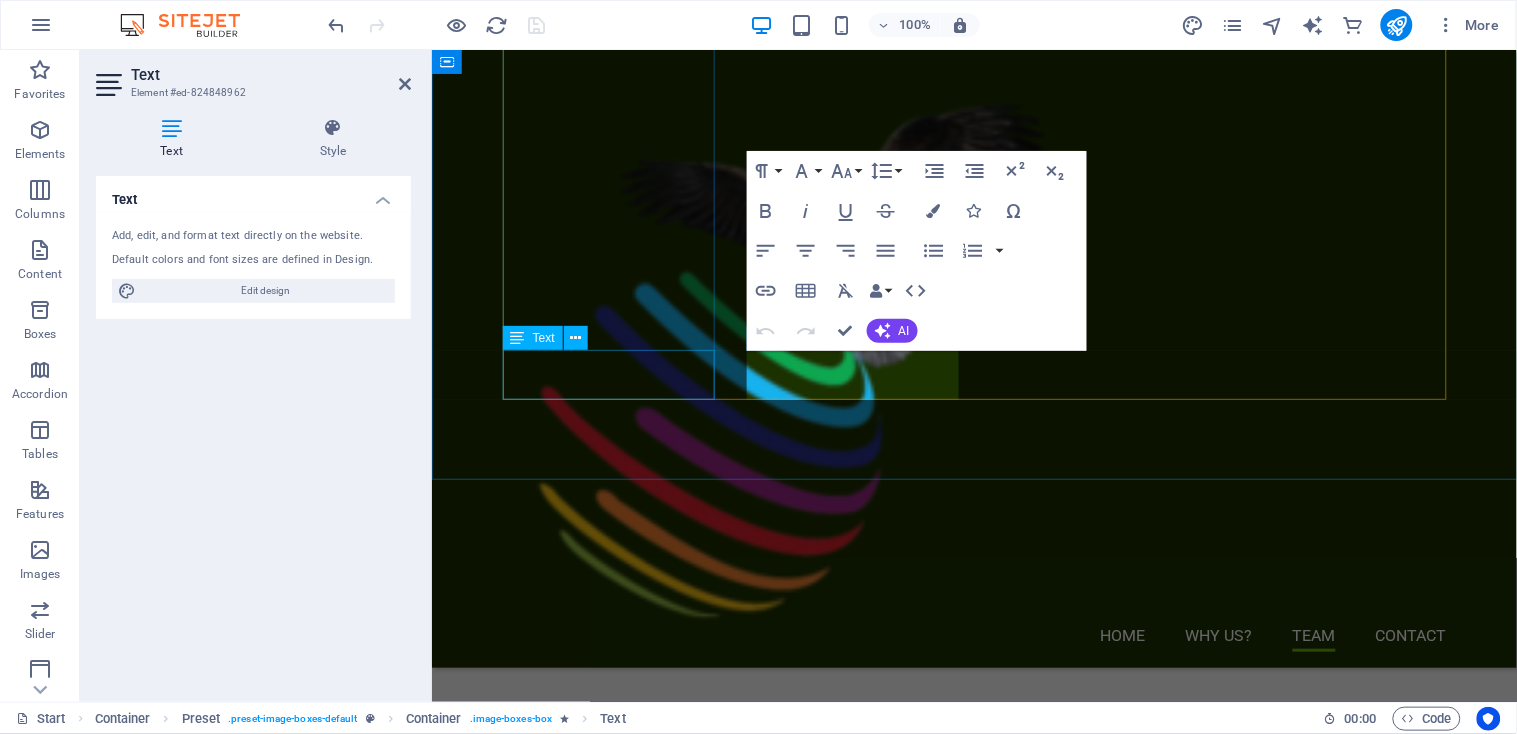 scroll, scrollTop: 2852, scrollLeft: 0, axis: vertical 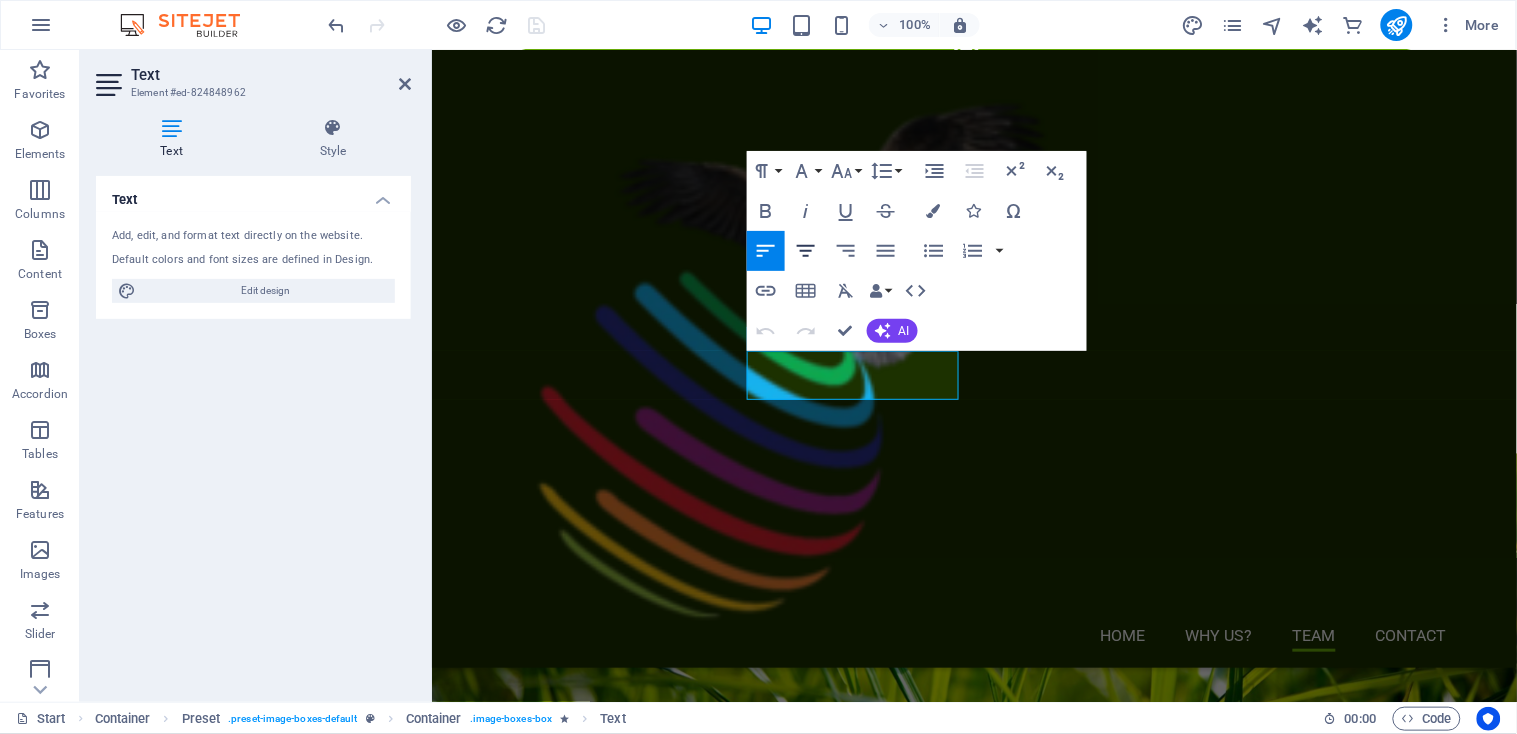 click 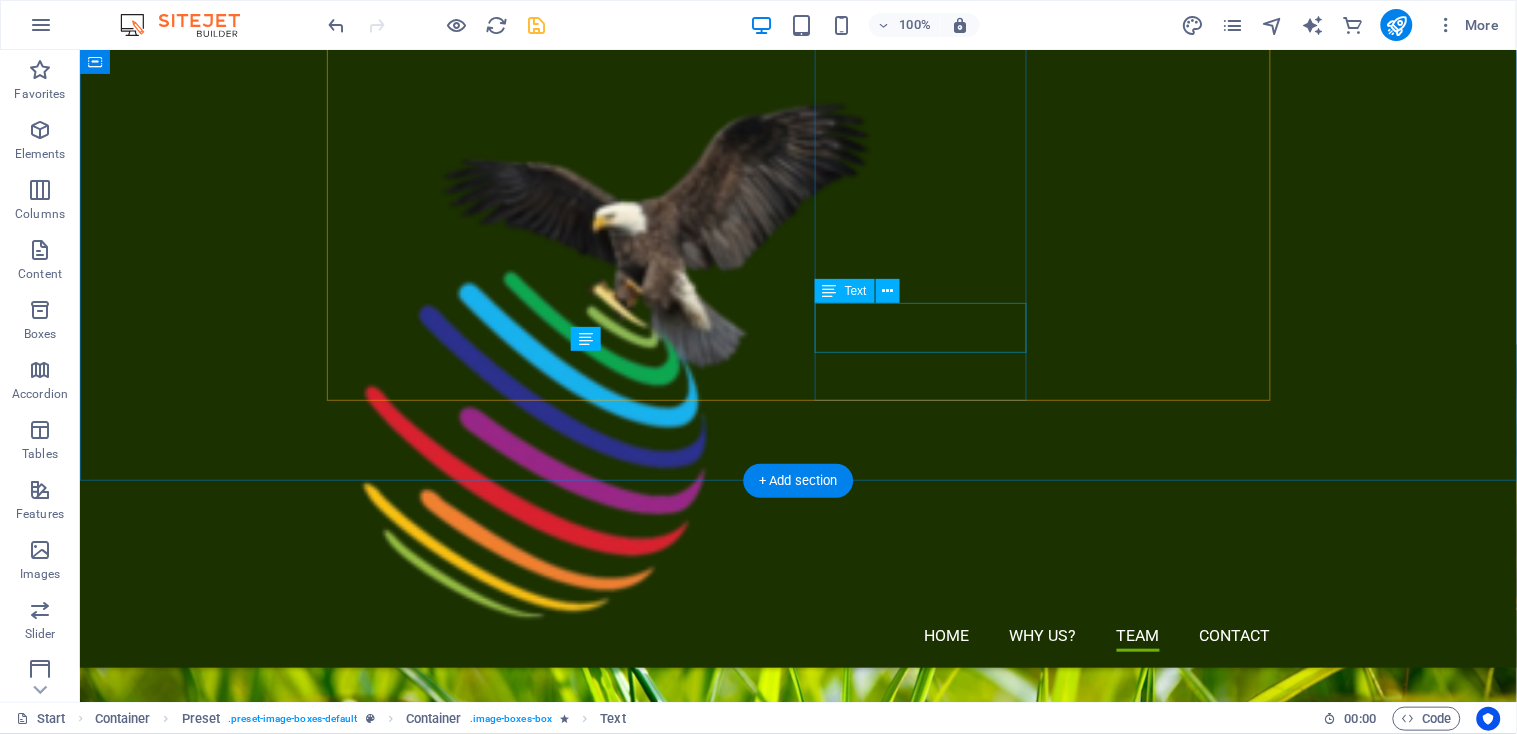 scroll, scrollTop: 2487, scrollLeft: 0, axis: vertical 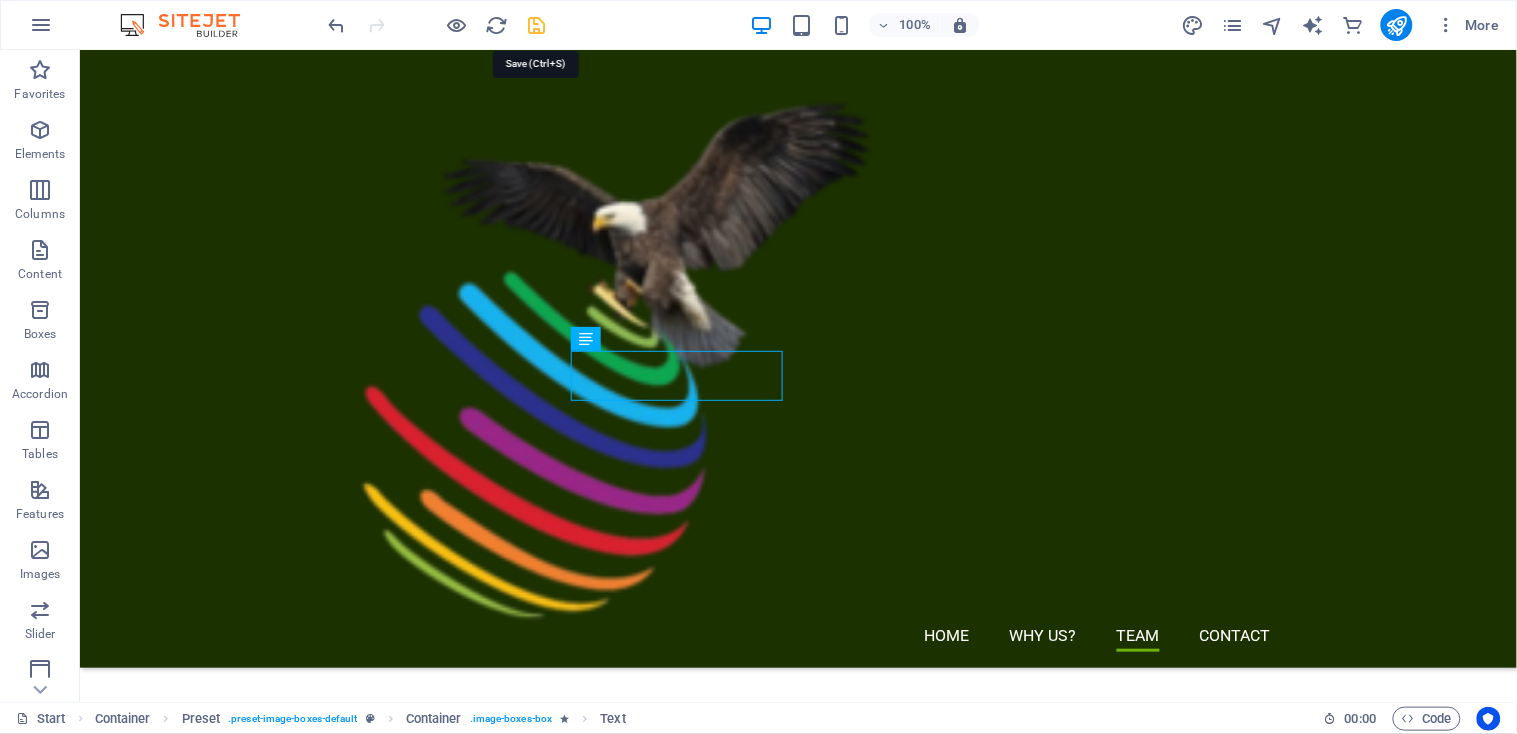 click at bounding box center [537, 25] 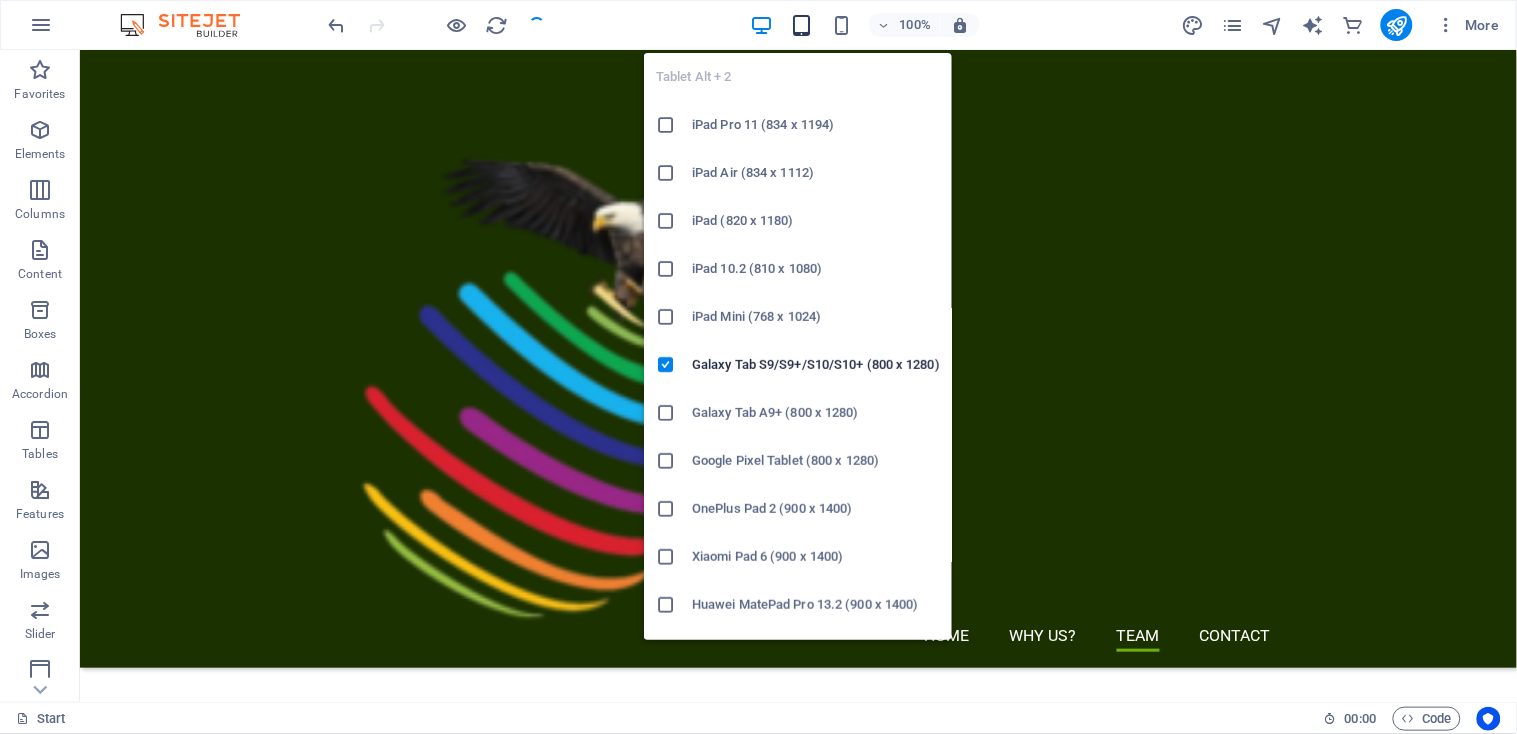 click at bounding box center [801, 25] 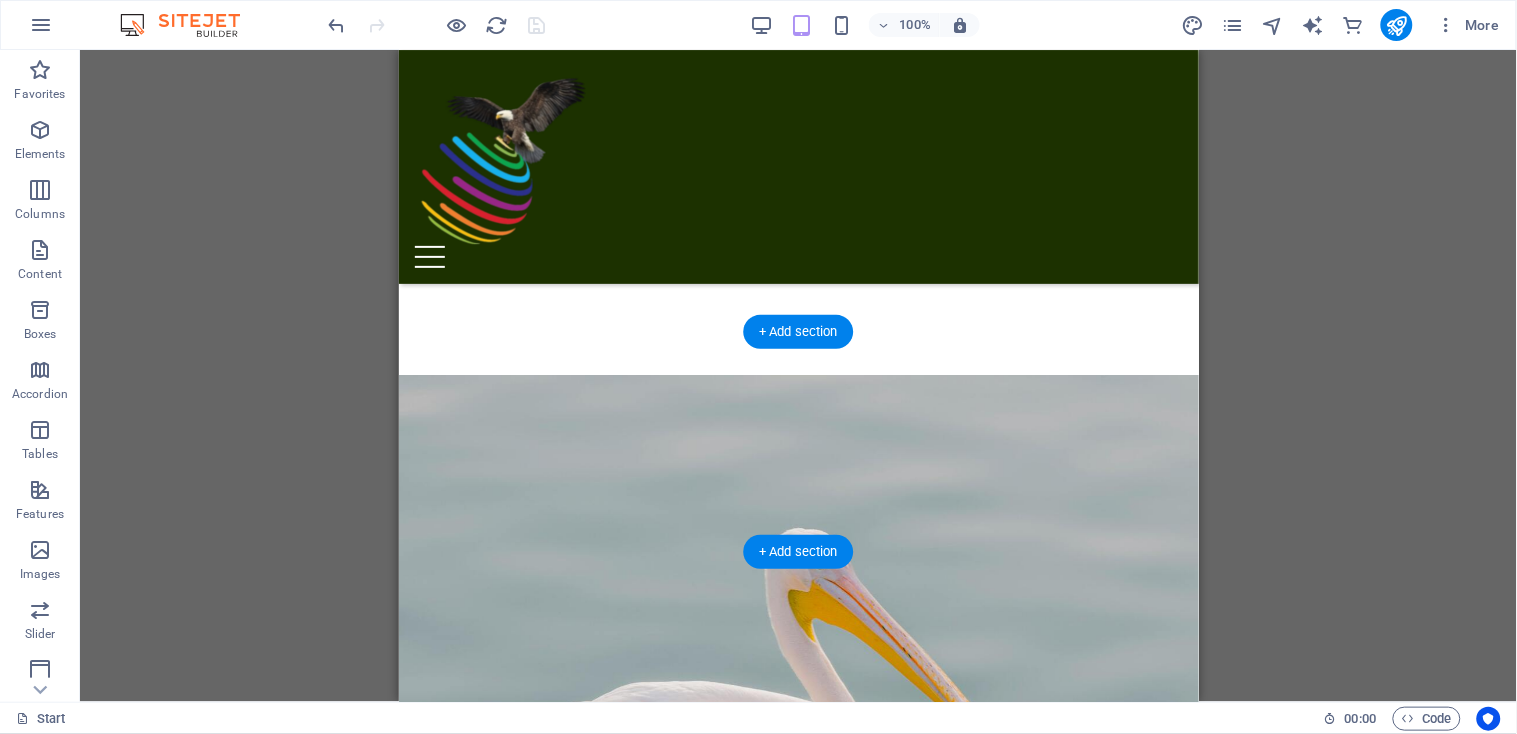 scroll, scrollTop: 1552, scrollLeft: 0, axis: vertical 